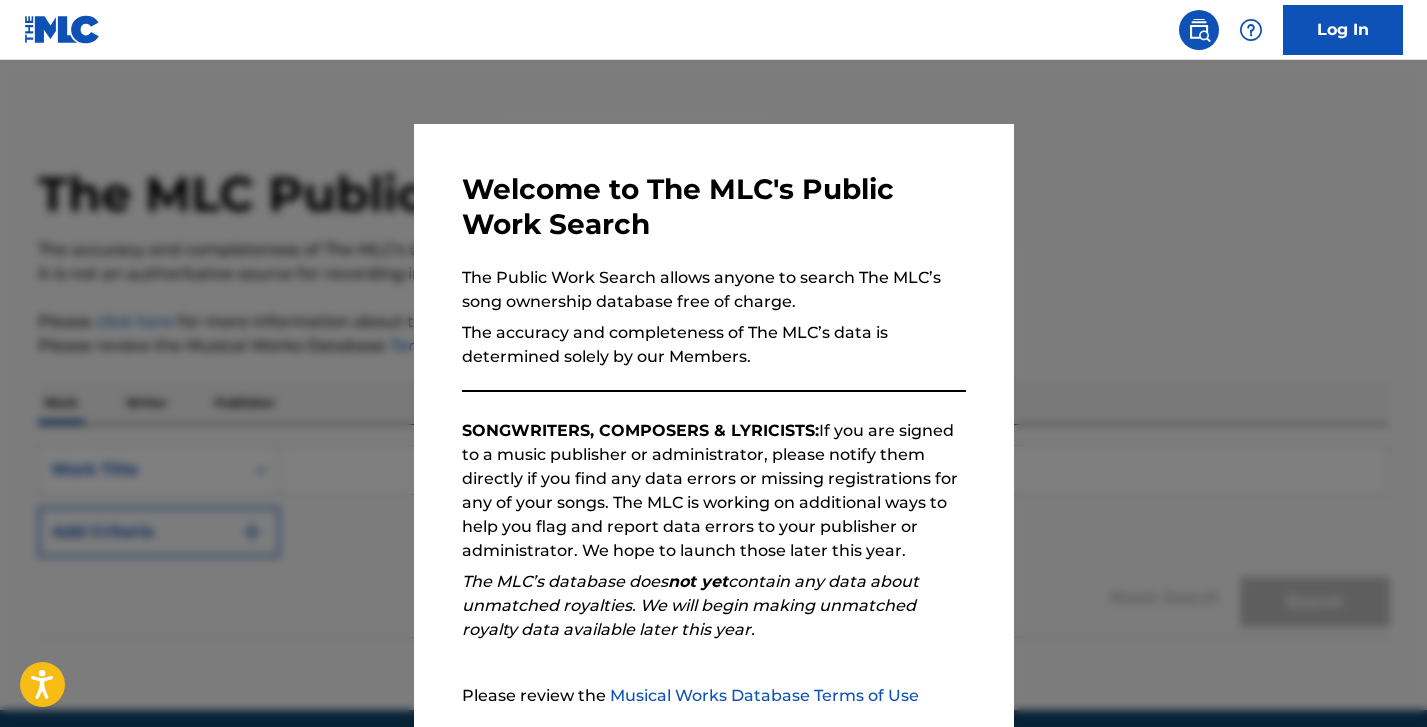 scroll, scrollTop: 0, scrollLeft: 0, axis: both 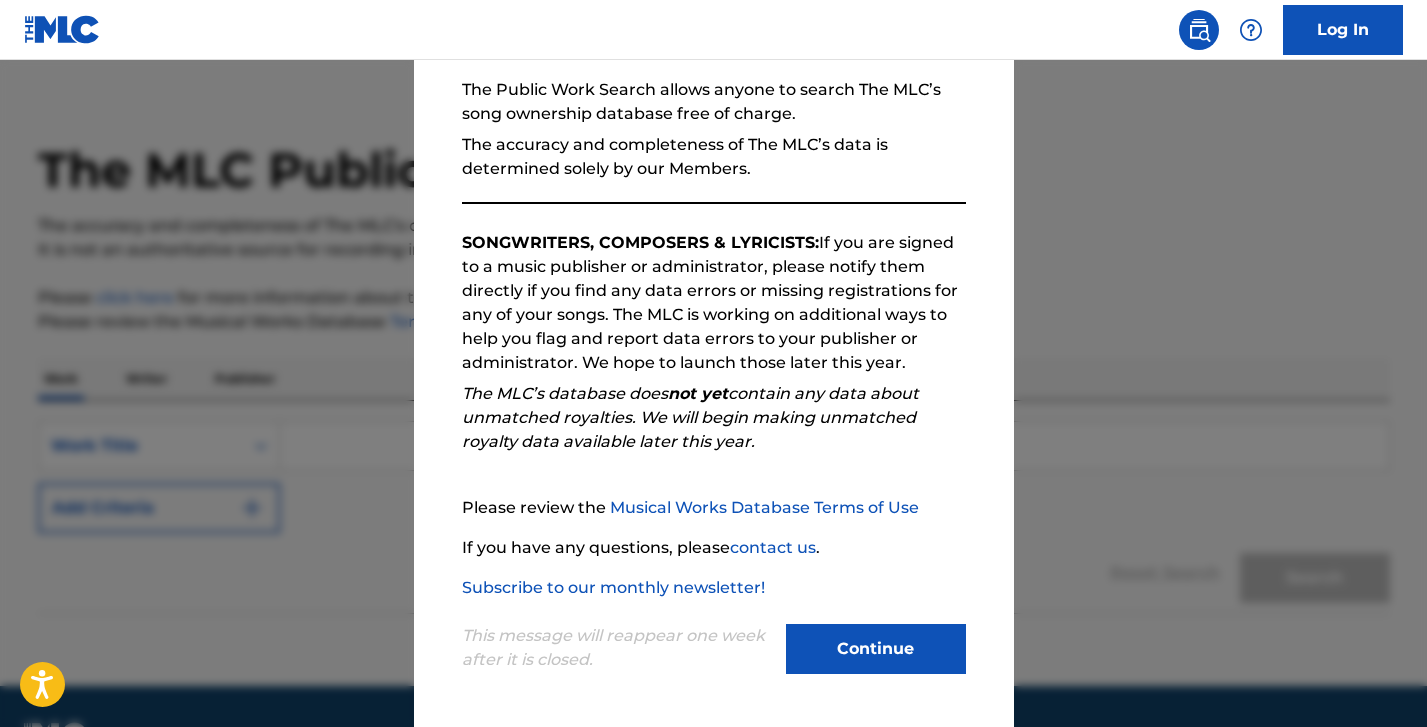 click on "Continue" at bounding box center (876, 649) 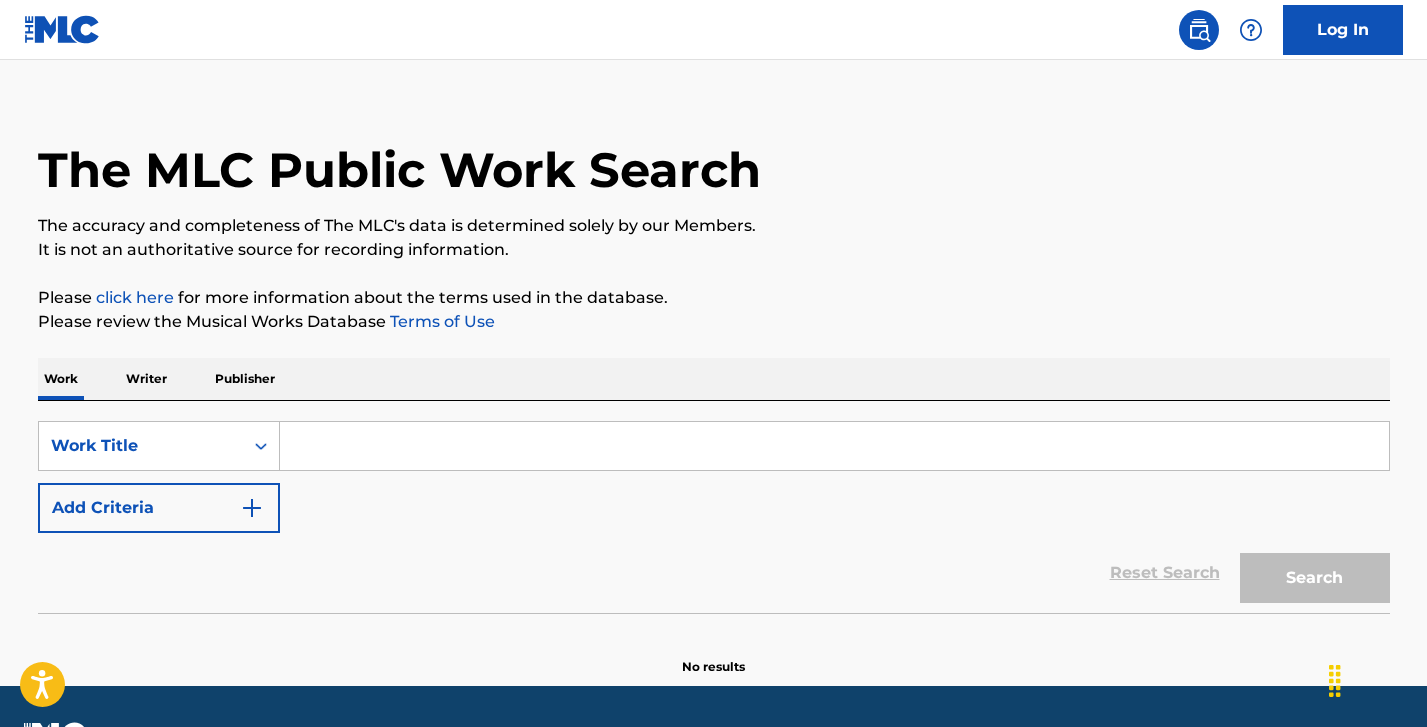 click at bounding box center [834, 446] 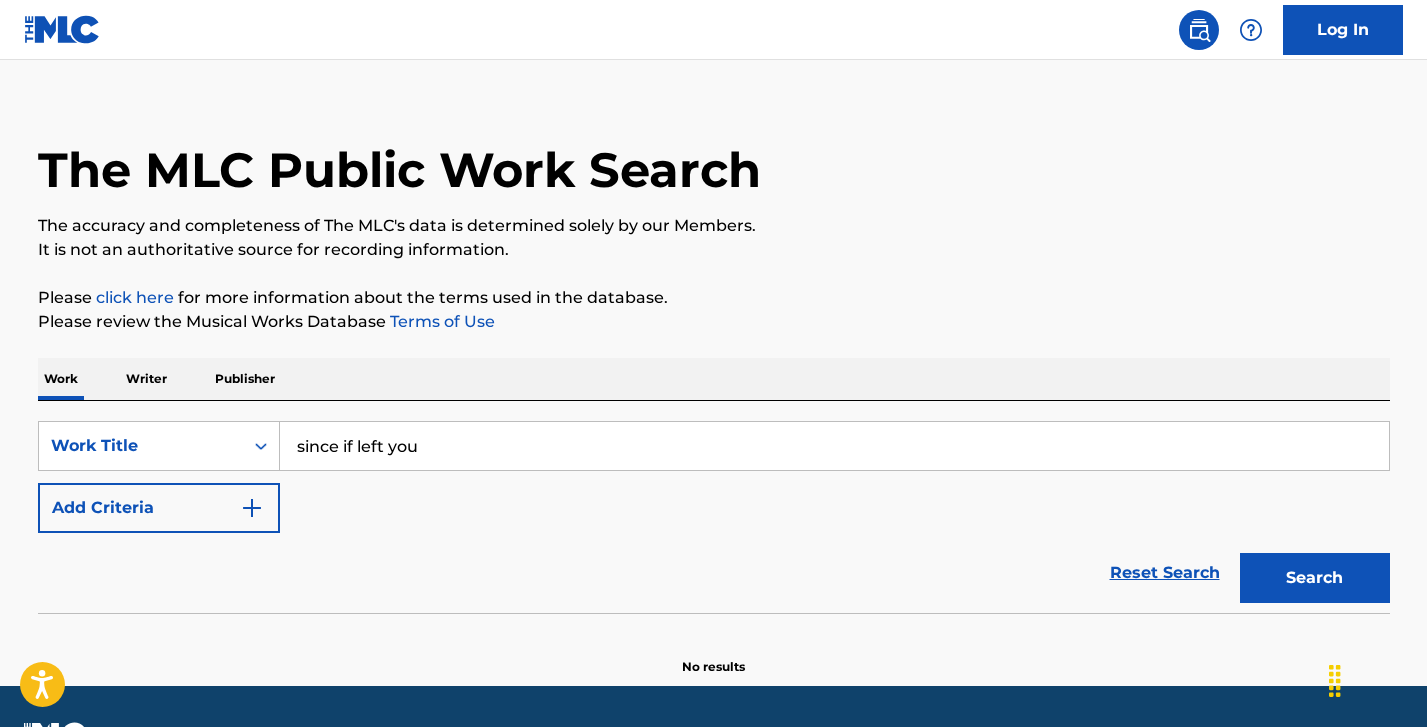 click on "Search" at bounding box center (1315, 578) 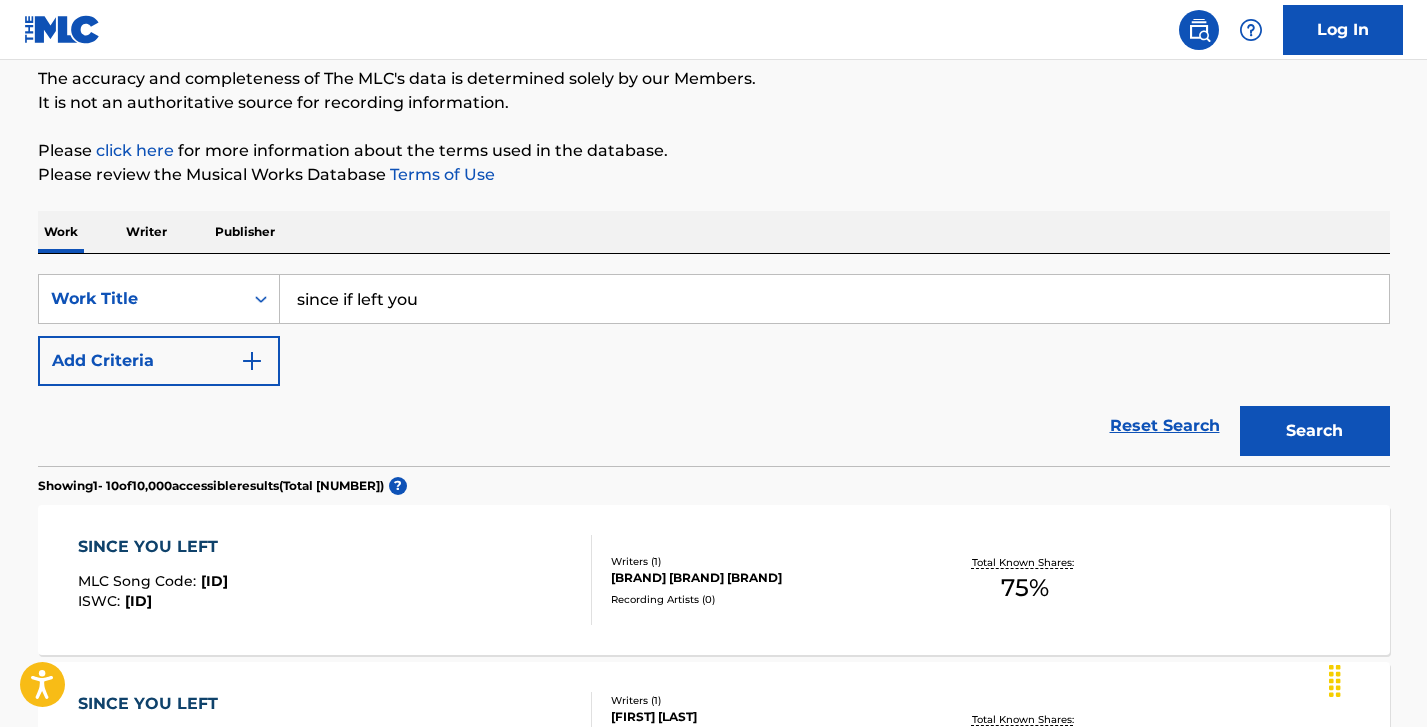 scroll, scrollTop: 176, scrollLeft: 0, axis: vertical 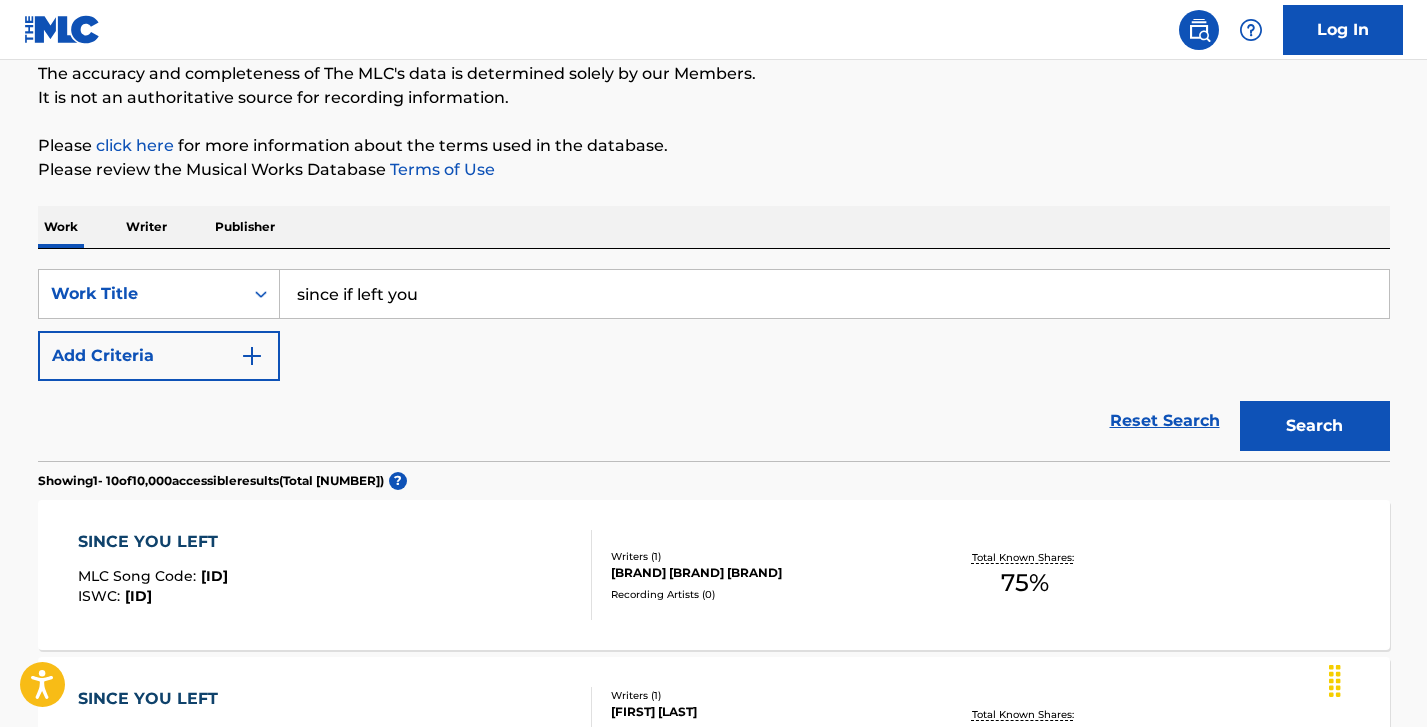 click on "since if left you" at bounding box center (834, 294) 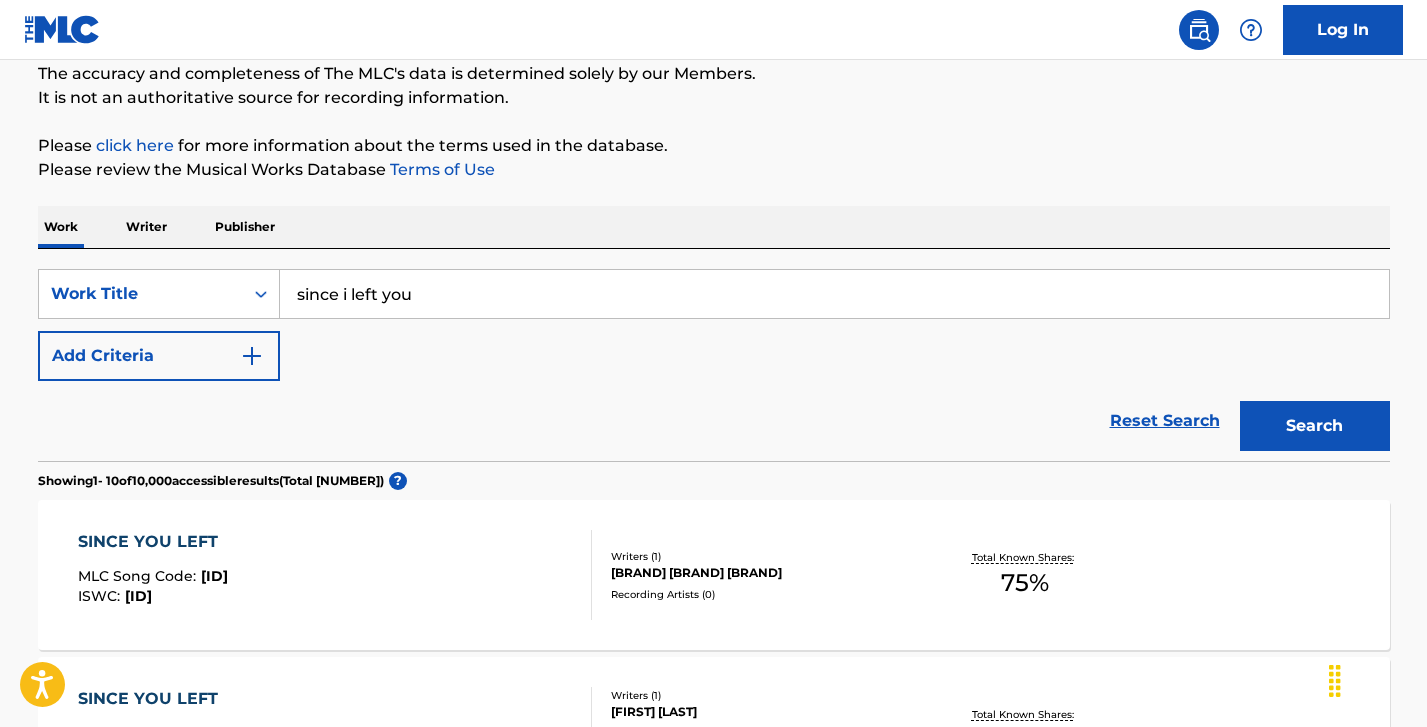 type on "since i left you" 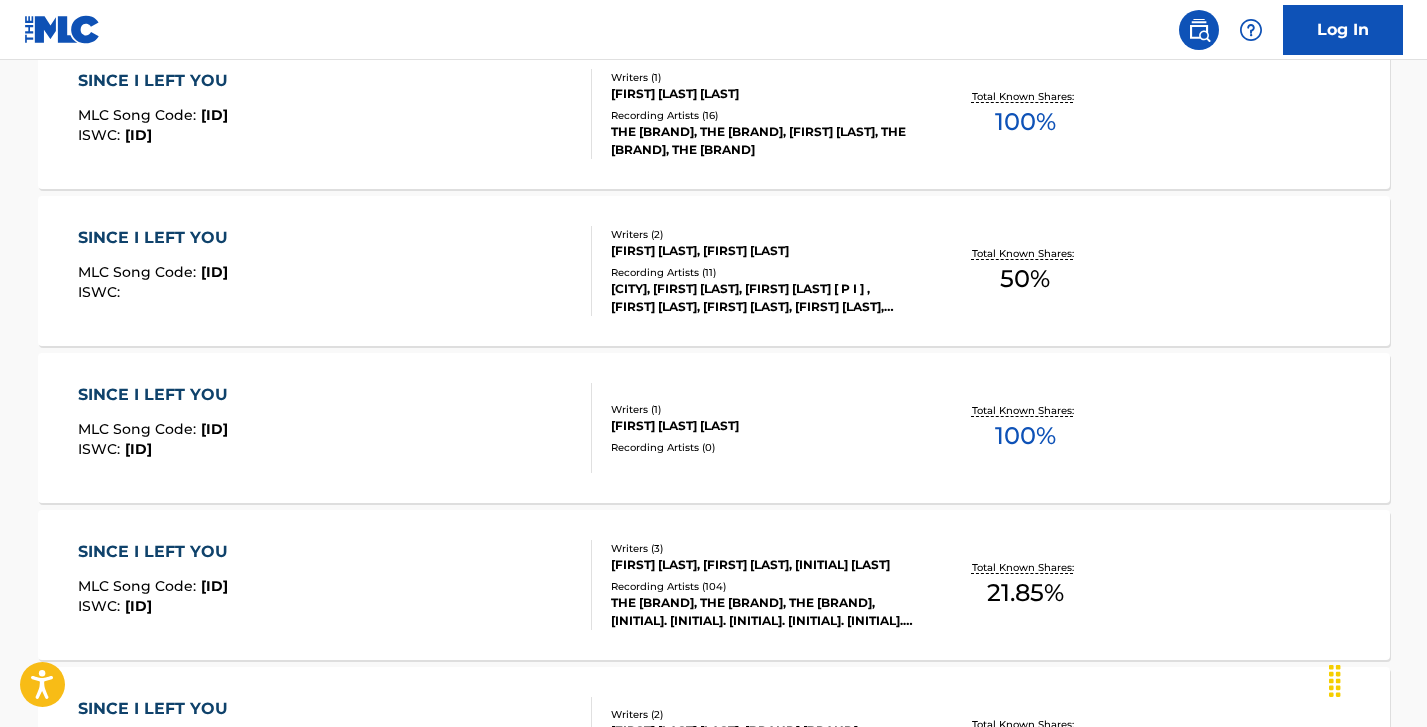 scroll, scrollTop: 865, scrollLeft: 0, axis: vertical 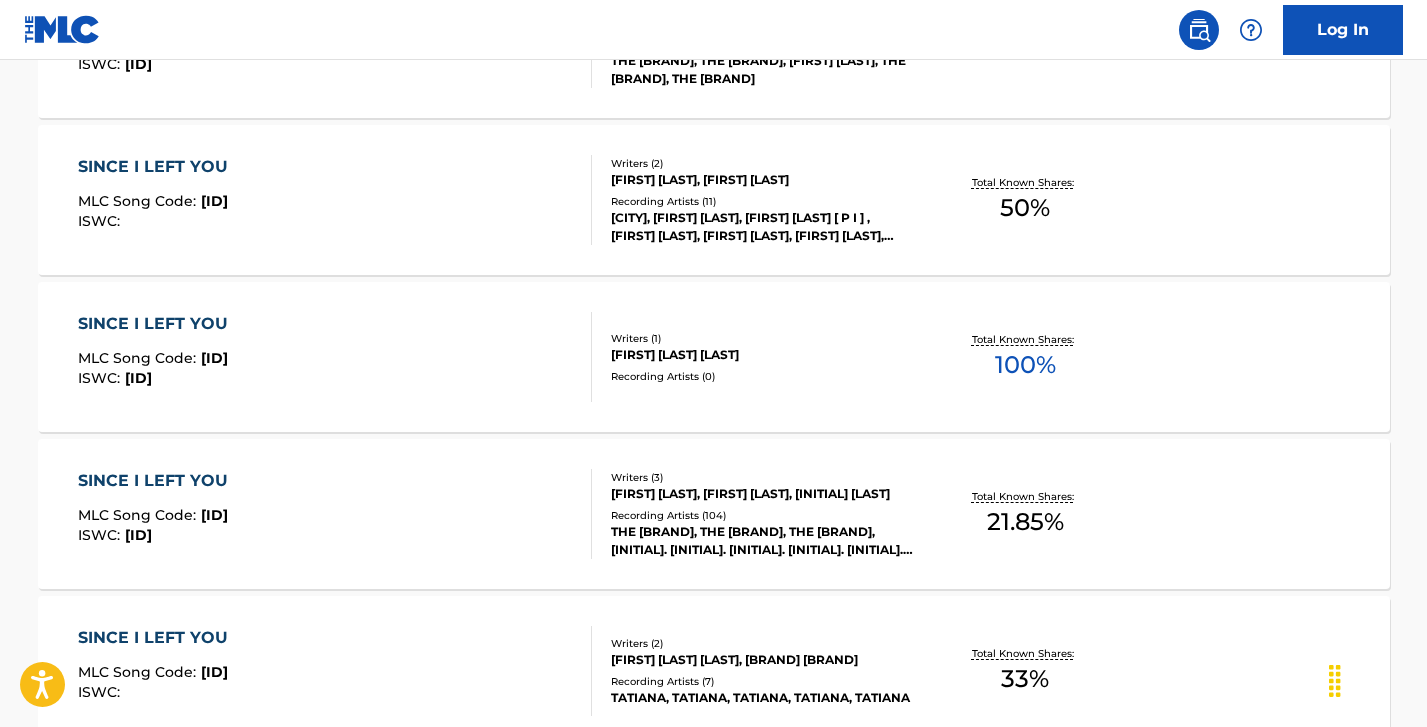 click on "SINCE I LEFT YOU" at bounding box center (158, 481) 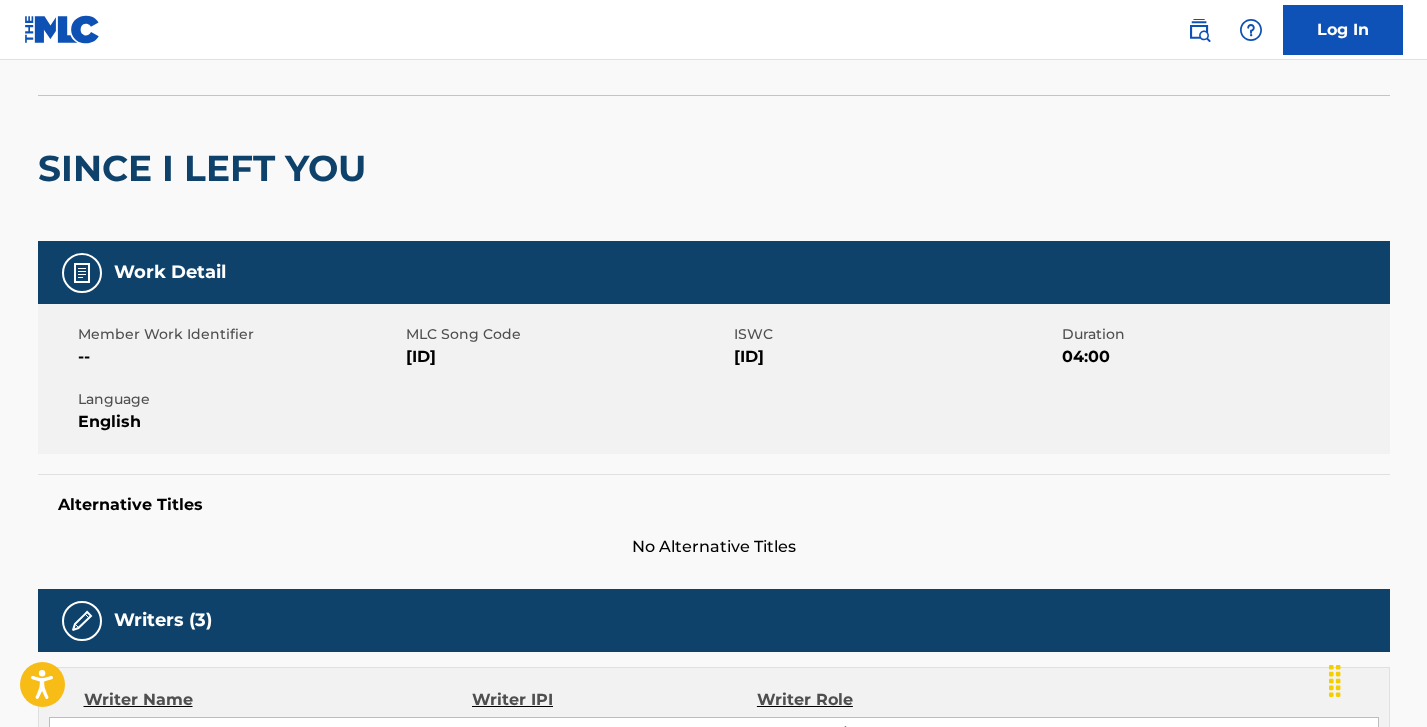 scroll, scrollTop: 0, scrollLeft: 0, axis: both 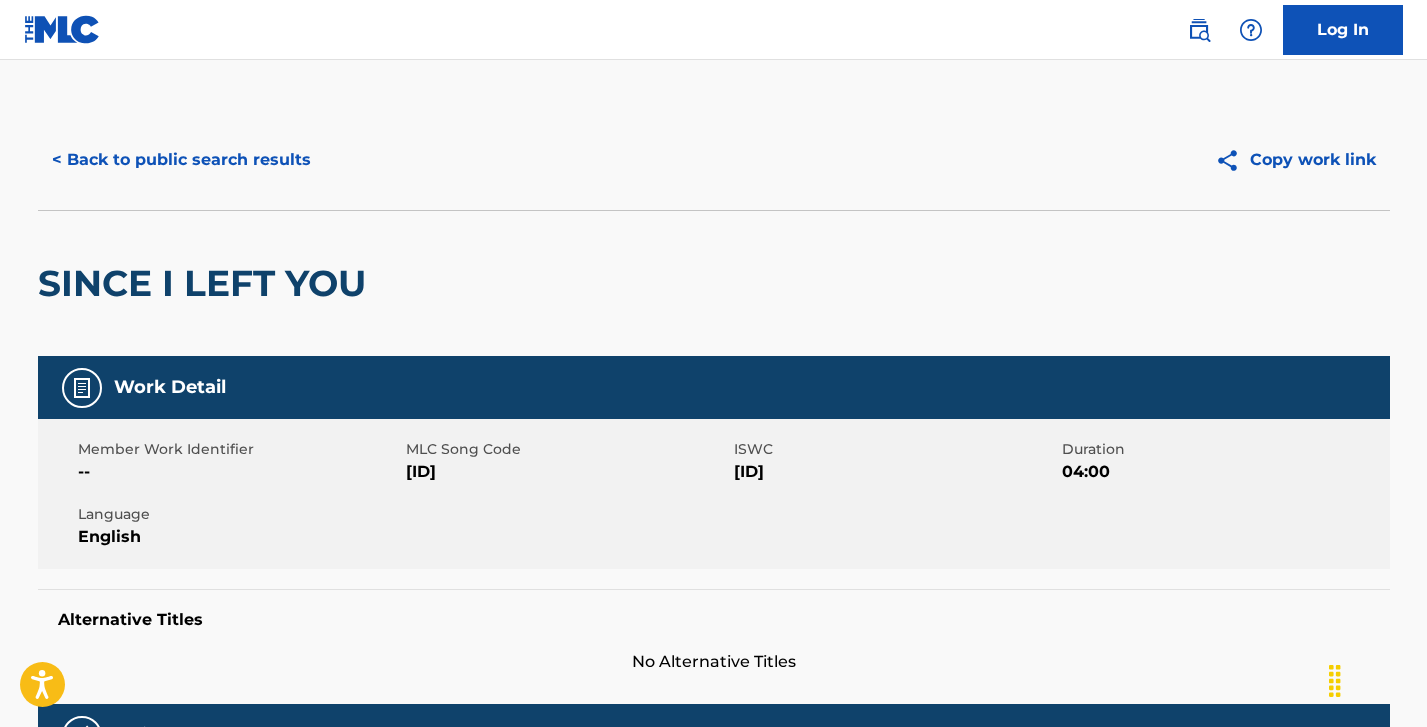 click on "Log In" at bounding box center [1343, 30] 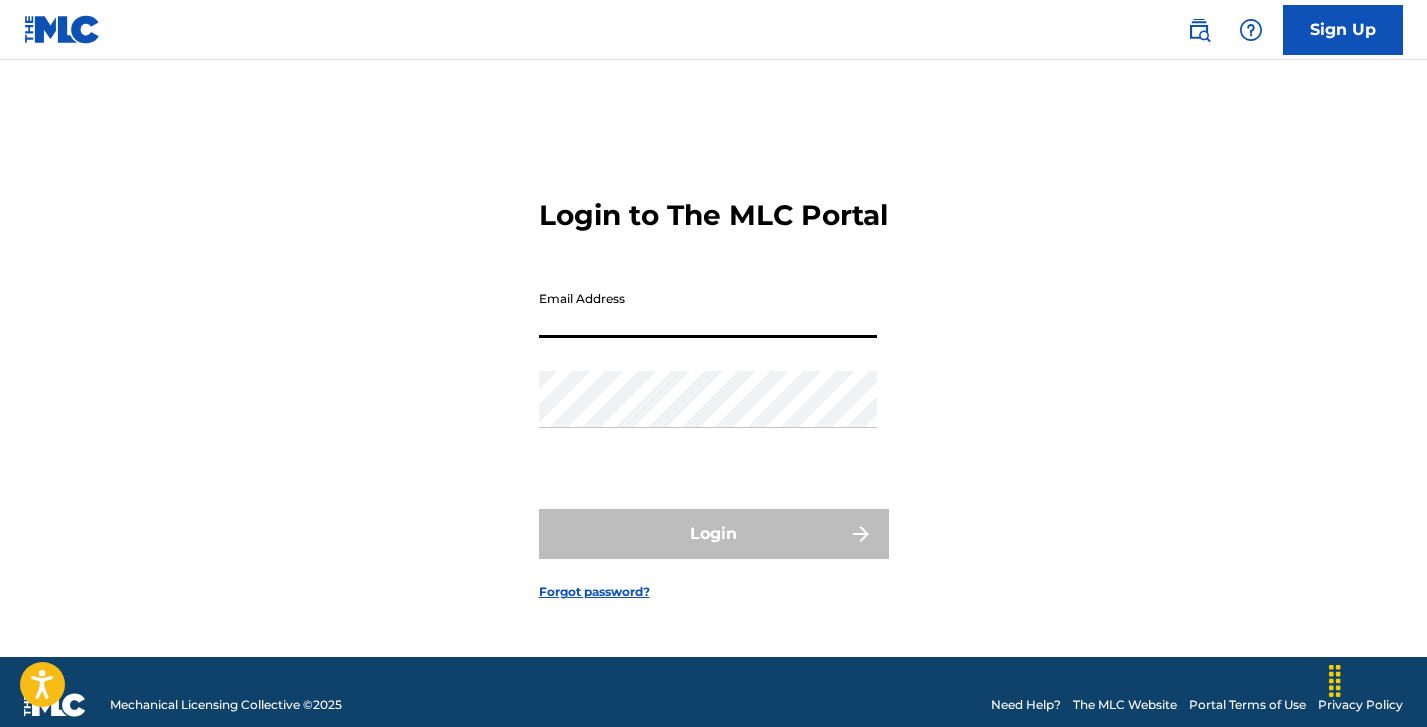 click on "Email Address" at bounding box center (708, 309) 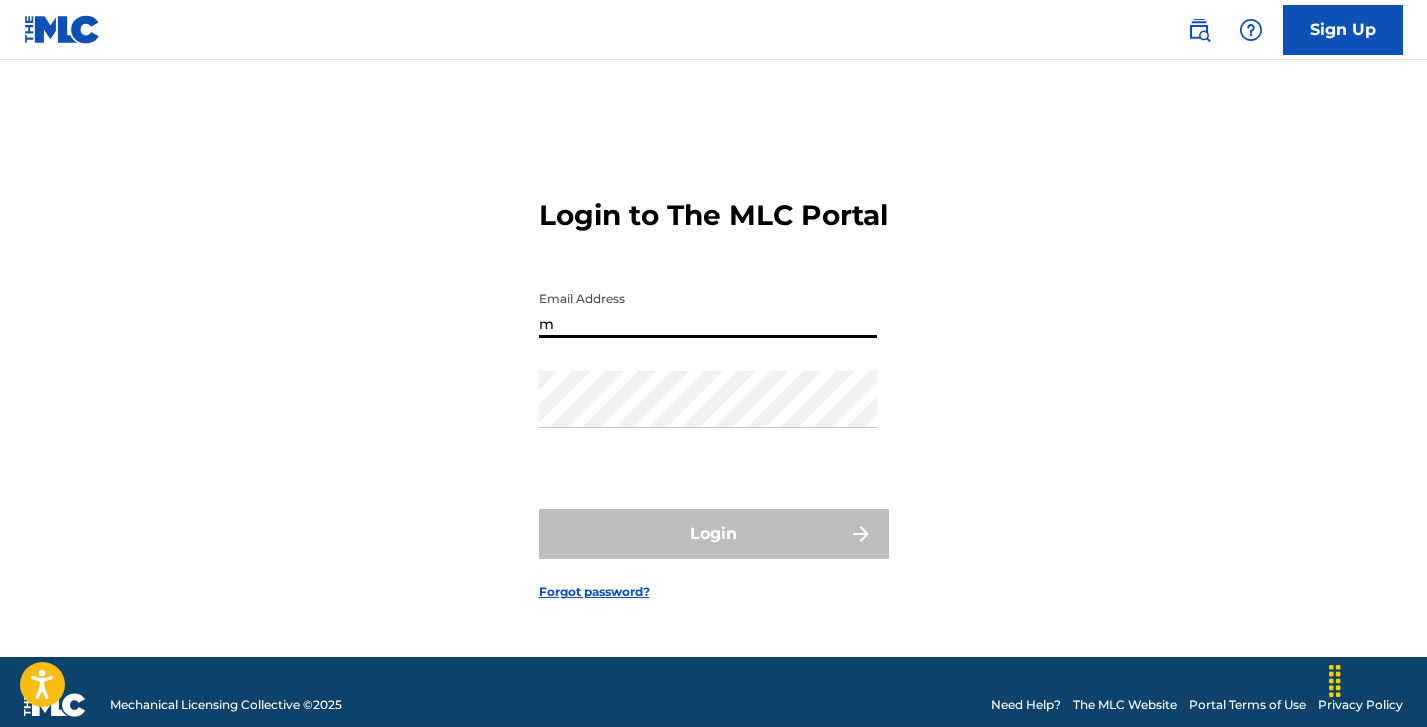 type on "[EMAIL]" 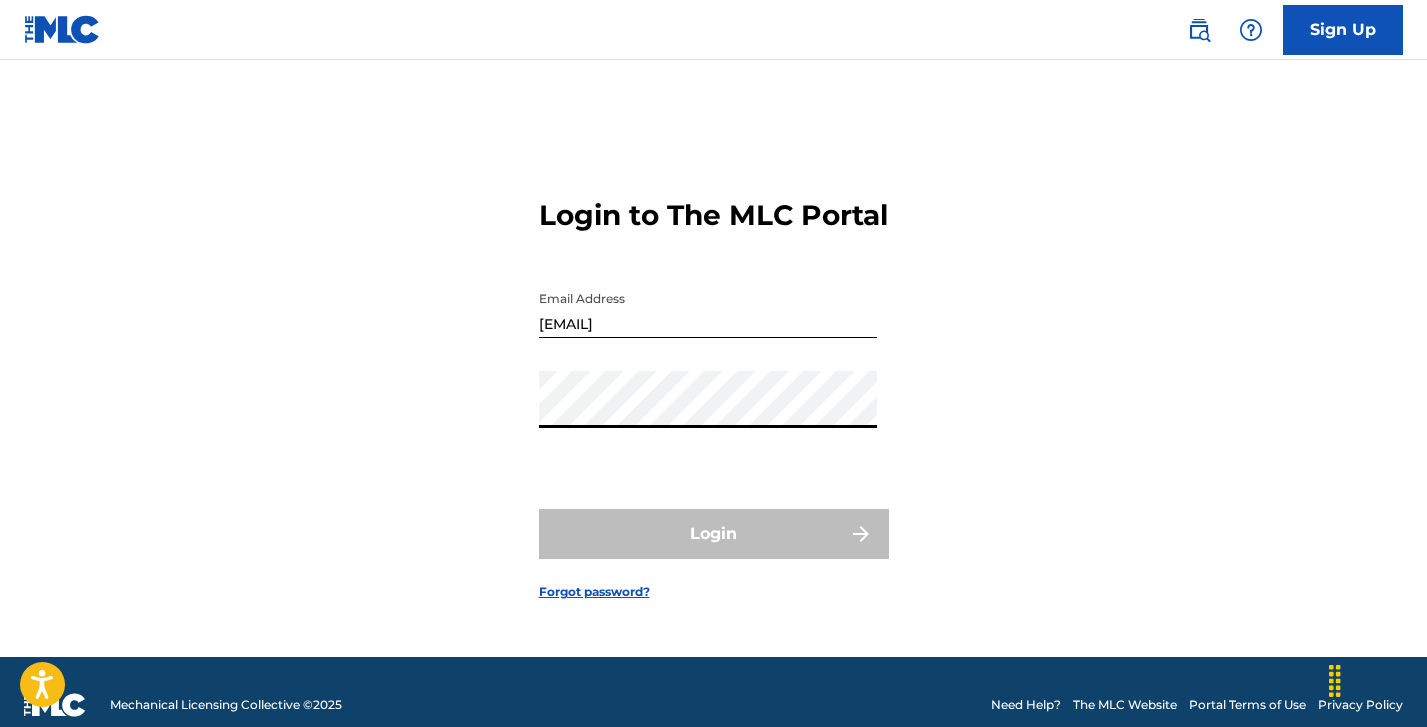 click on "Password" at bounding box center (708, 416) 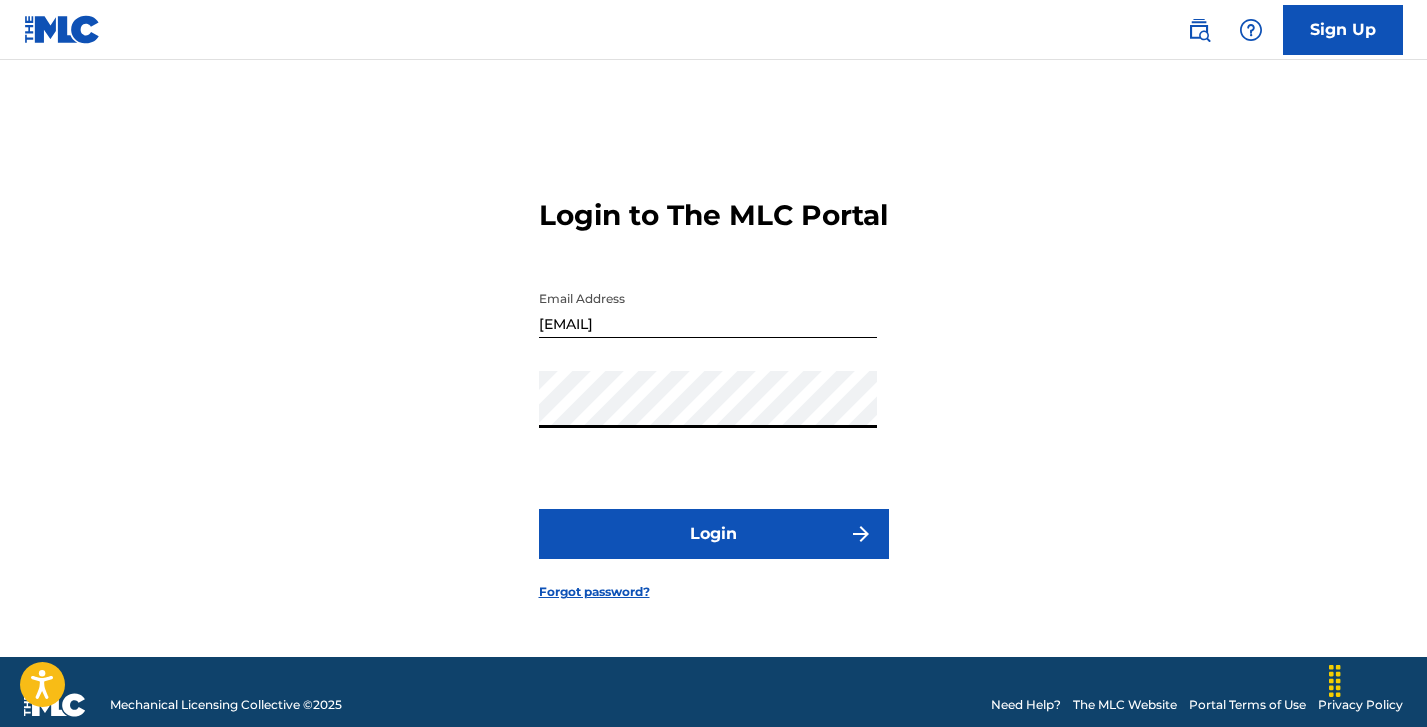 click on "Login" at bounding box center [714, 534] 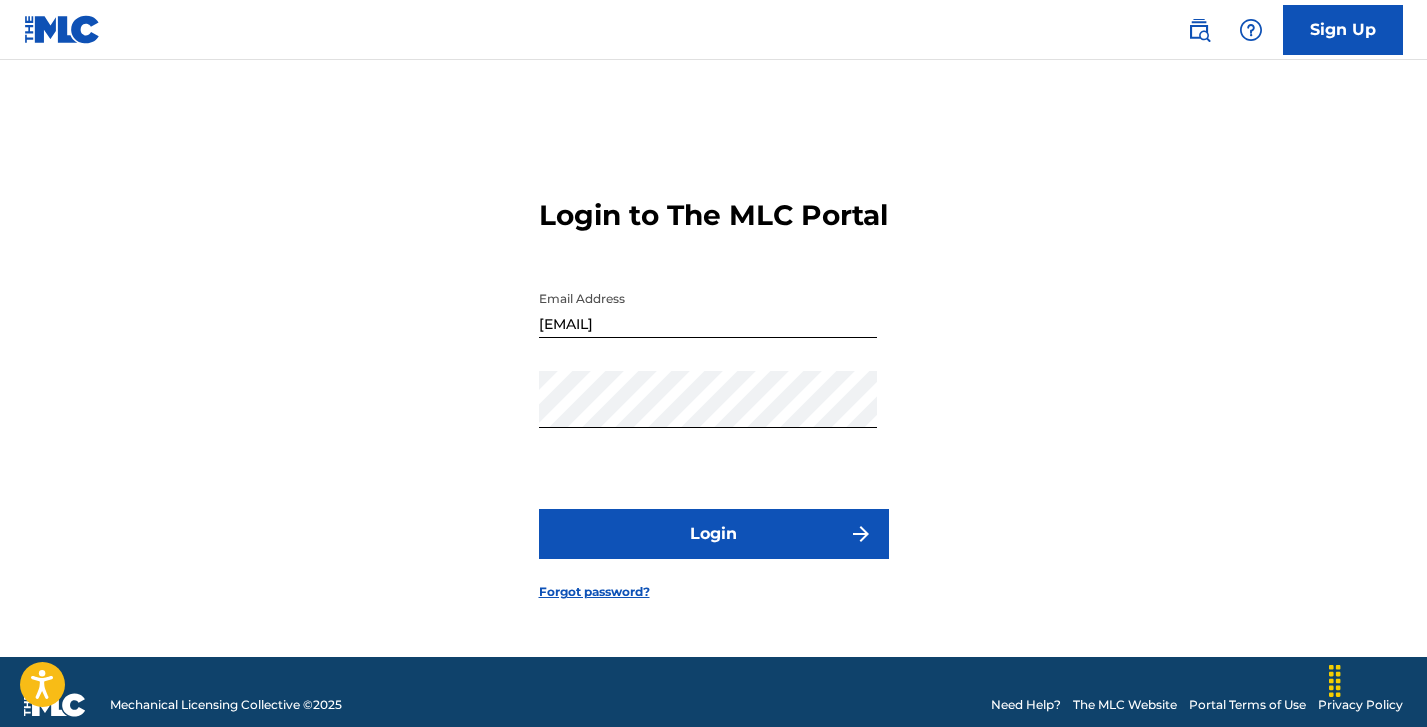 click on "Login" at bounding box center [714, 534] 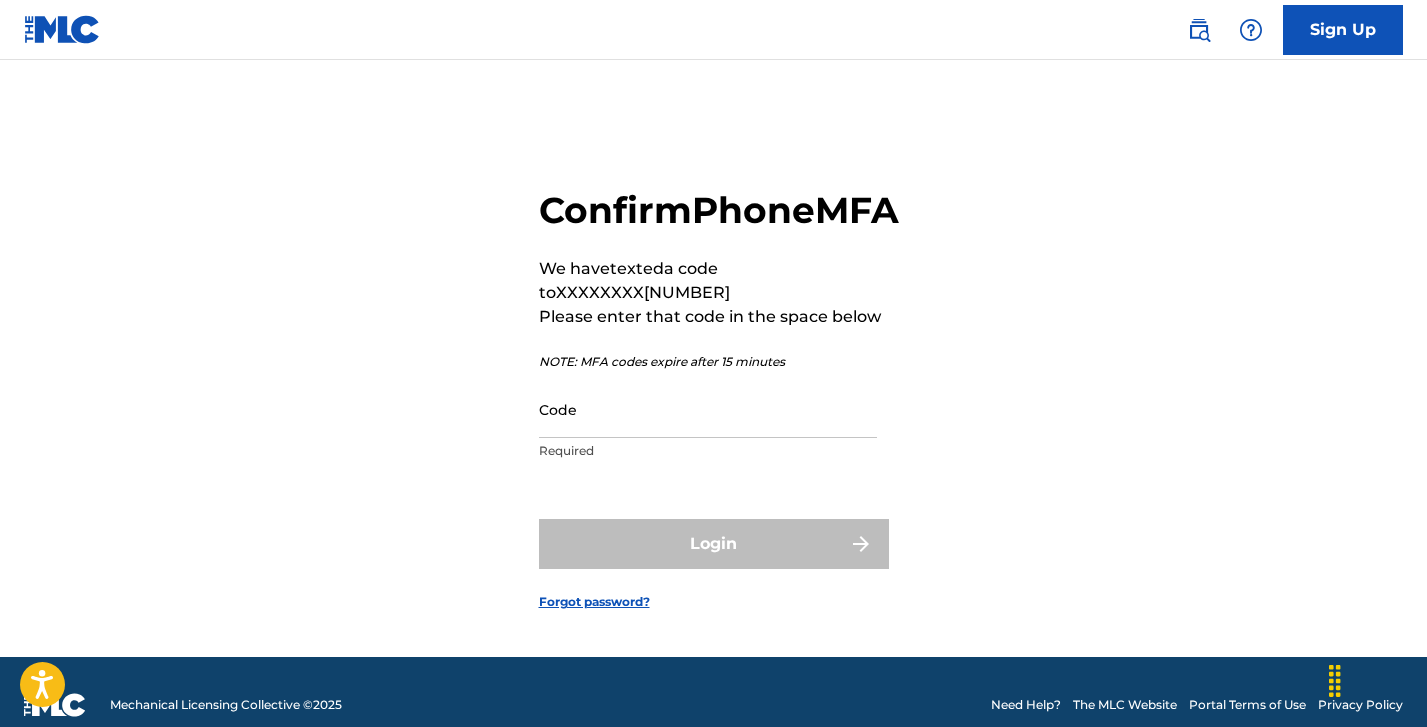 click on "Code Required" at bounding box center (708, 426) 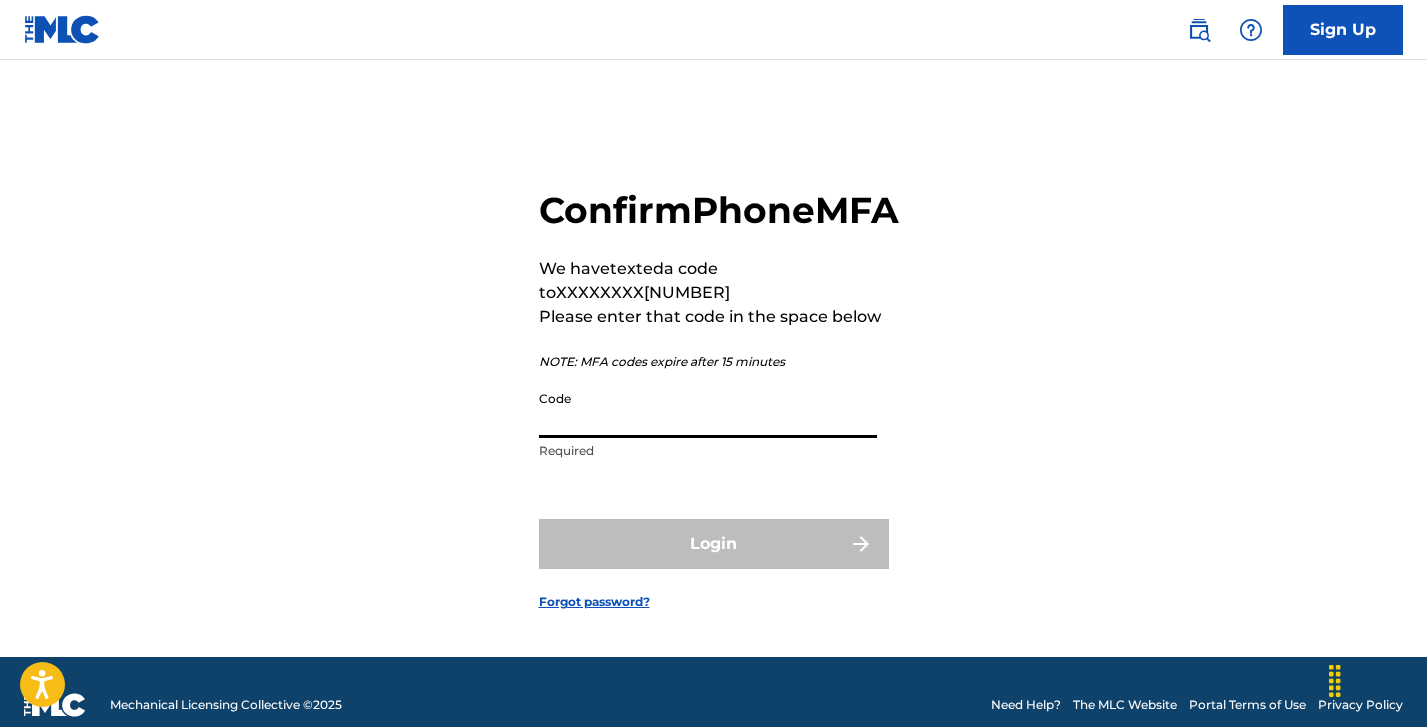 click on "Code" at bounding box center (708, 409) 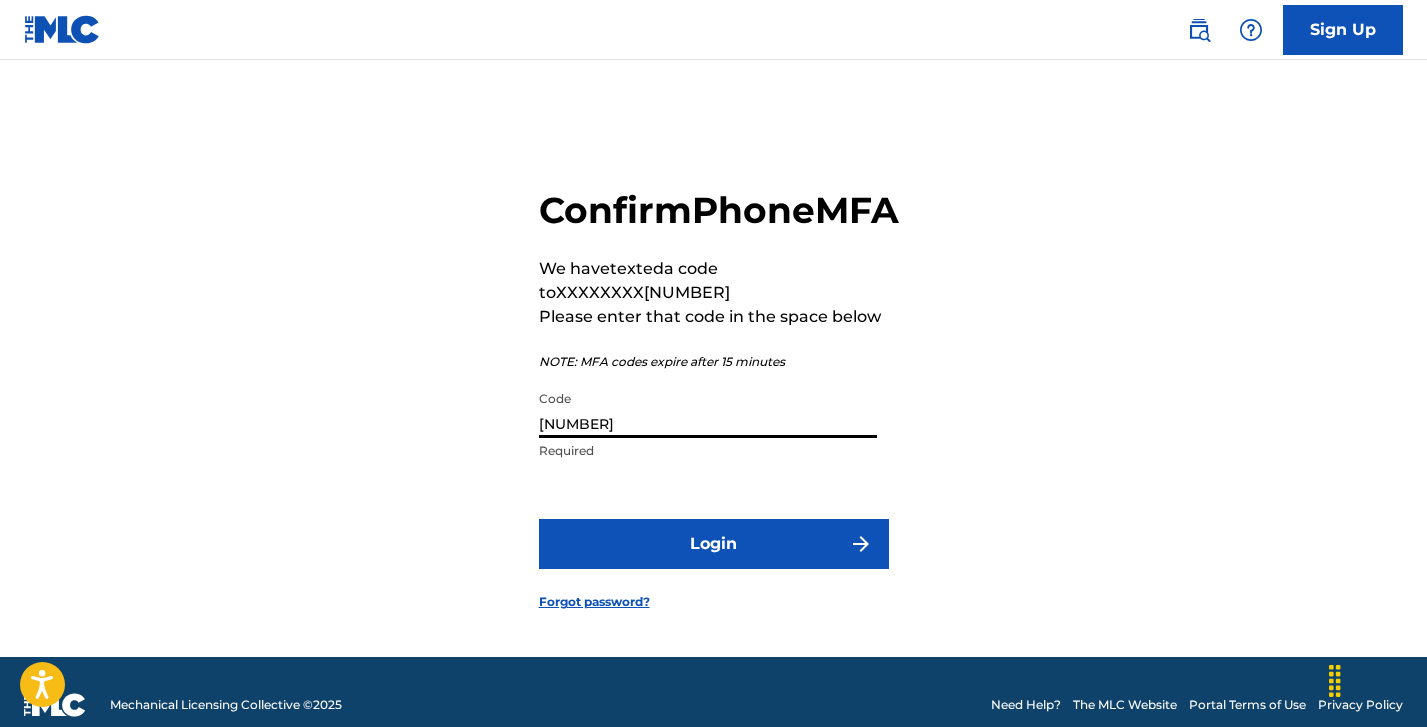type on "[NUMBER]" 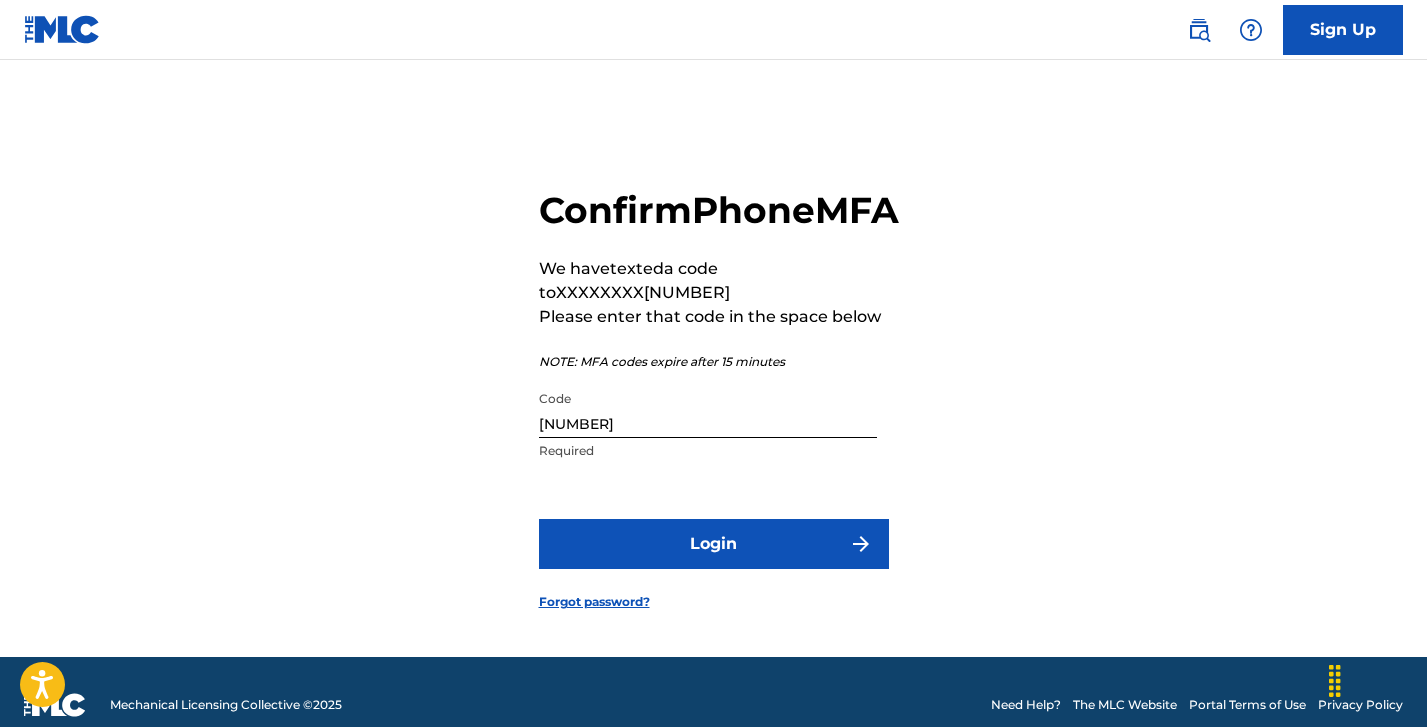 click on "Login" at bounding box center (714, 544) 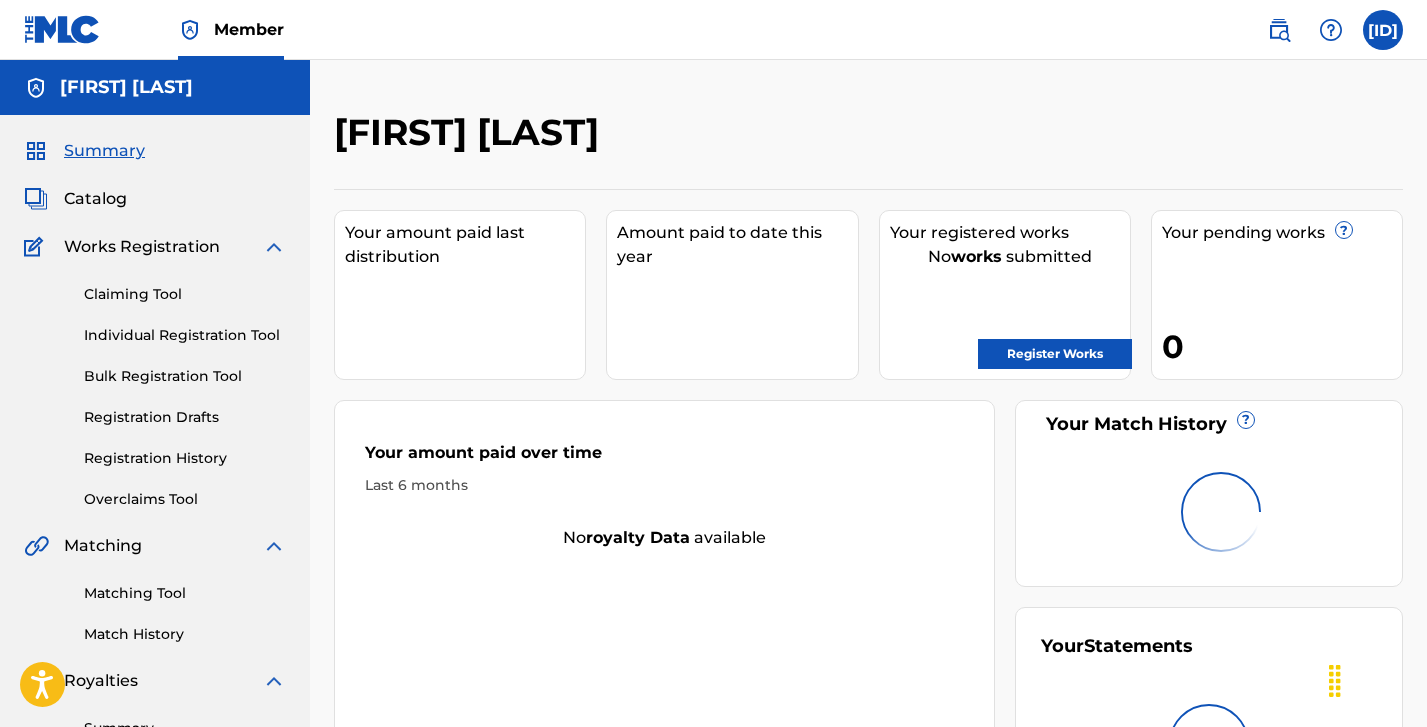 scroll, scrollTop: 0, scrollLeft: 0, axis: both 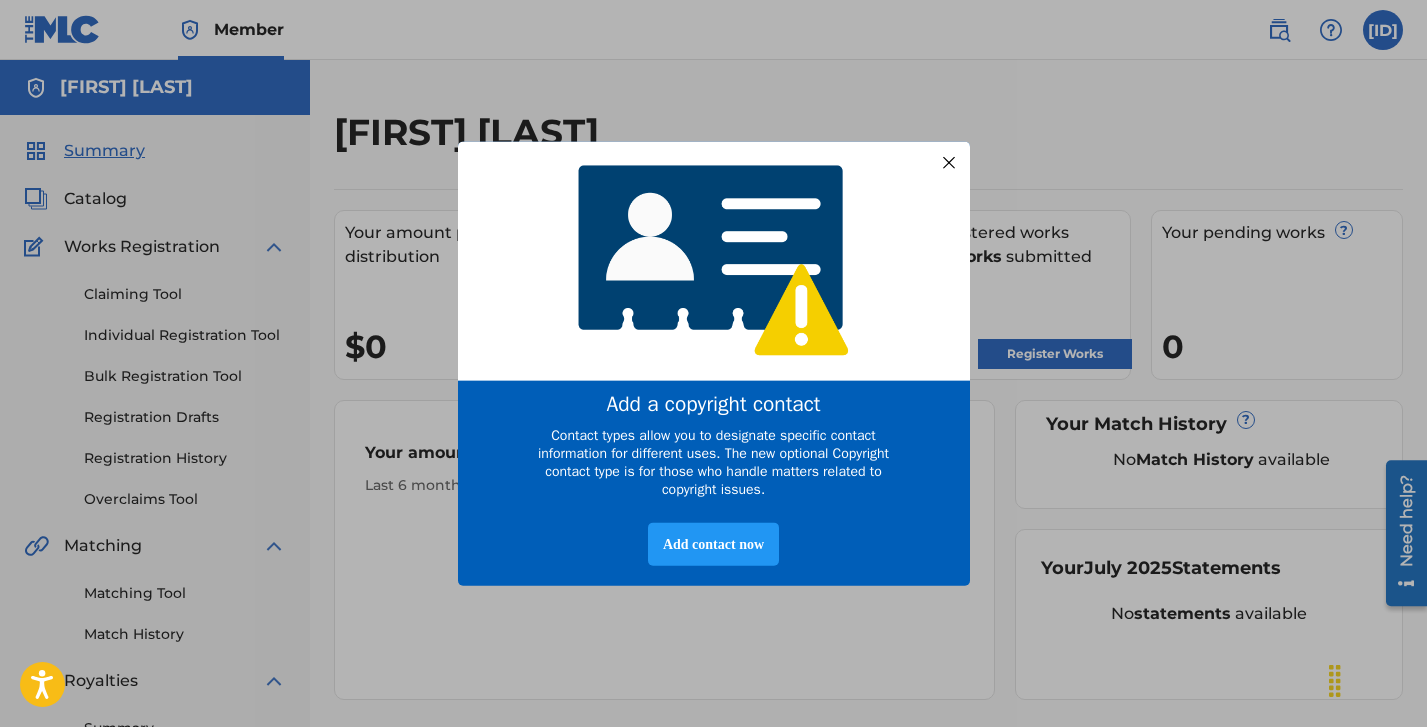click at bounding box center [948, 162] 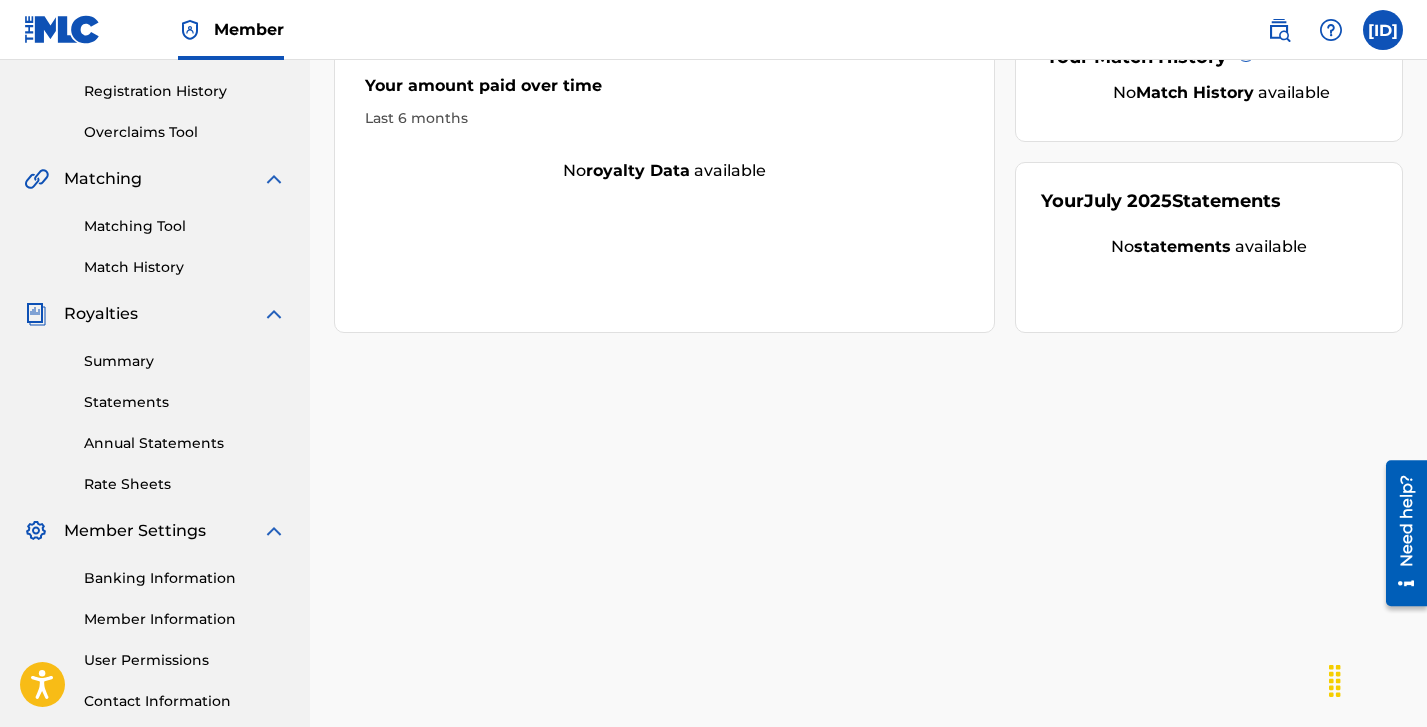 scroll, scrollTop: 0, scrollLeft: 0, axis: both 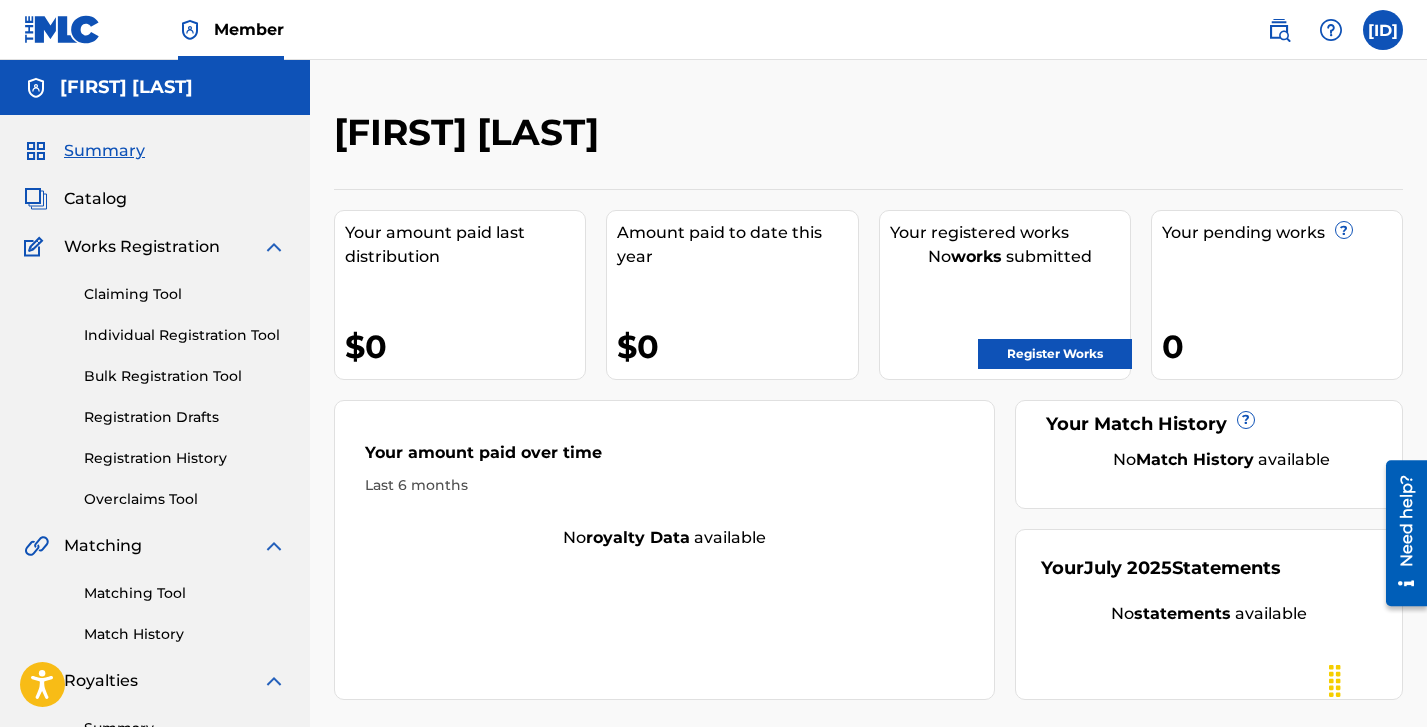 click on "Register Works" at bounding box center [1055, 354] 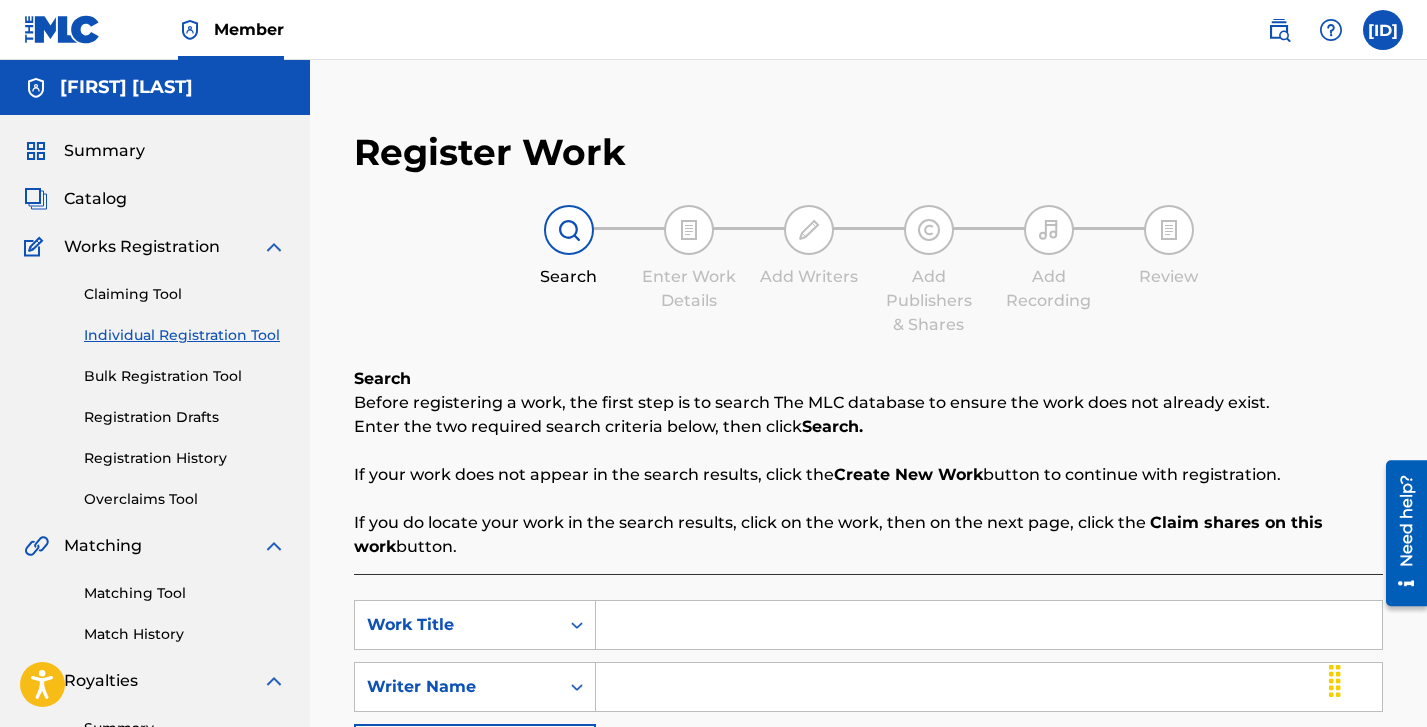 scroll, scrollTop: 273, scrollLeft: 0, axis: vertical 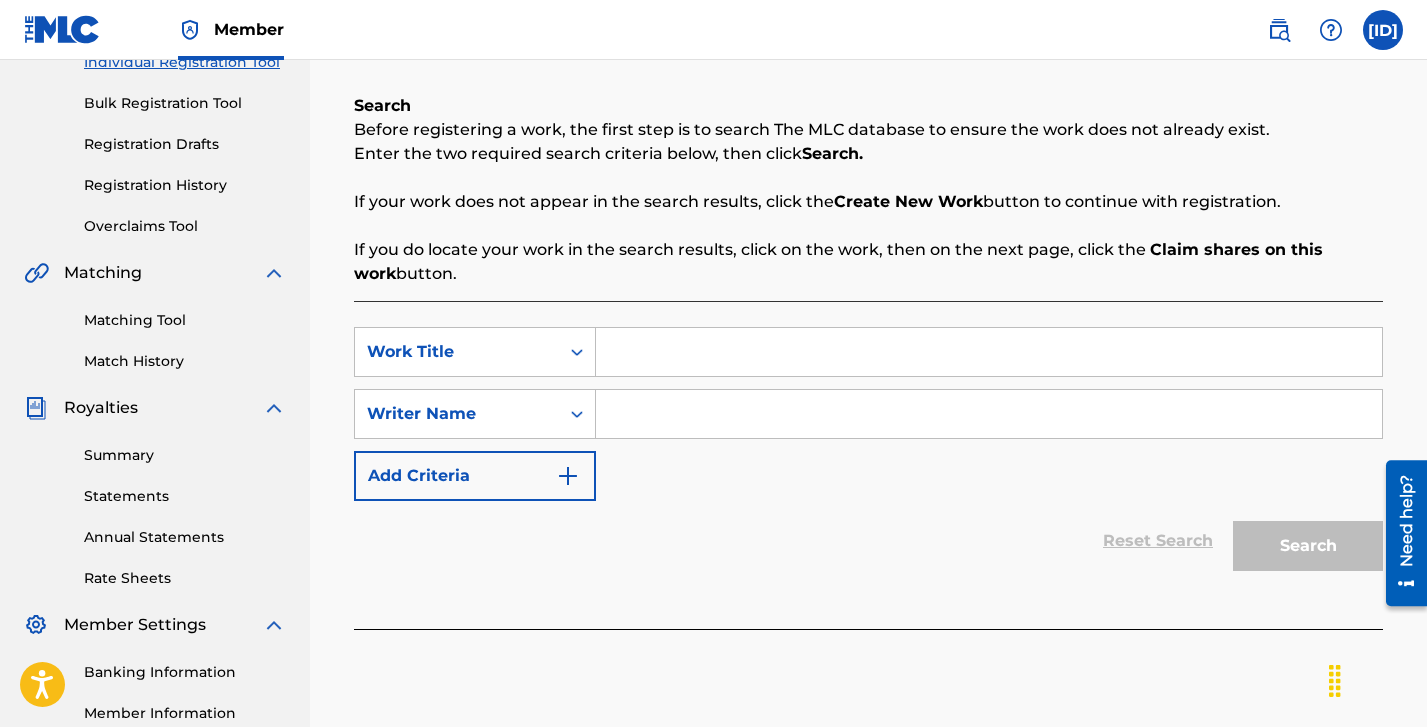 click at bounding box center [989, 352] 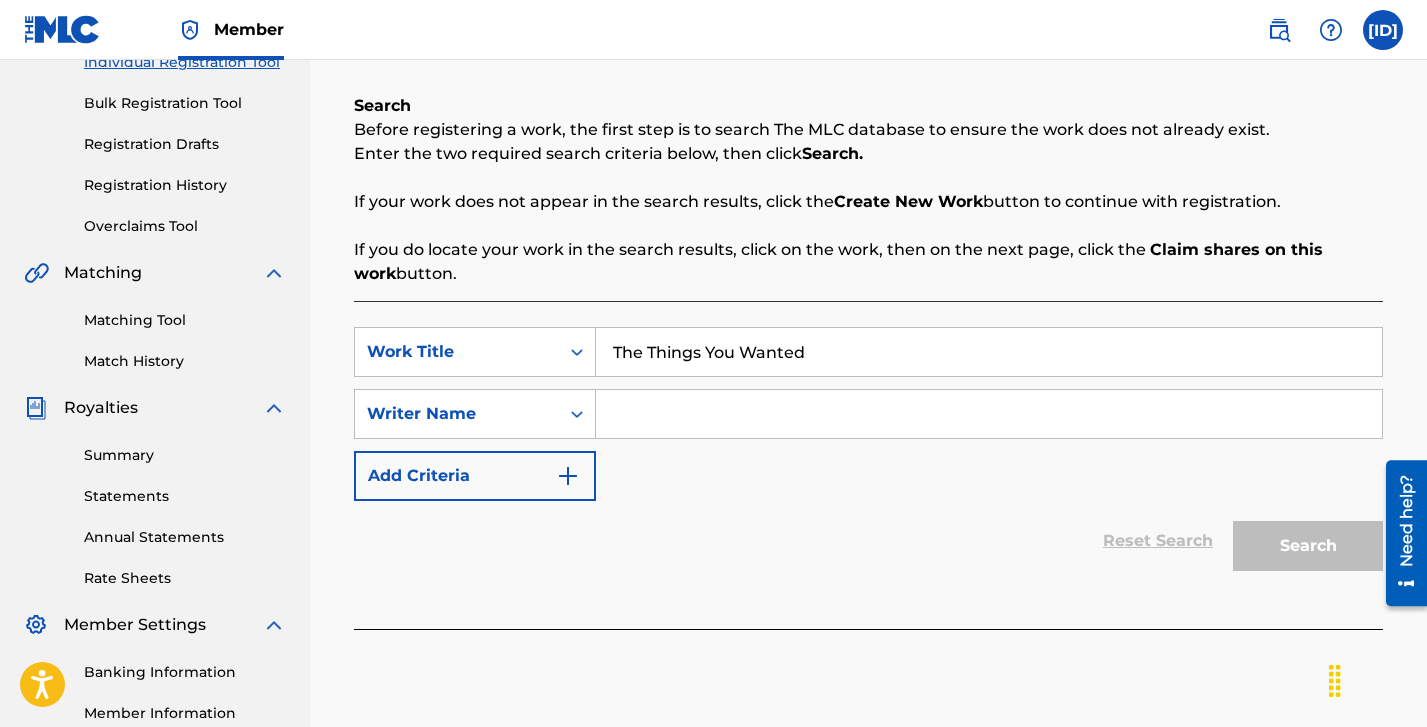 type on "The Things You Wanted" 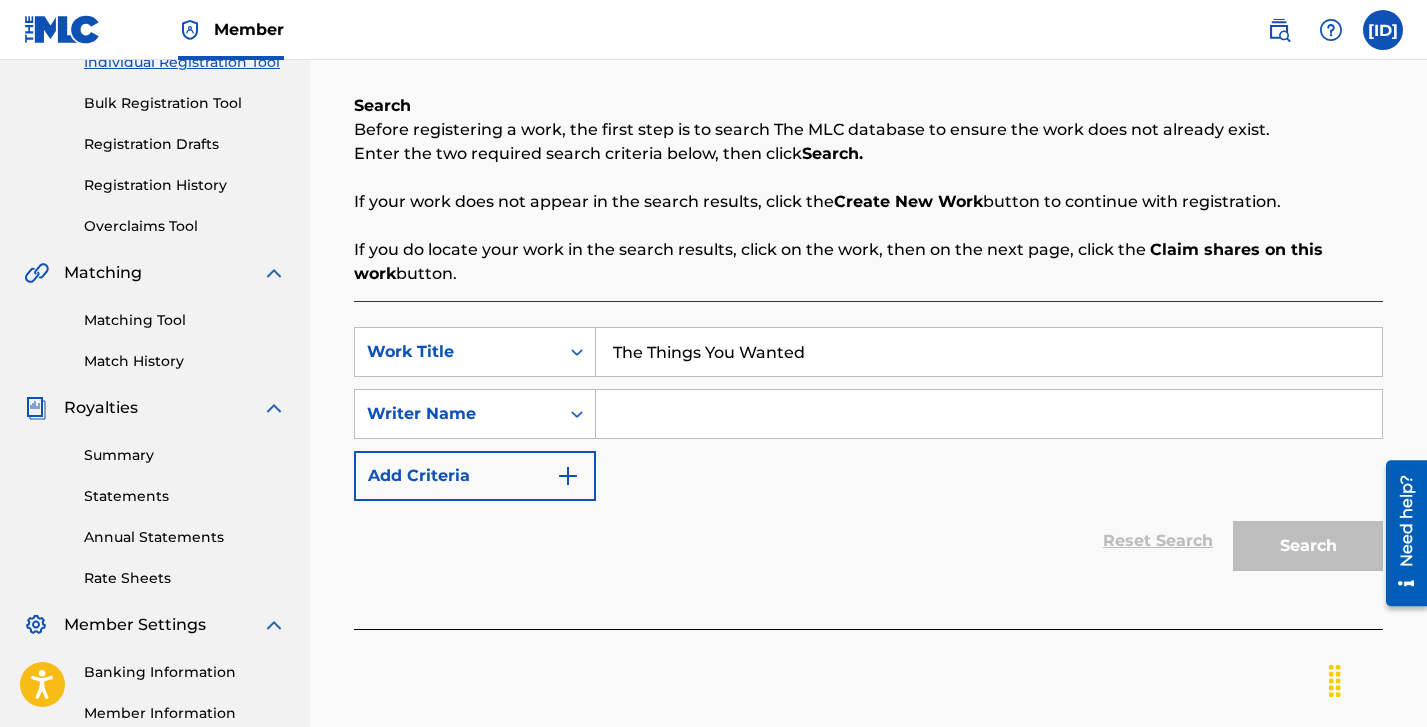 click at bounding box center (989, 414) 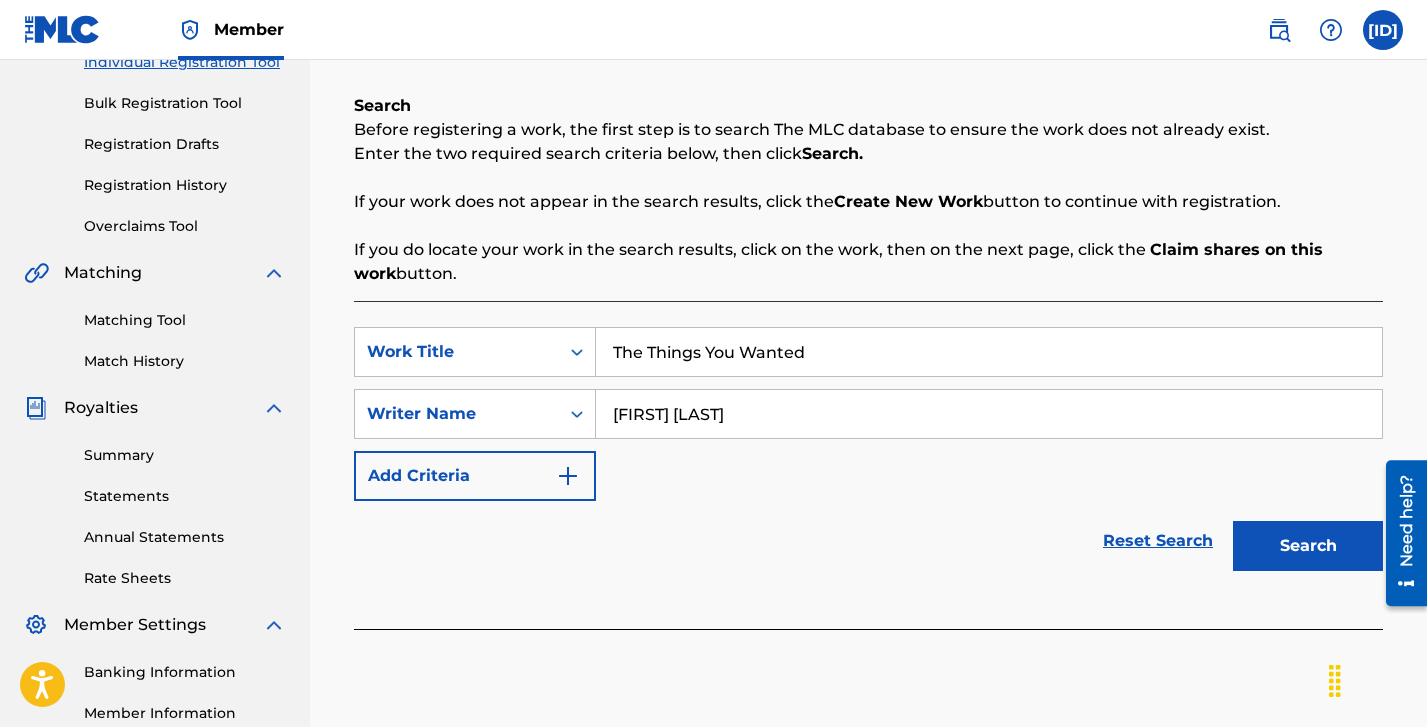 click on "Search" at bounding box center [1308, 546] 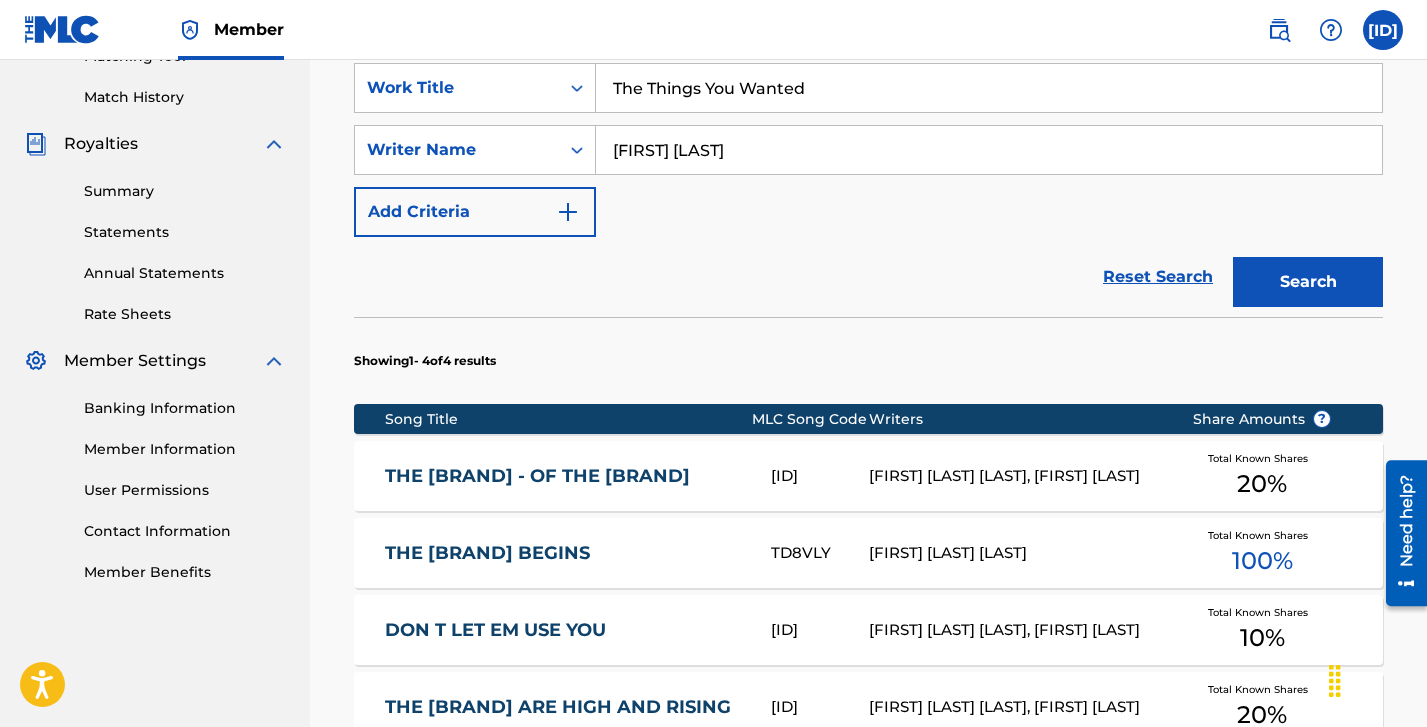 scroll, scrollTop: 560, scrollLeft: 0, axis: vertical 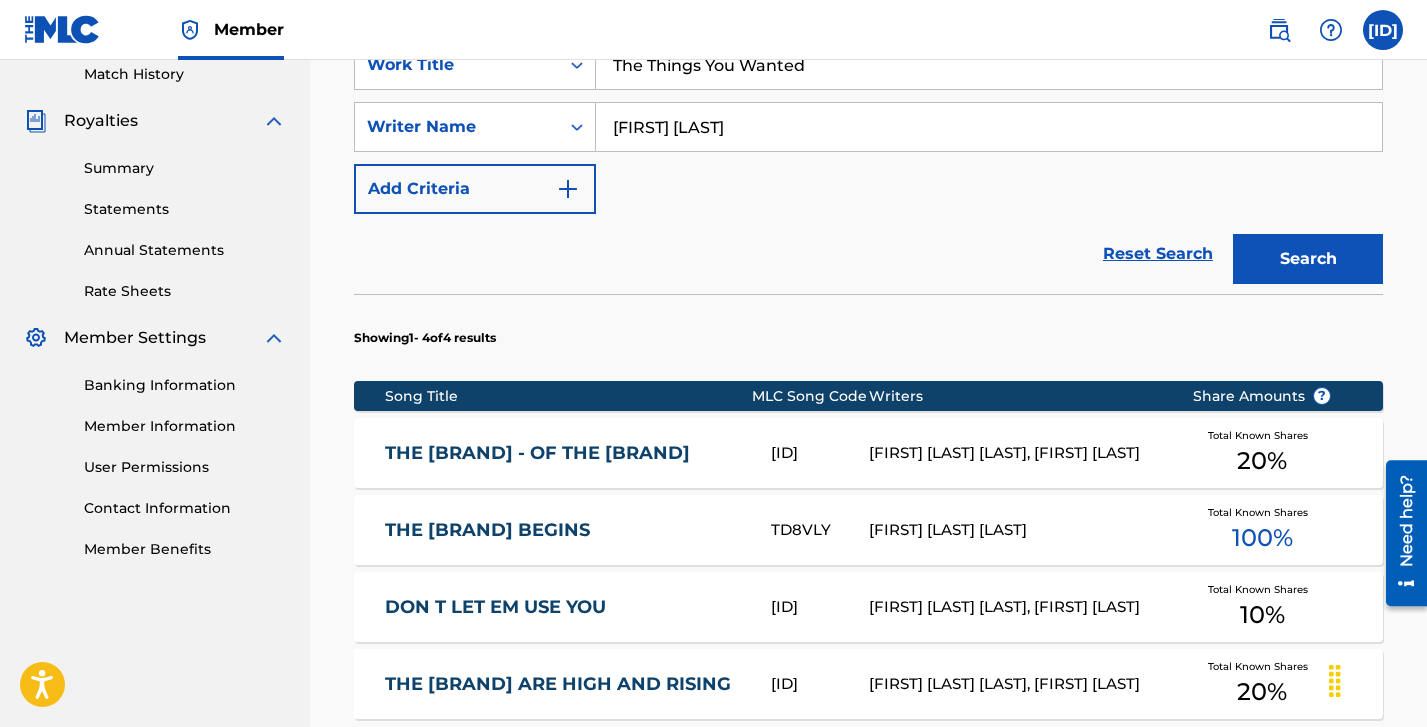 click on "[FIRST] [LAST]" at bounding box center (989, 127) 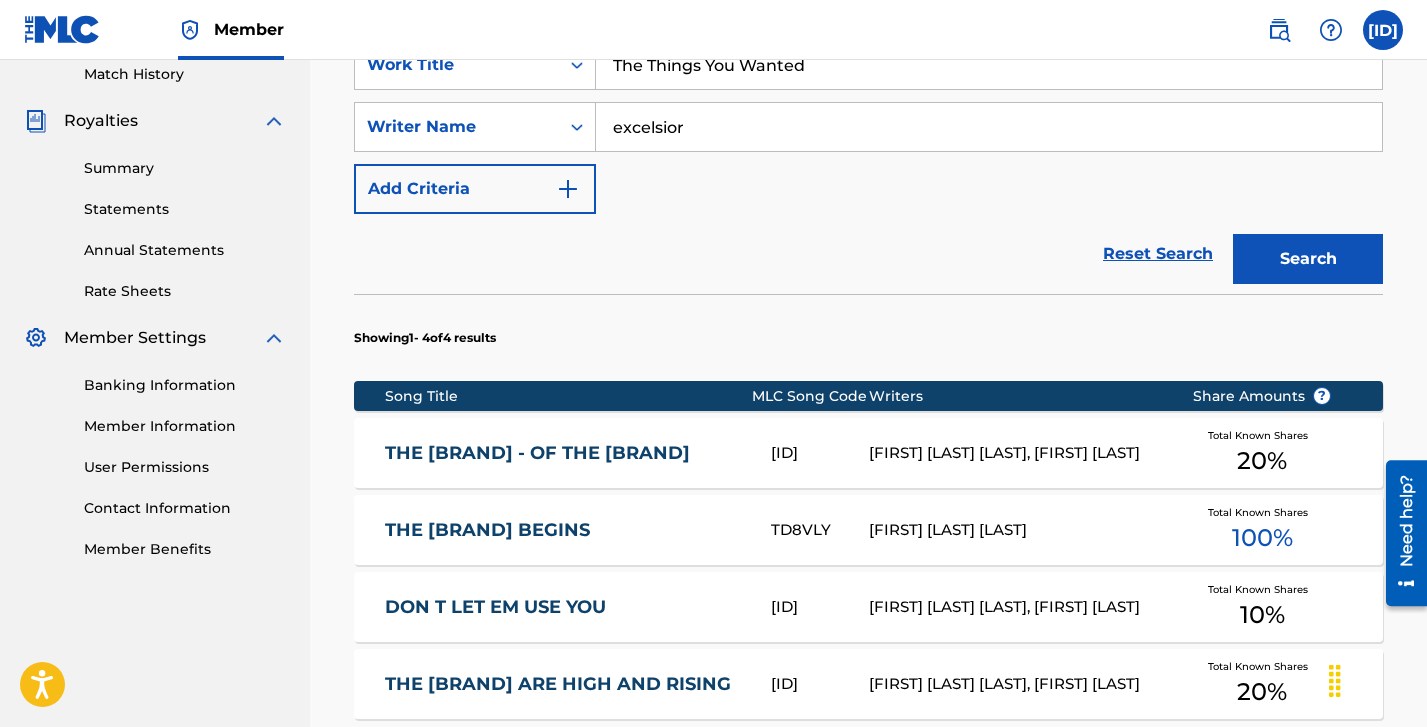 type on "excelsior" 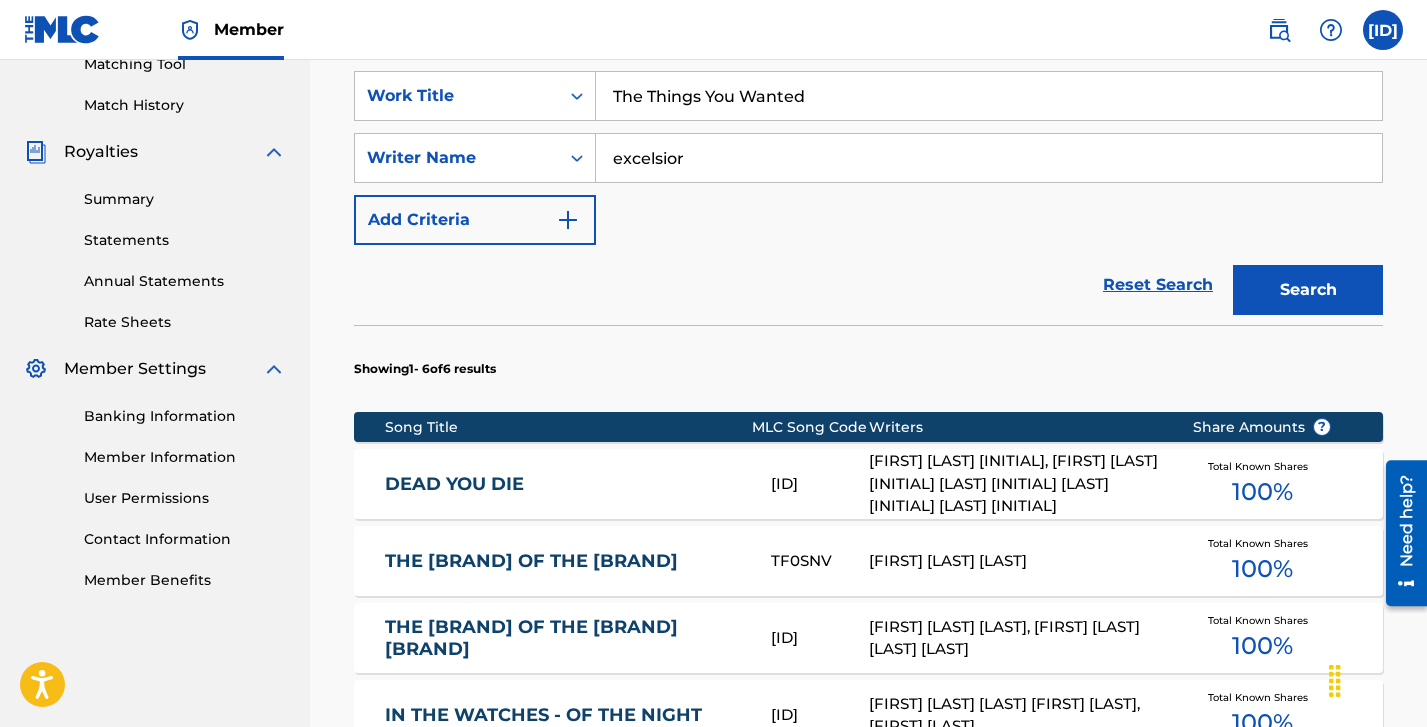 scroll, scrollTop: 478, scrollLeft: 0, axis: vertical 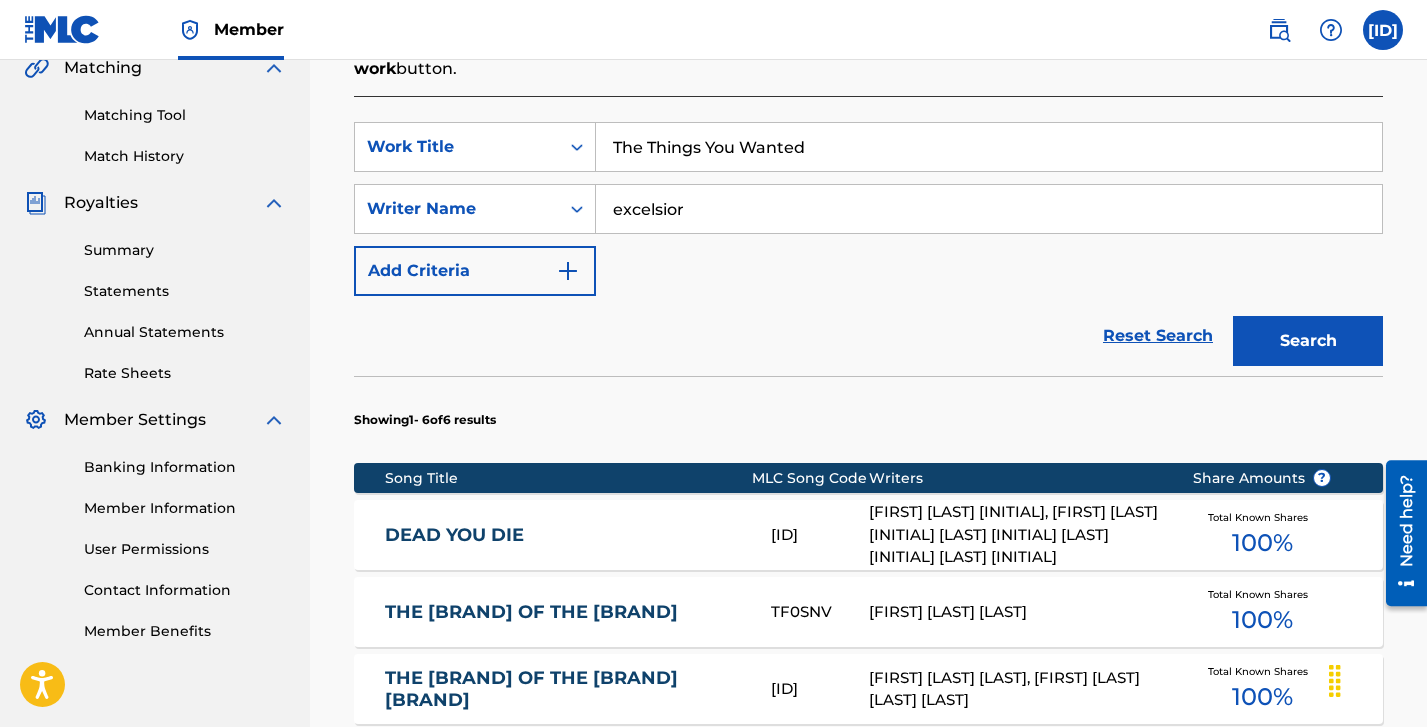 click on "excelsior" at bounding box center (989, 209) 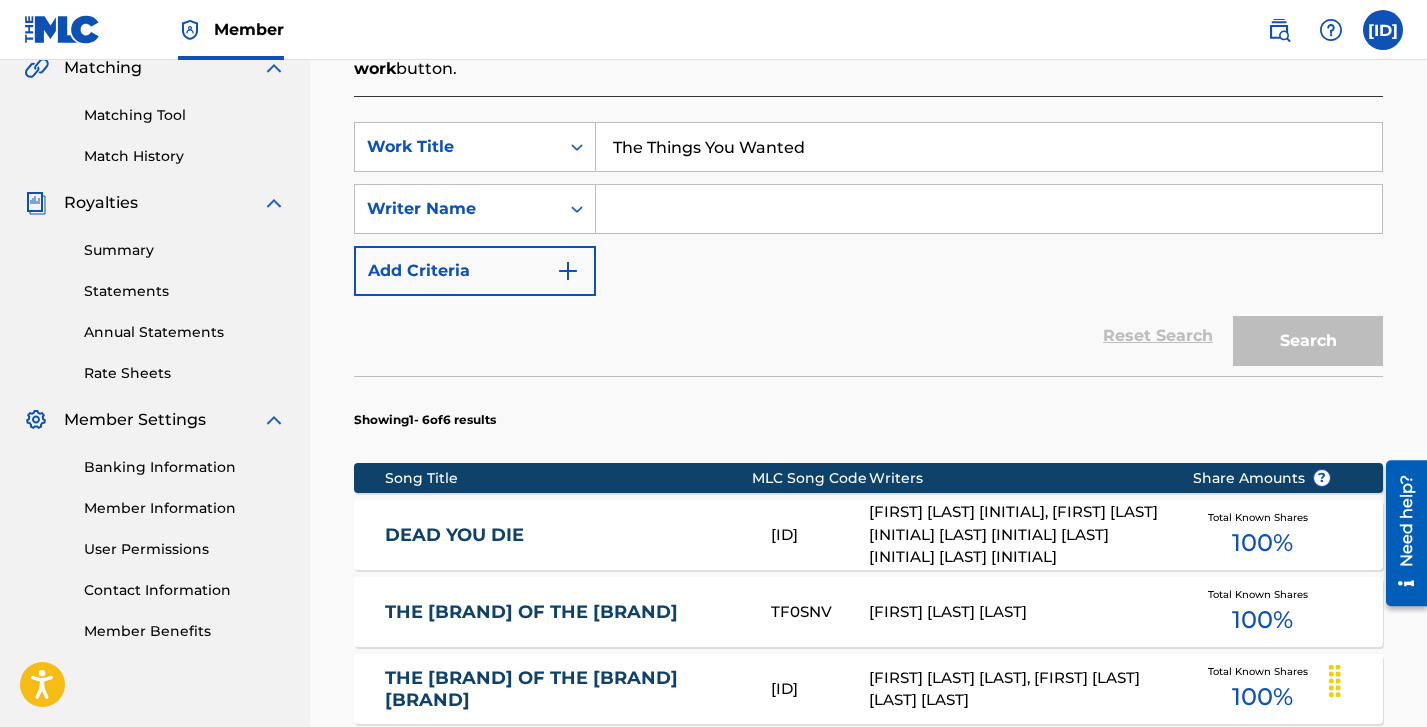 type 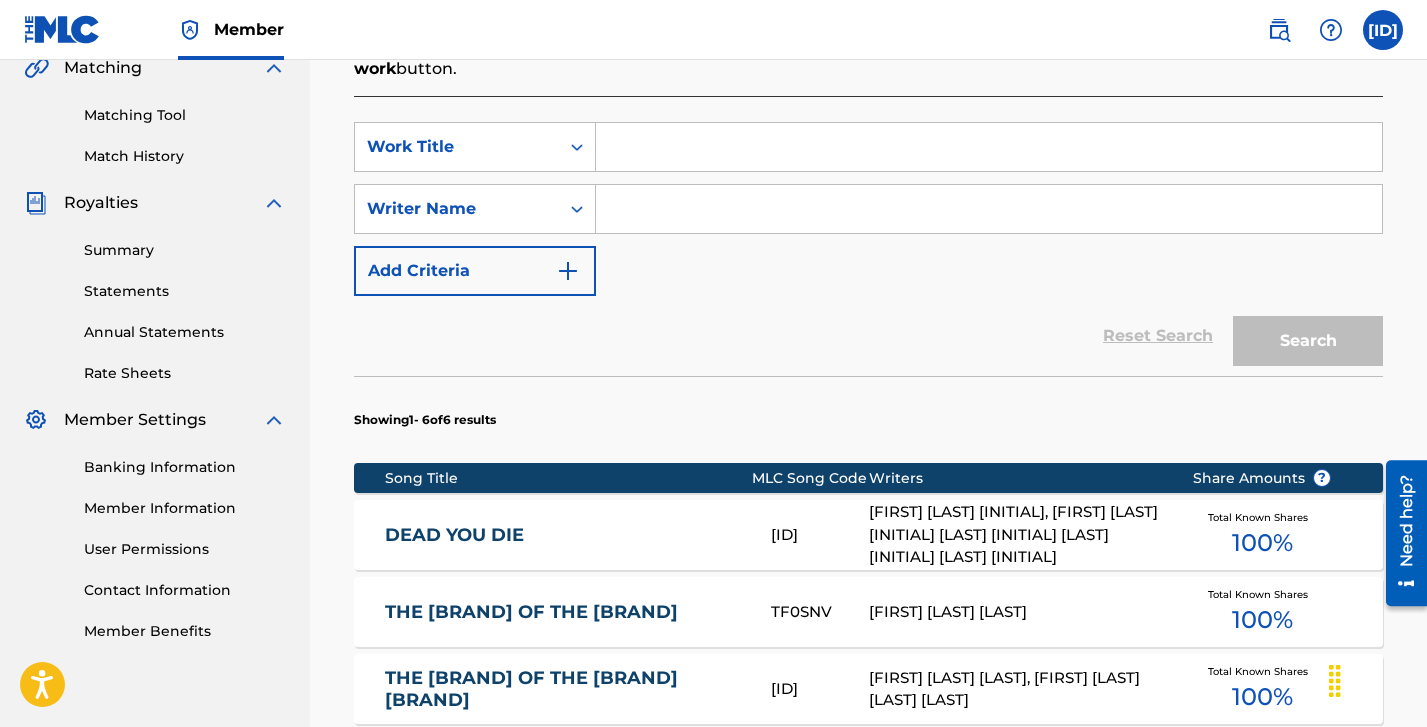 type 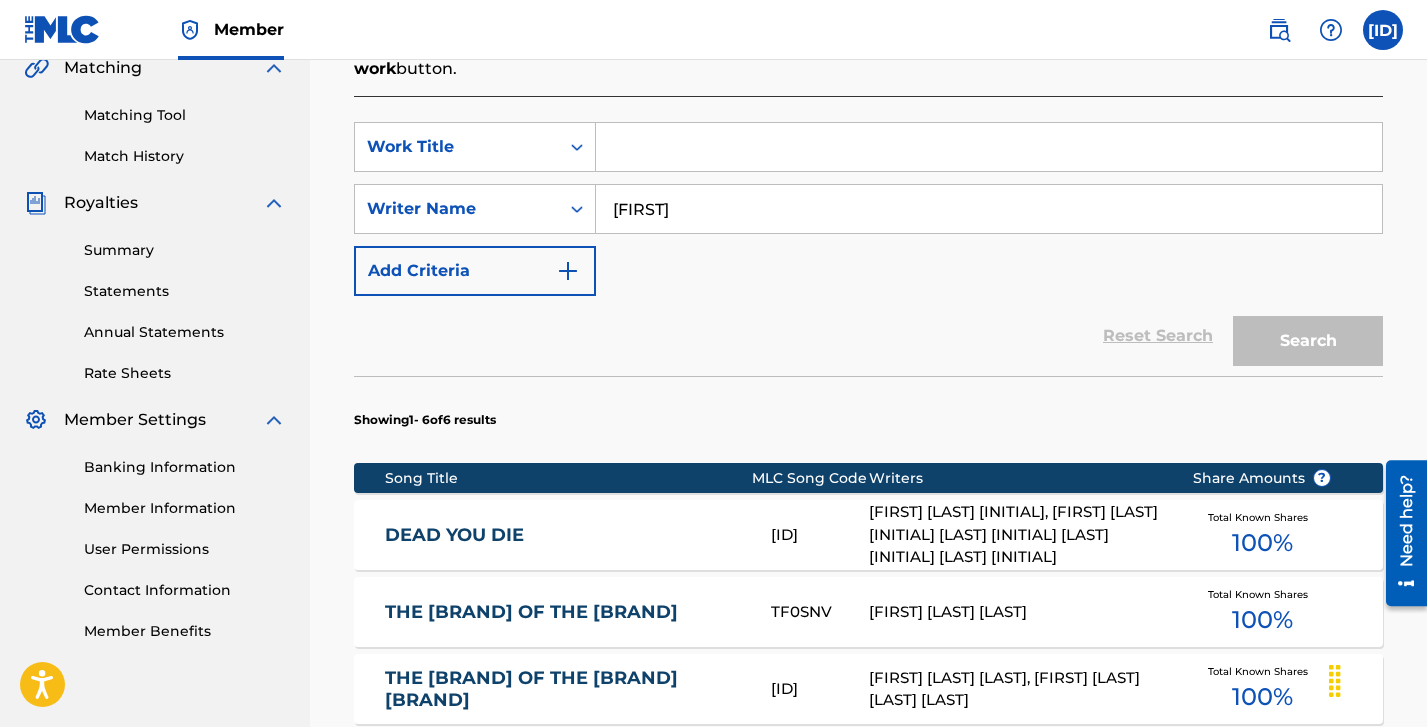 type on "[FIRST] [LAST]" 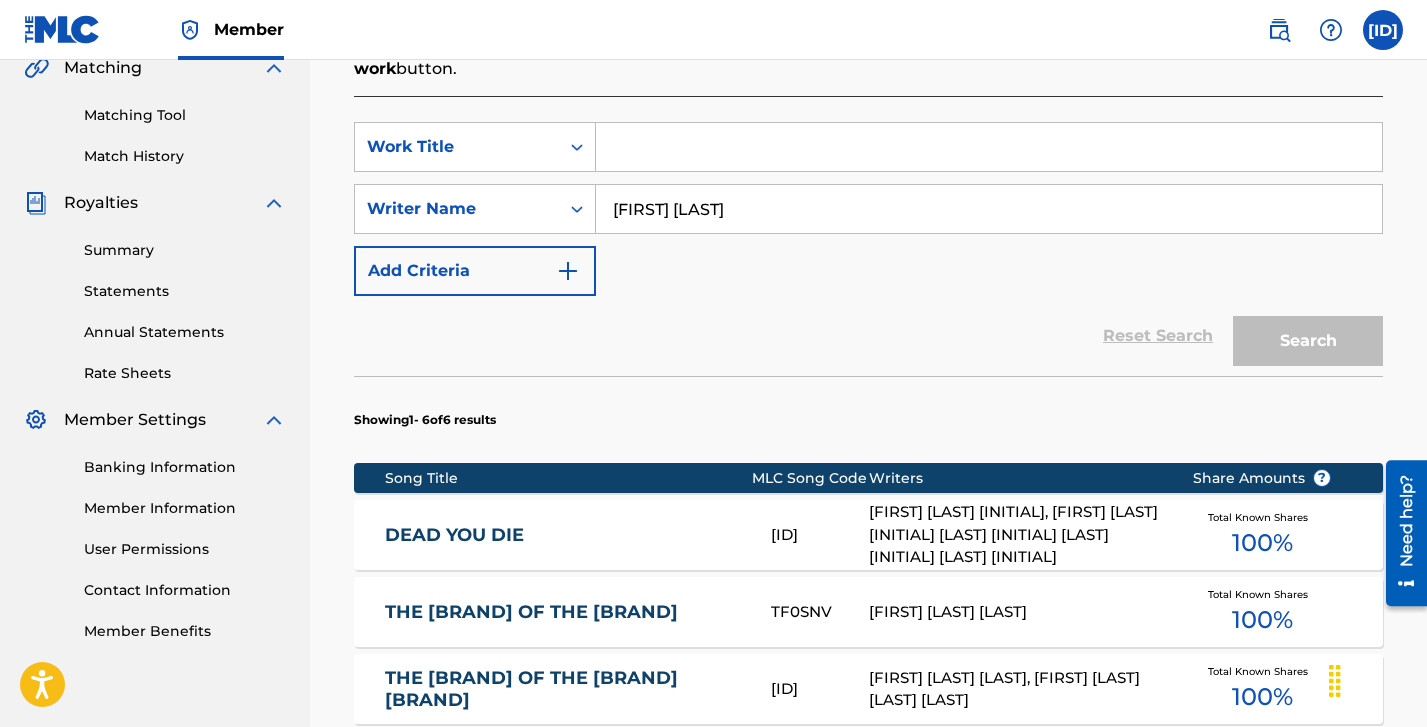 click on "SearchWithCriteria[UUID] Work Title SearchWithCriteria[UUID] Writer Name [FIRST] [LAST] Add Criteria Reset Search Search Showing  1  -   6  of  6   results   Song Title MLC Song Code Writers Share Amounts ? DEAD YOU DIE [ID] [LAST] [INITIAL] [LAST] [INITIAL] [LAST] [INITIAL] [LAST] [INITIAL] Total Known Shares 100 % THE EXECUTION OF THE NARCISSIST [ID] [LAST] [INITIAL] [LAST] Total Known Shares 100 % THE REALM OF THE ANCIENT STONES [ID] [LAST] [INITIAL] [LAST], [LAST] [INITIAL] [LAST] Total Known Shares 100 % IN THE WATCHES - OF THE NIGHT [ID] [LAST] [INITIAL] [LAST], [FIRST] [LAST] Total Known Shares 100 % HEALED BY THE DARK [ID] [LAST] [INITIAL] [LAST] Total Known Shares 100 % AS THE [BRAND] WATCHES [ID] [FIRST] [LAST], [LAST] [INITIAL] [LAST] Total Known Shares 99 % Results Per Page: 10 25 50 100" at bounding box center [868, 612] 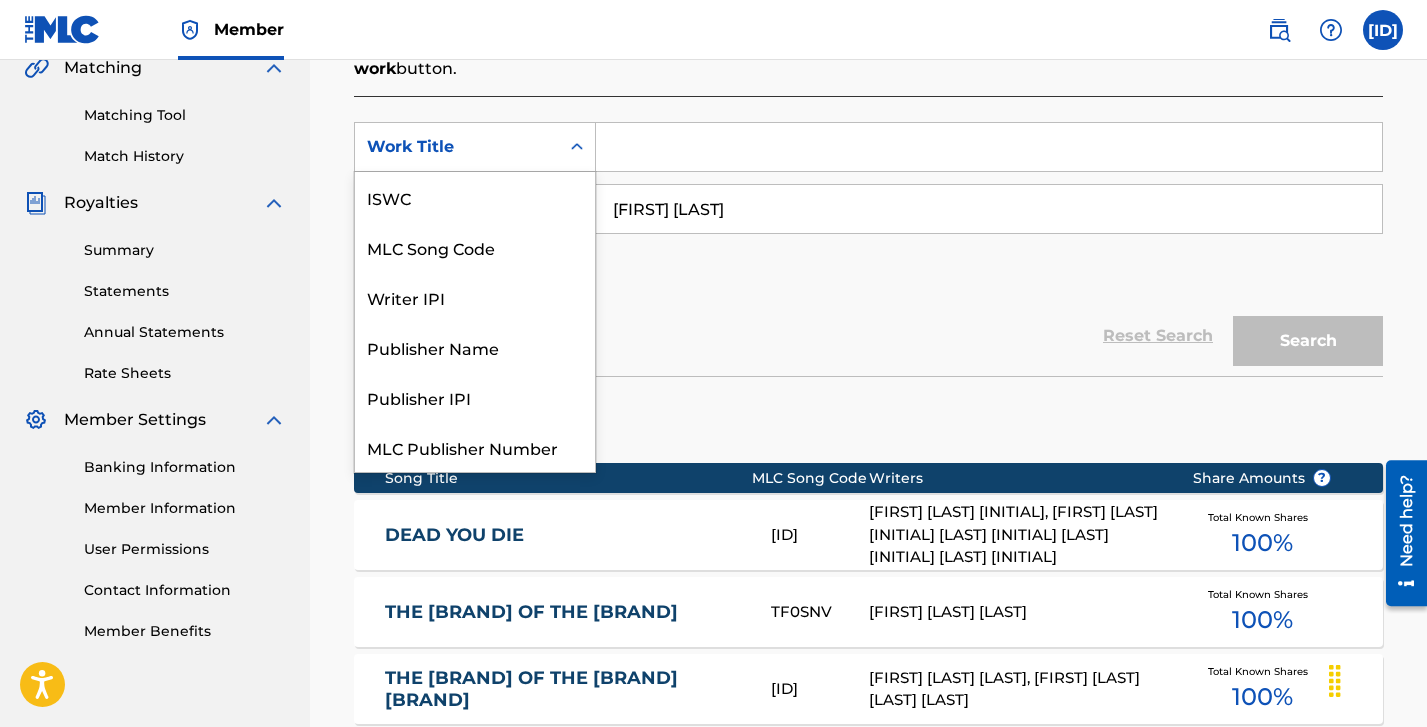 click on "Work Title" at bounding box center (457, 147) 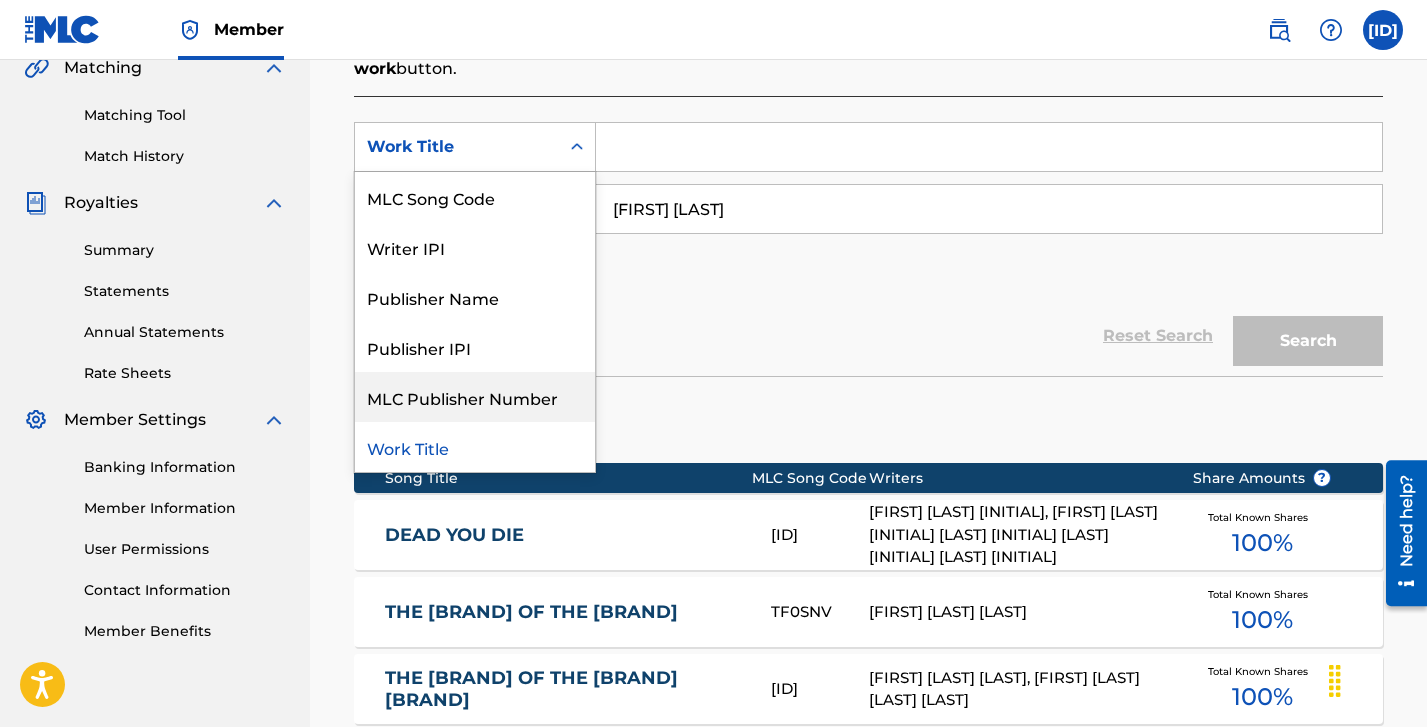 click on "Reset Search Search" at bounding box center (868, 336) 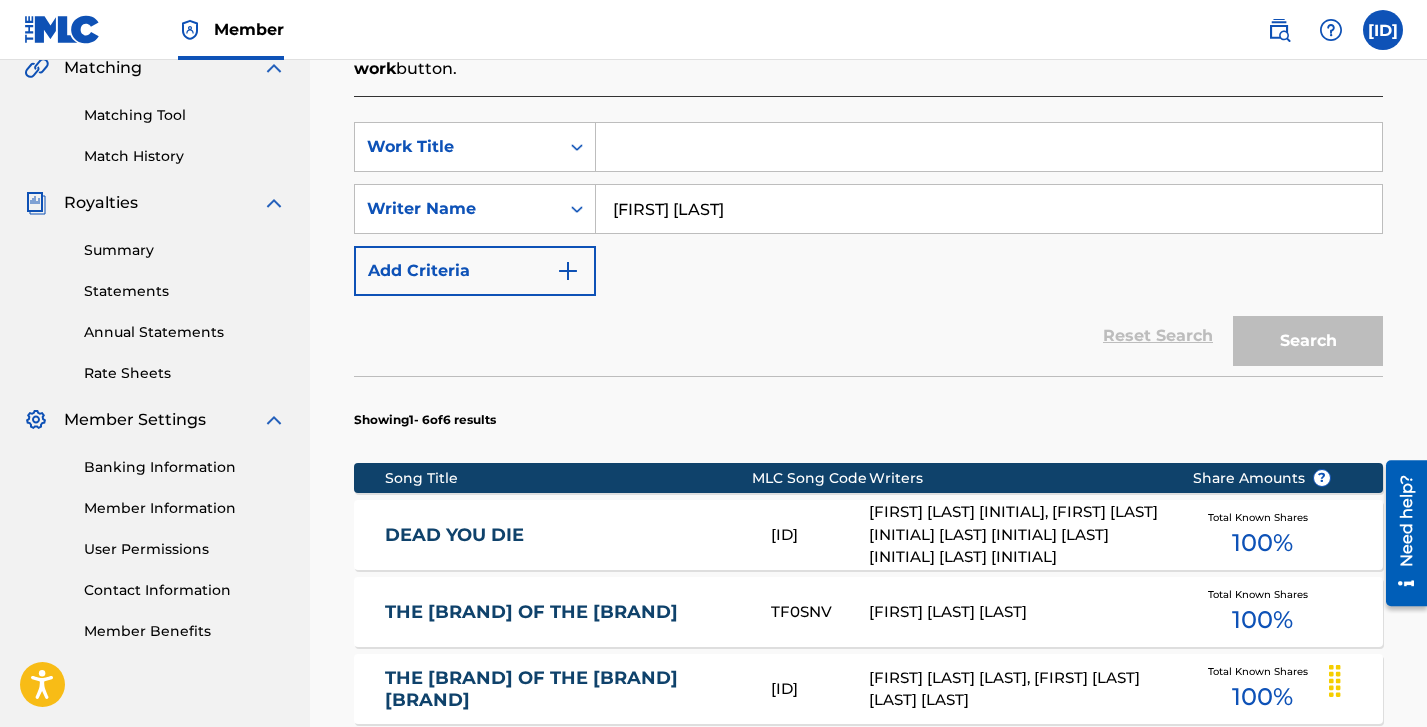 click at bounding box center [989, 147] 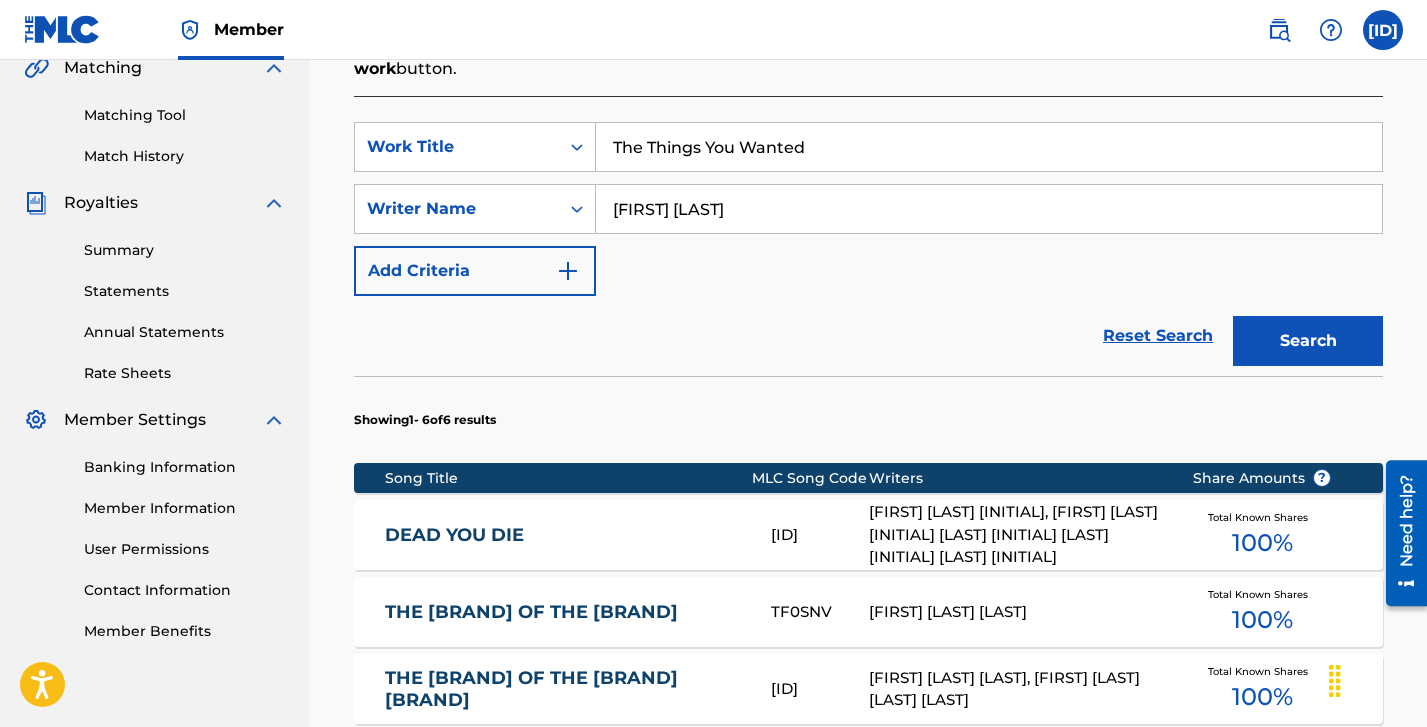 type on "The Things You Wanted" 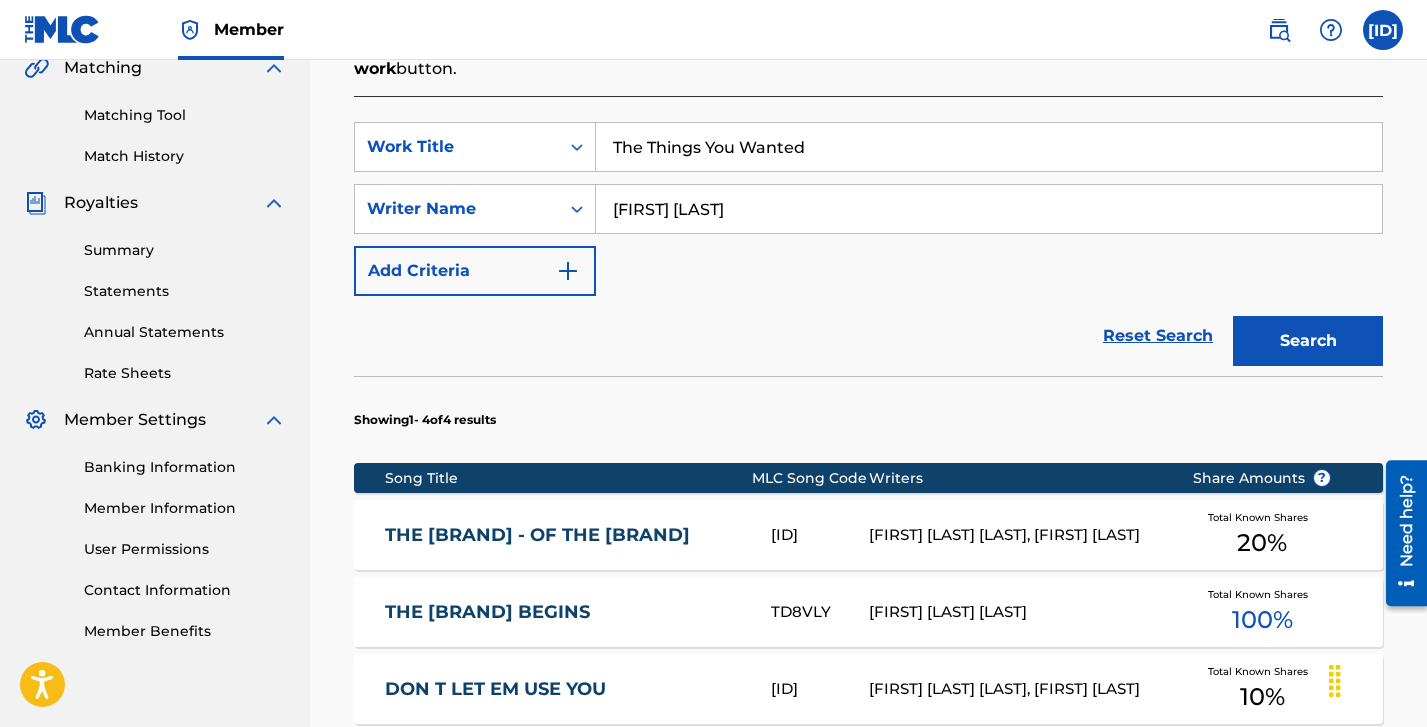 scroll, scrollTop: 913, scrollLeft: 0, axis: vertical 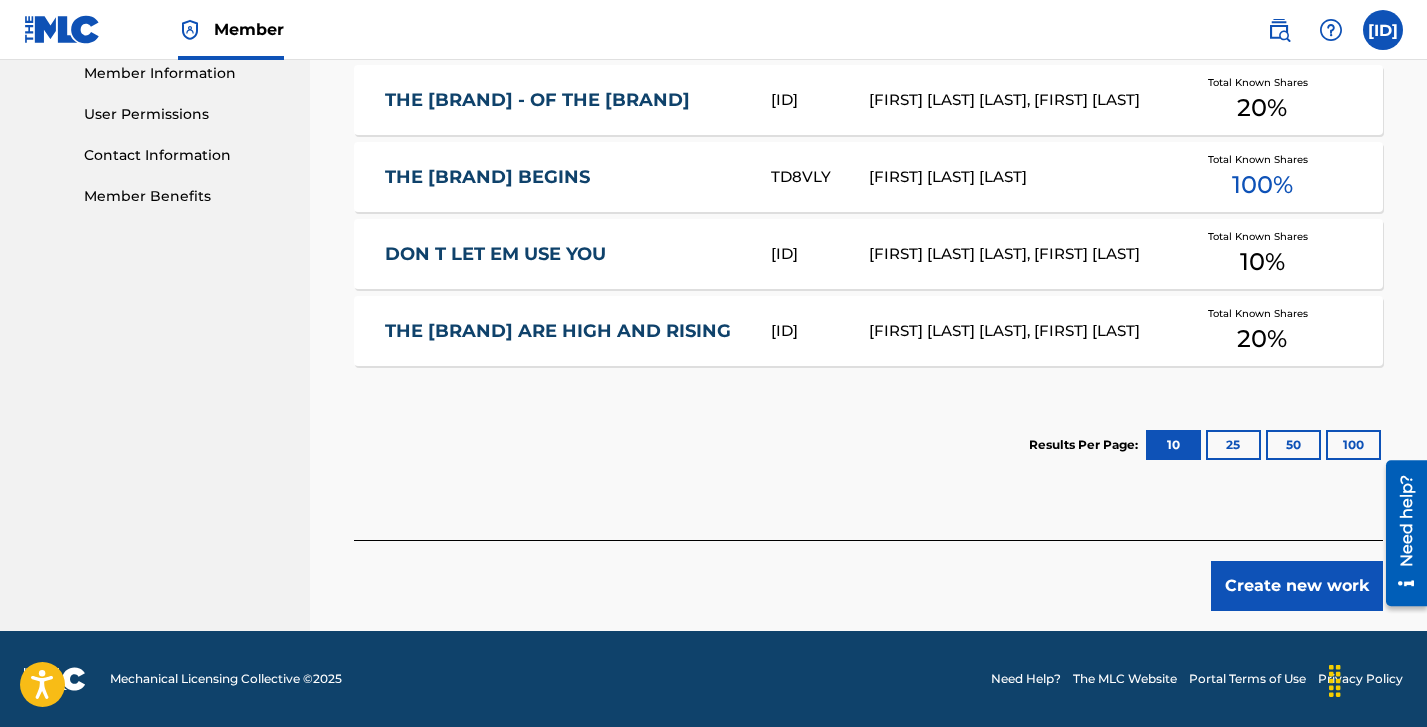 click on "25" at bounding box center [1233, 445] 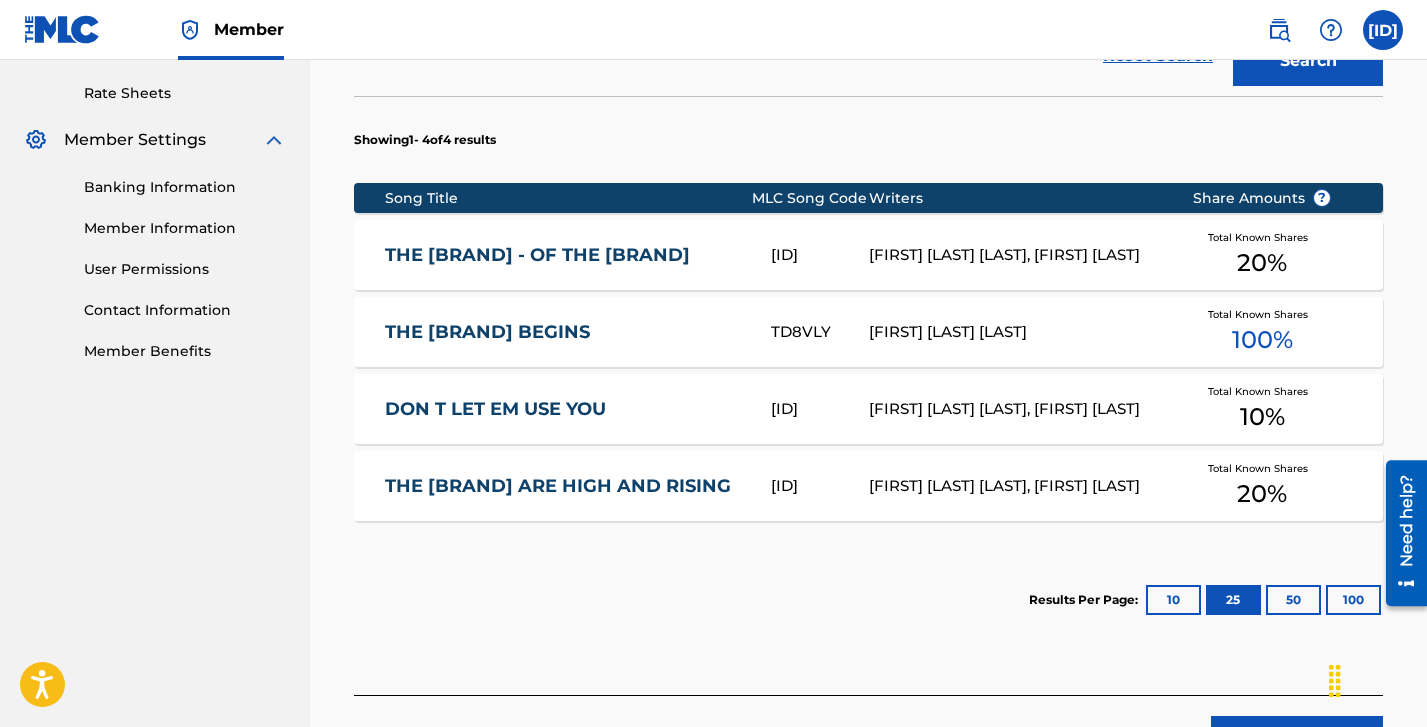 scroll, scrollTop: 756, scrollLeft: 0, axis: vertical 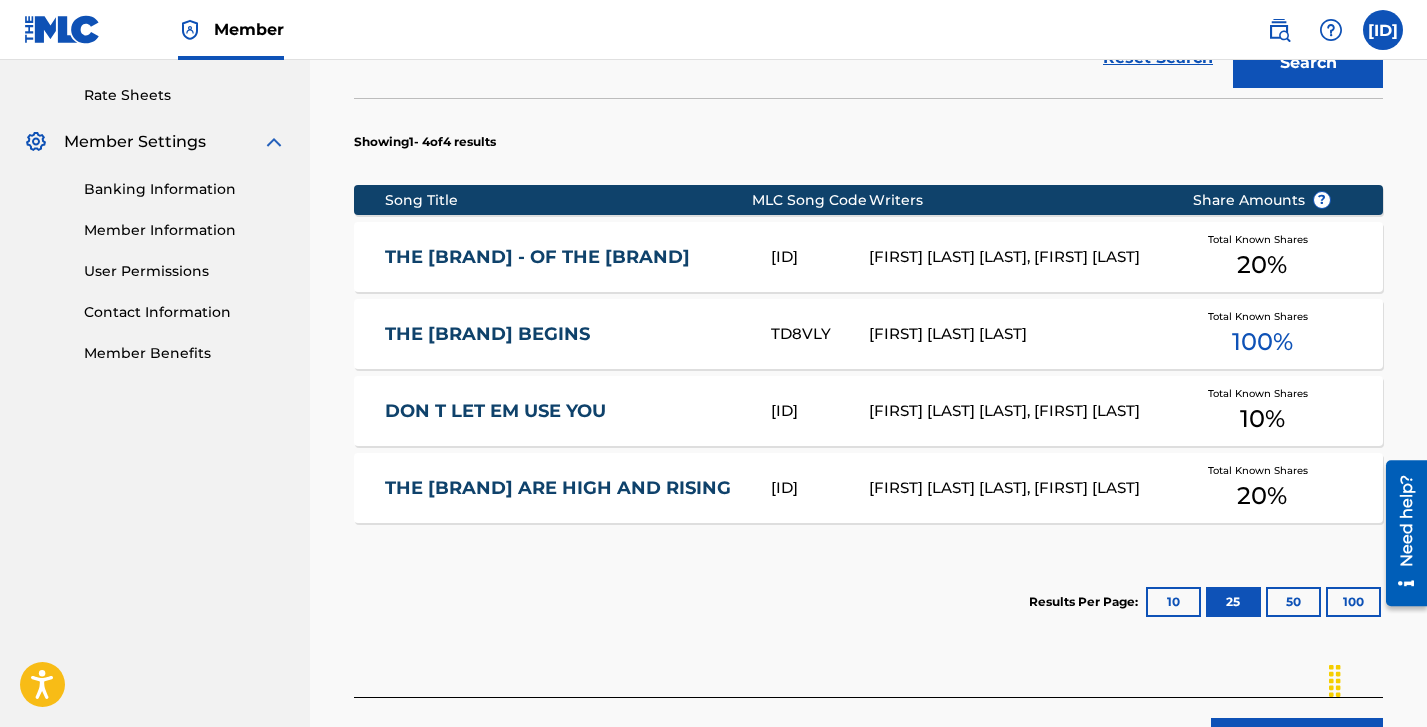 click on "DON T LET EM USE YOU" at bounding box center [565, 411] 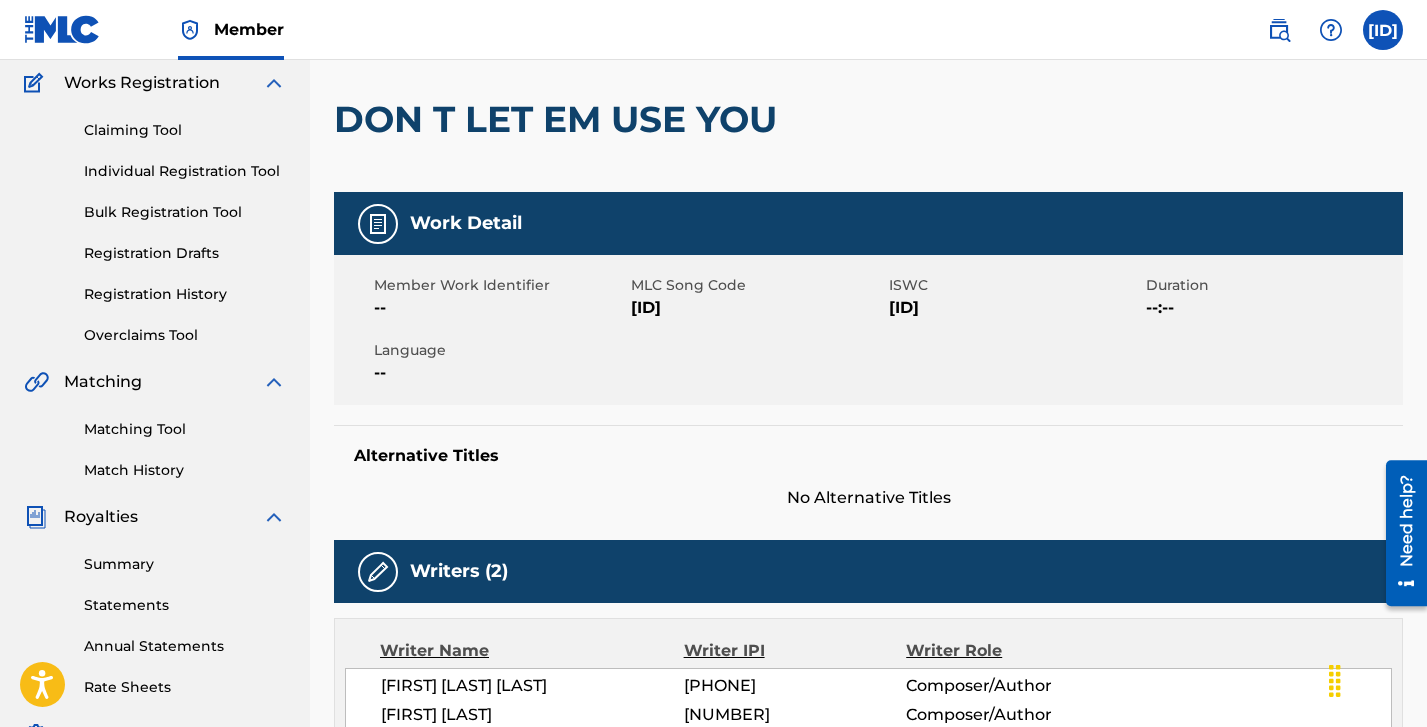 scroll, scrollTop: 0, scrollLeft: 0, axis: both 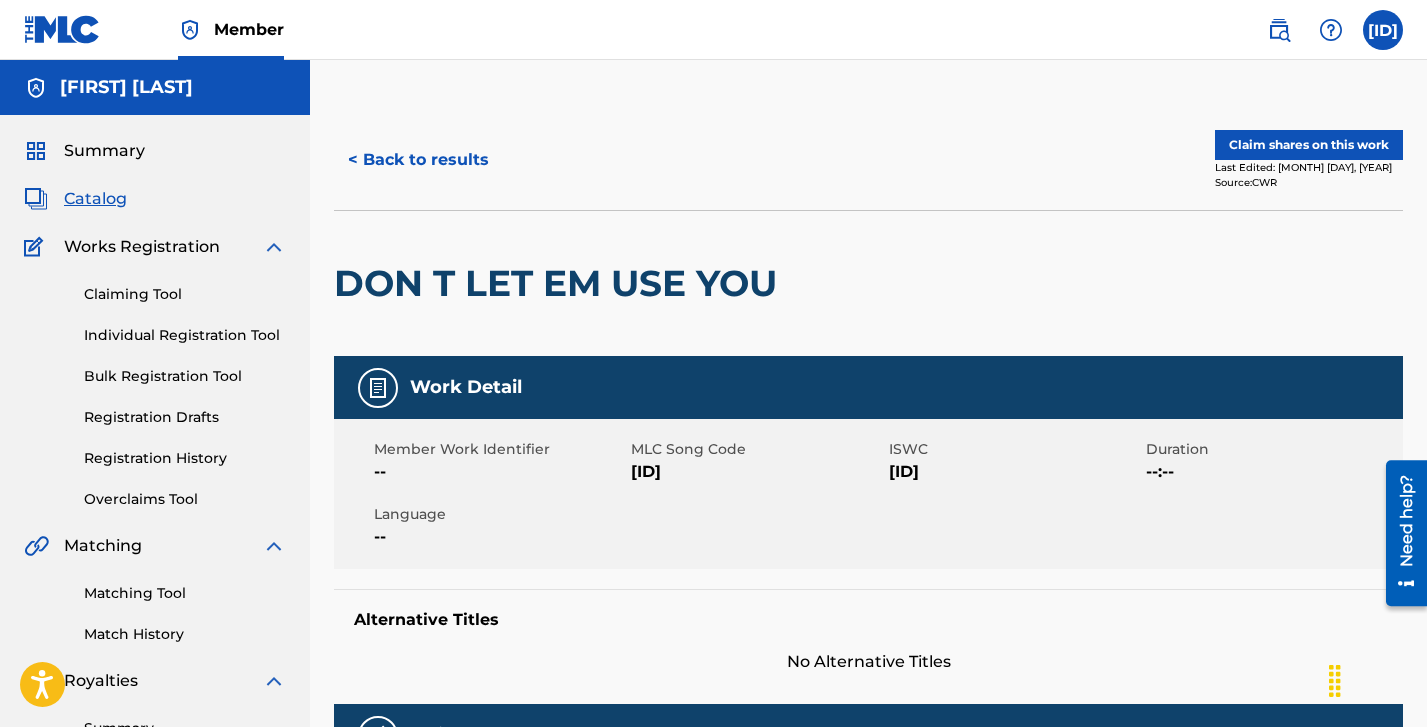 click on "Catalog" at bounding box center [95, 199] 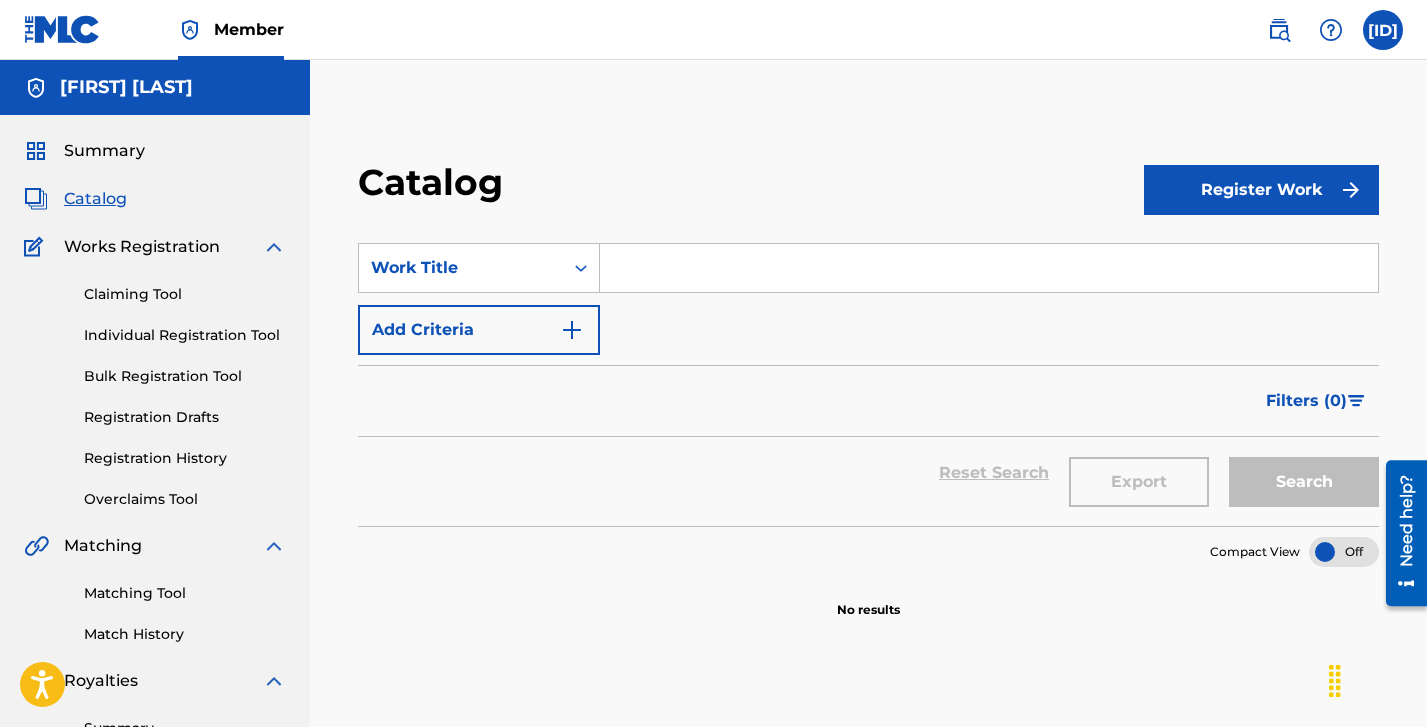 click at bounding box center (989, 268) 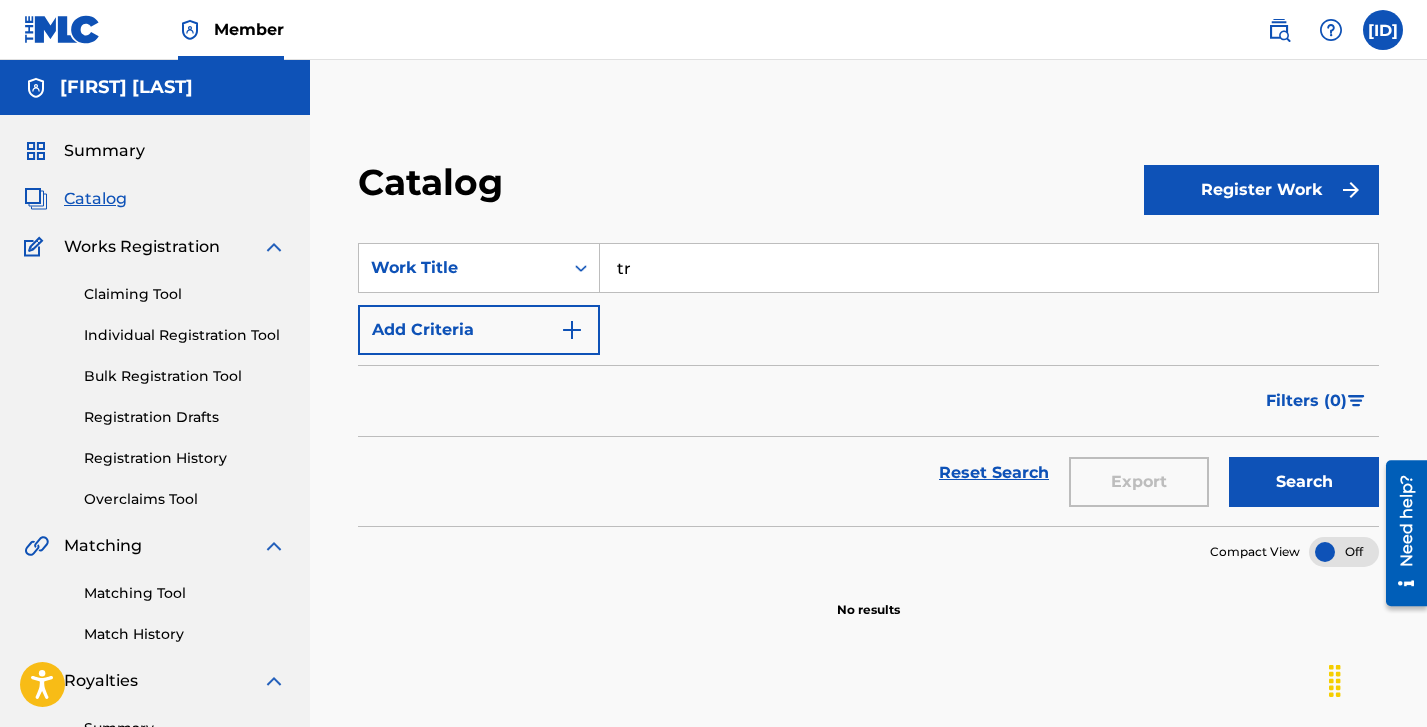 type on "t" 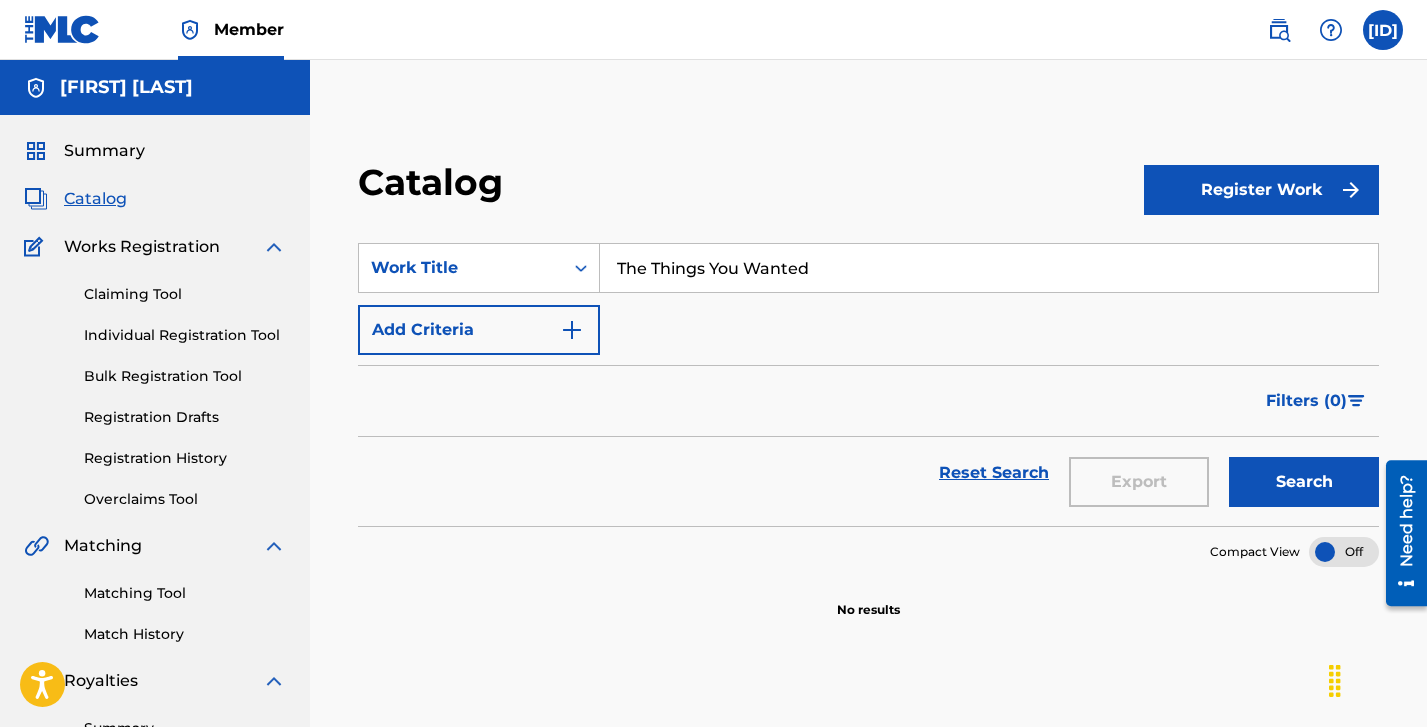 type on "The Things You Wanted" 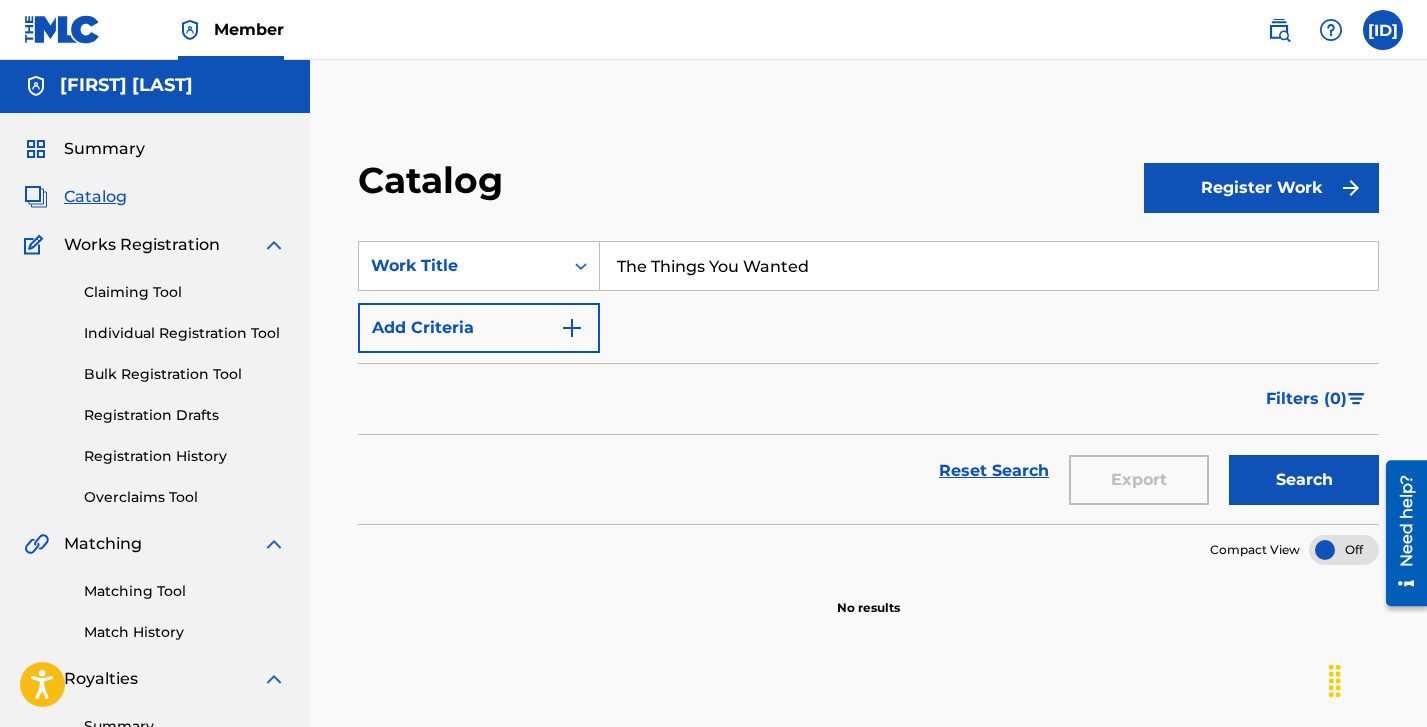 scroll, scrollTop: 0, scrollLeft: 0, axis: both 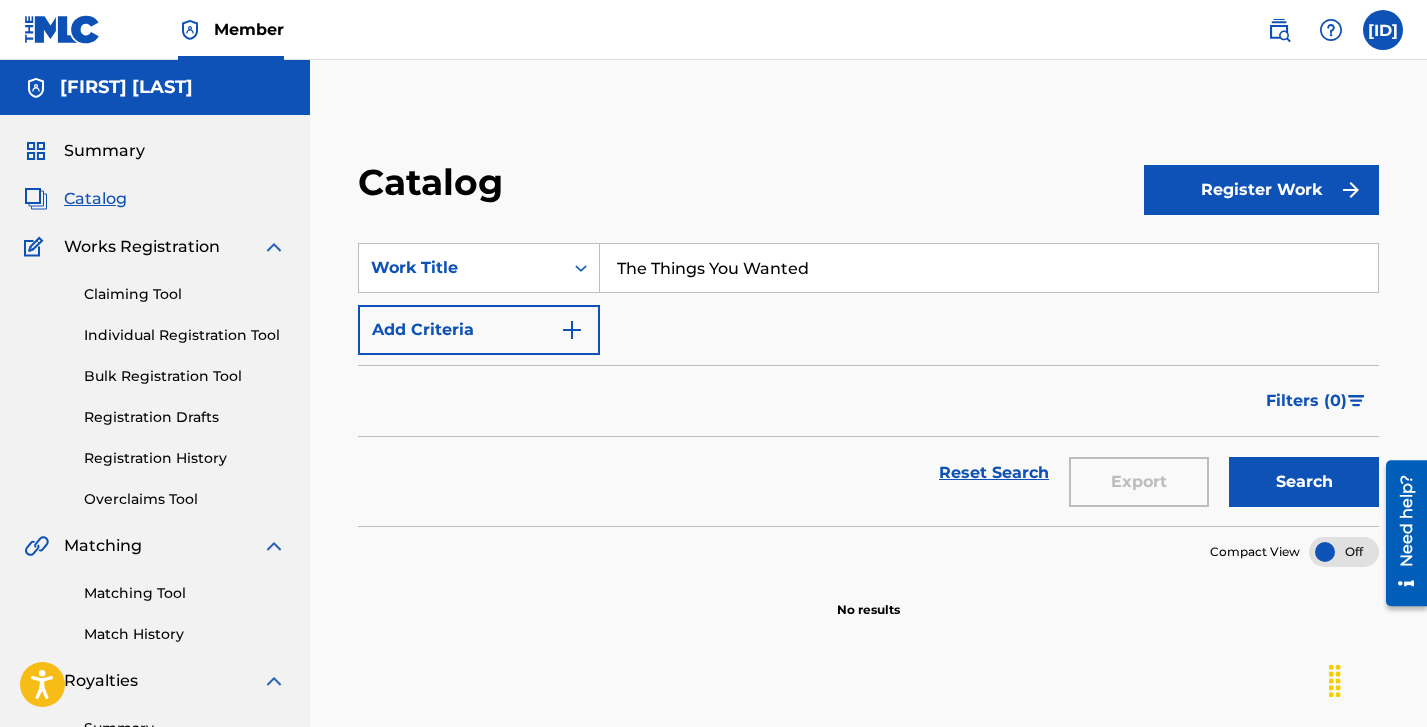 click on "The Things You Wanted" at bounding box center [989, 268] 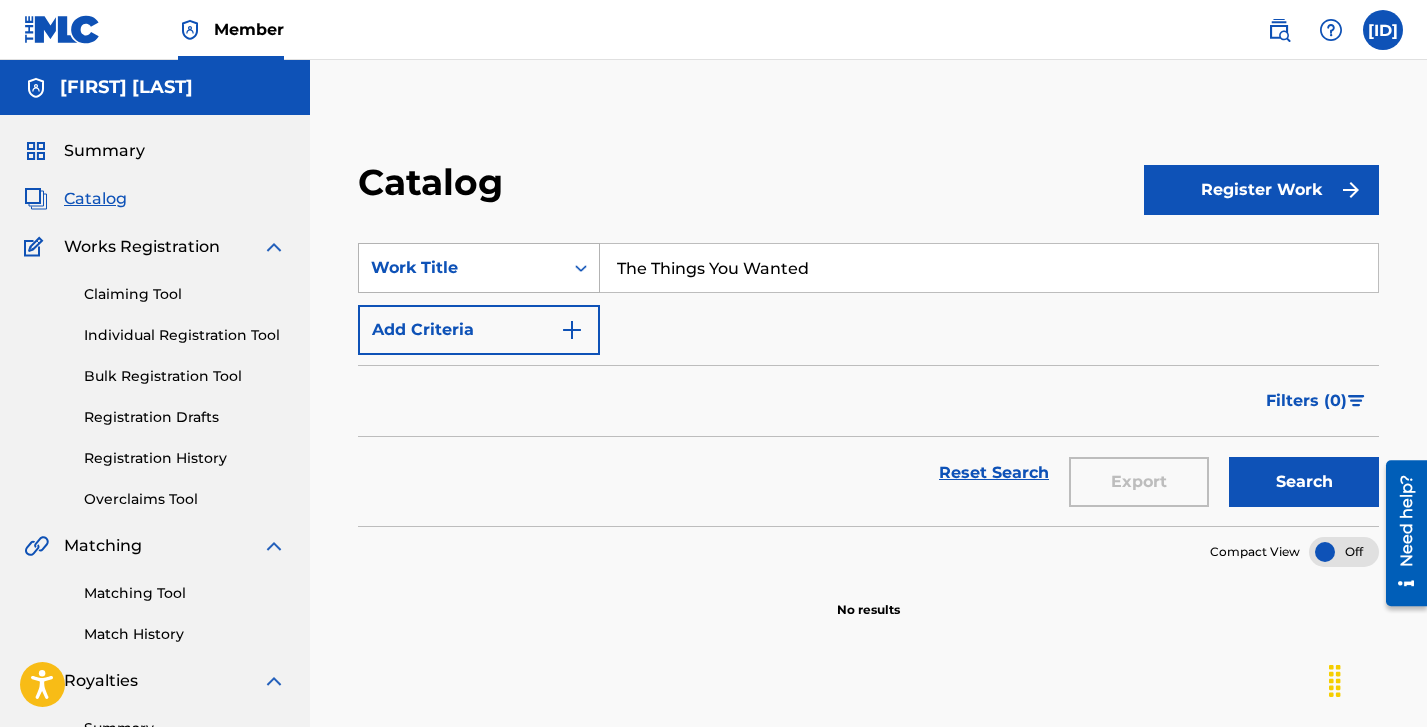 click on "Work Title" at bounding box center (461, 268) 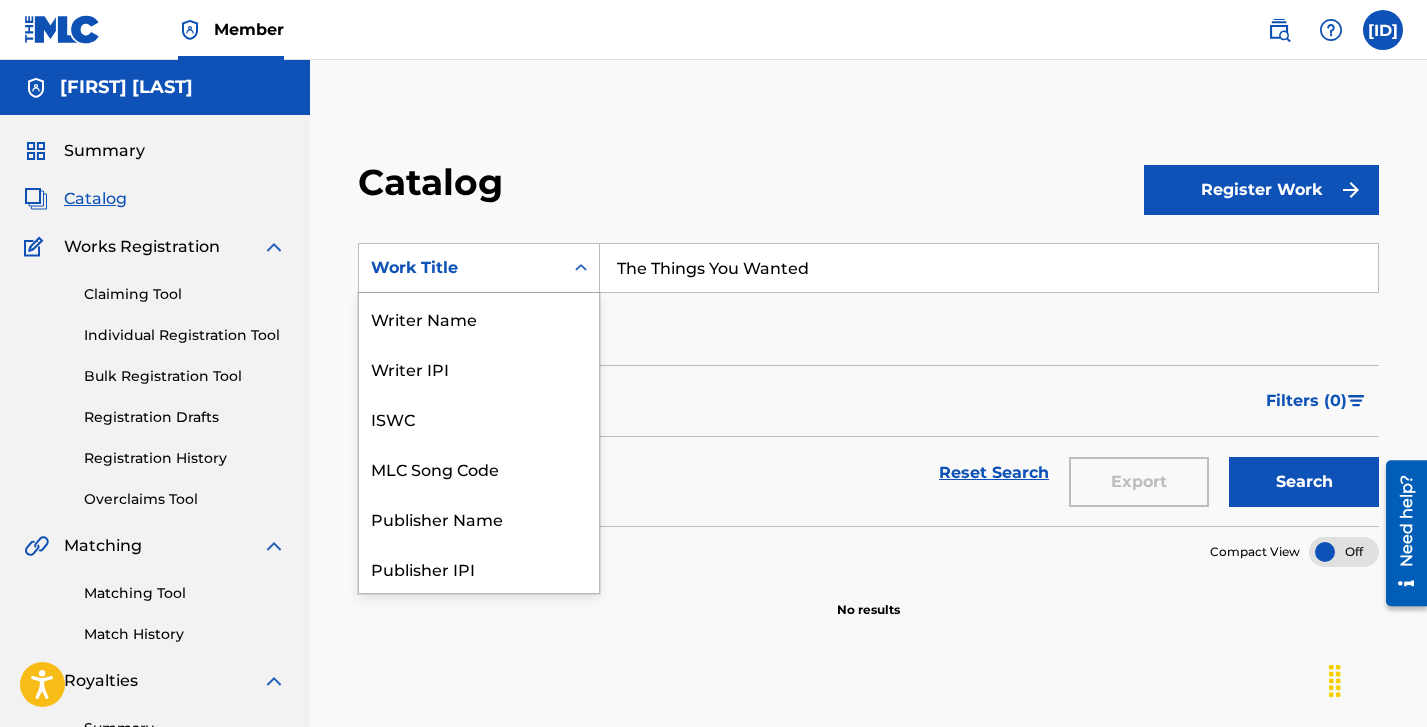 scroll, scrollTop: 300, scrollLeft: 0, axis: vertical 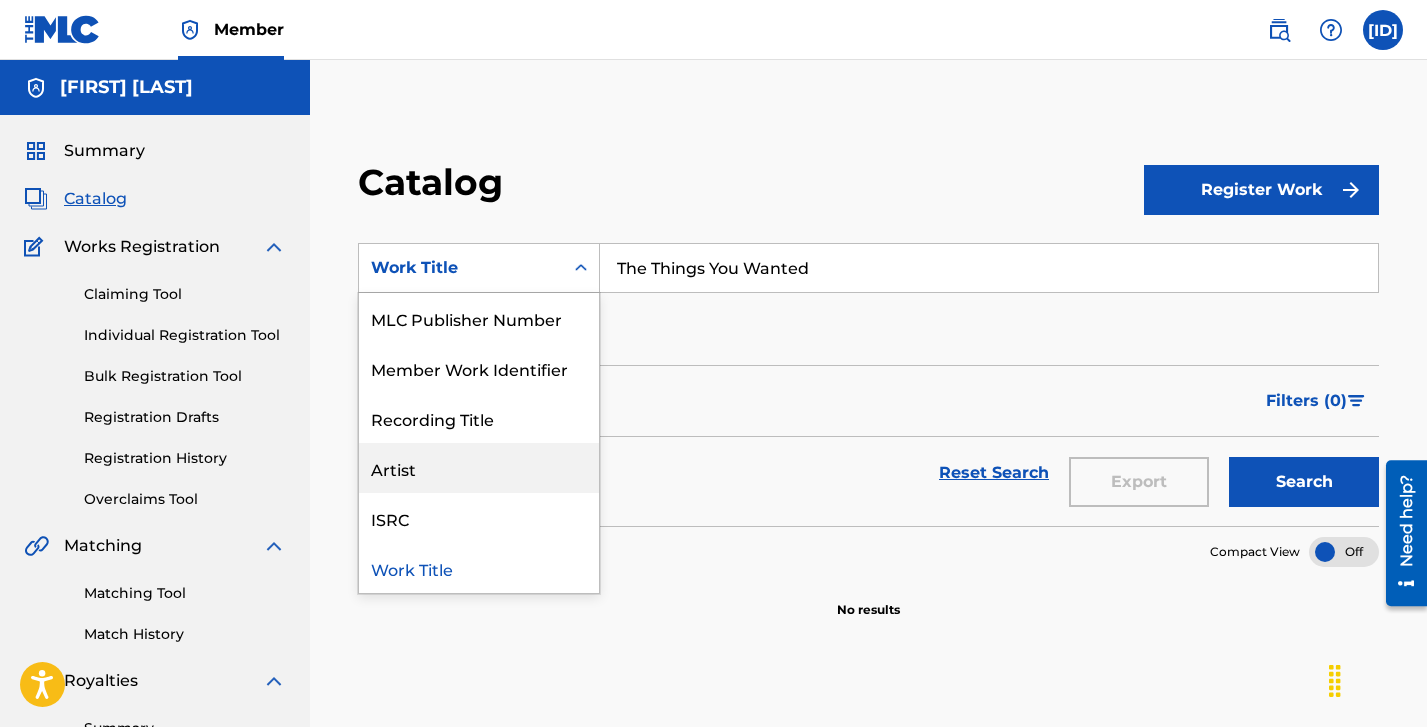 click on "Artist" at bounding box center (479, 468) 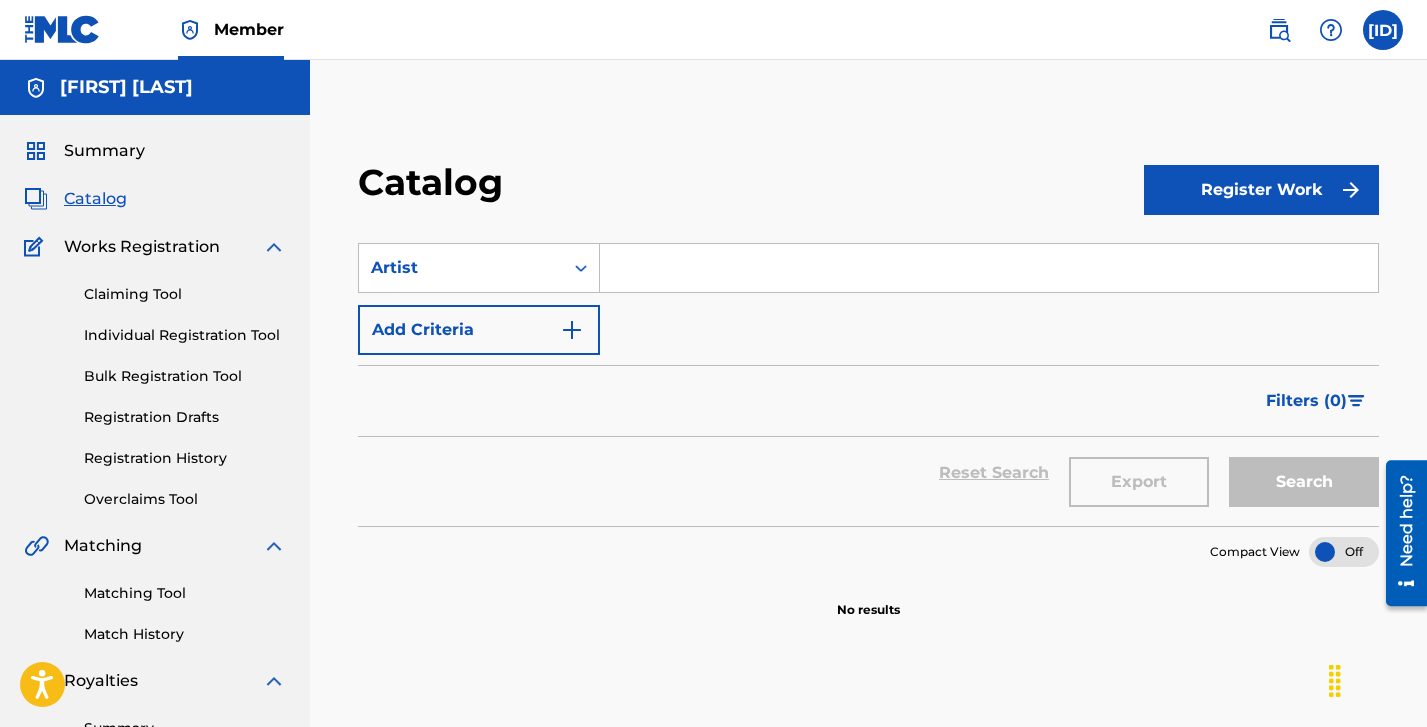 click at bounding box center (989, 268) 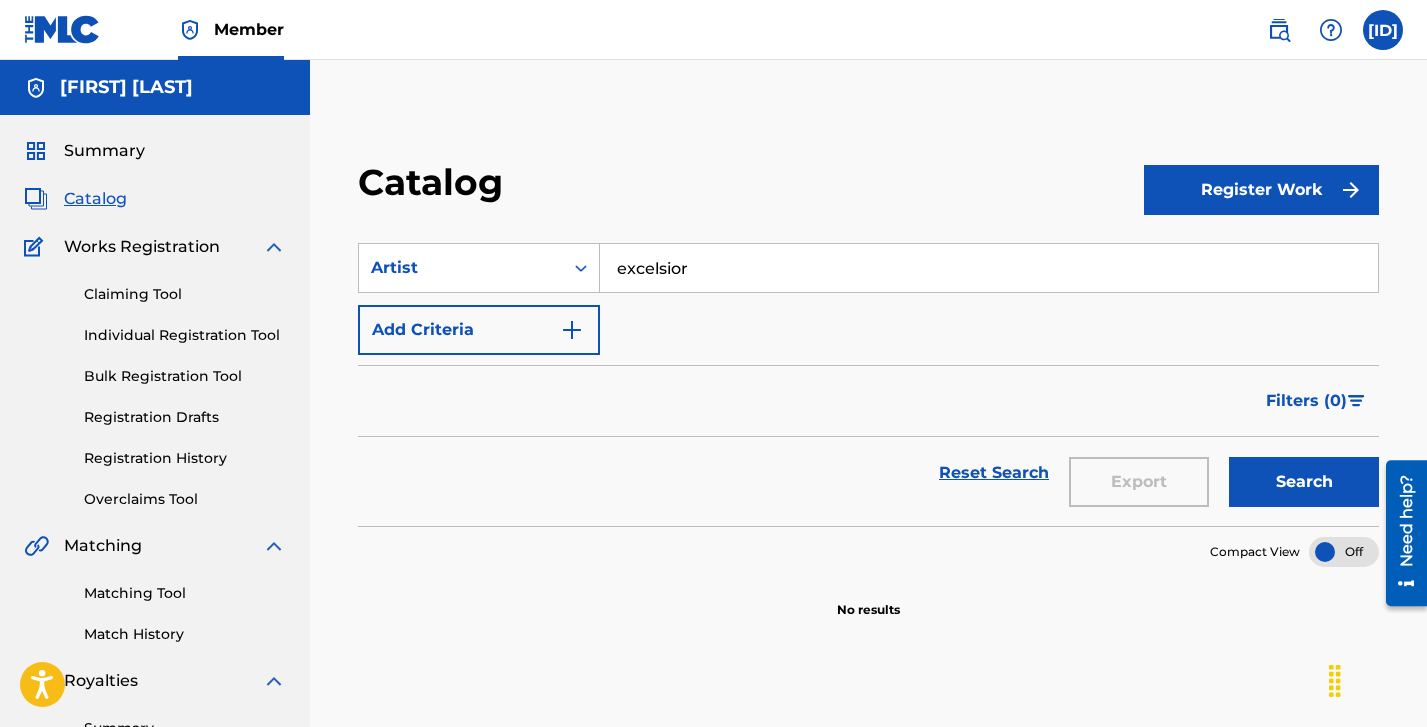 type on "excelsior" 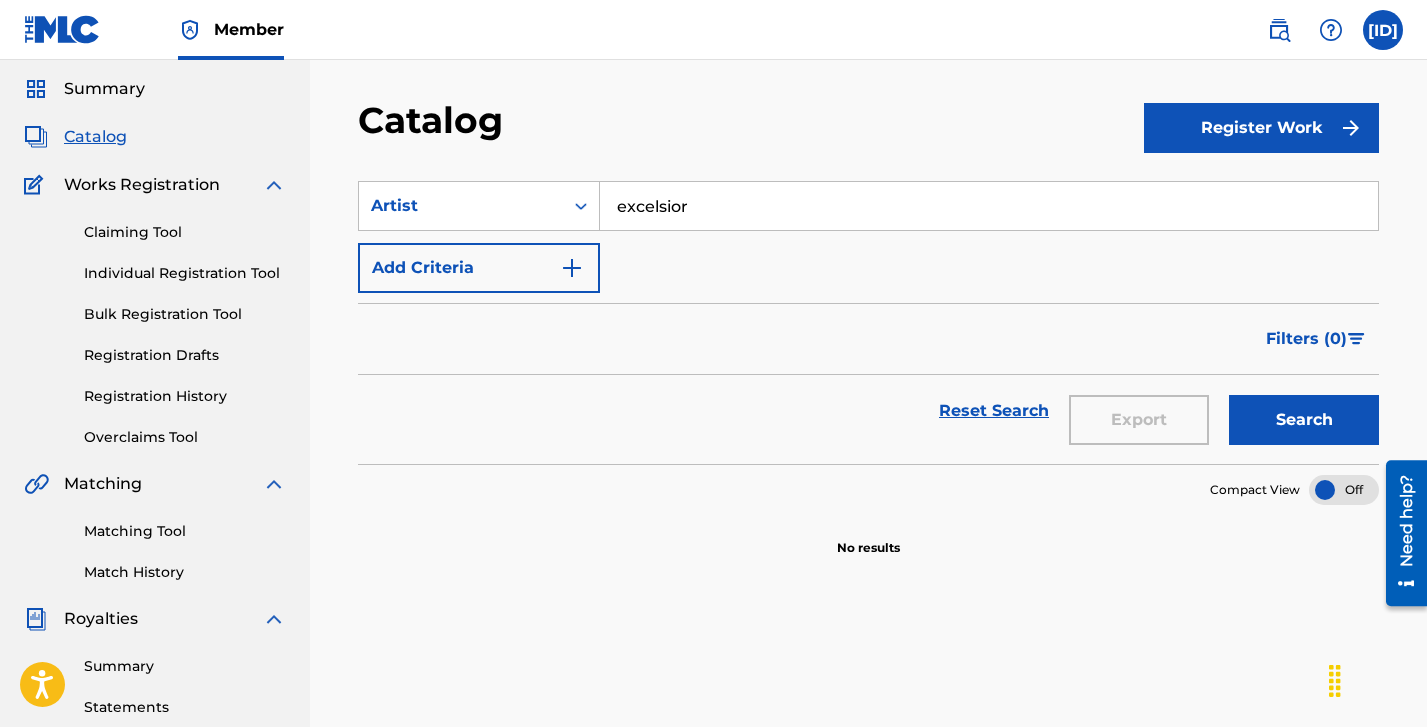 scroll, scrollTop: 130, scrollLeft: 0, axis: vertical 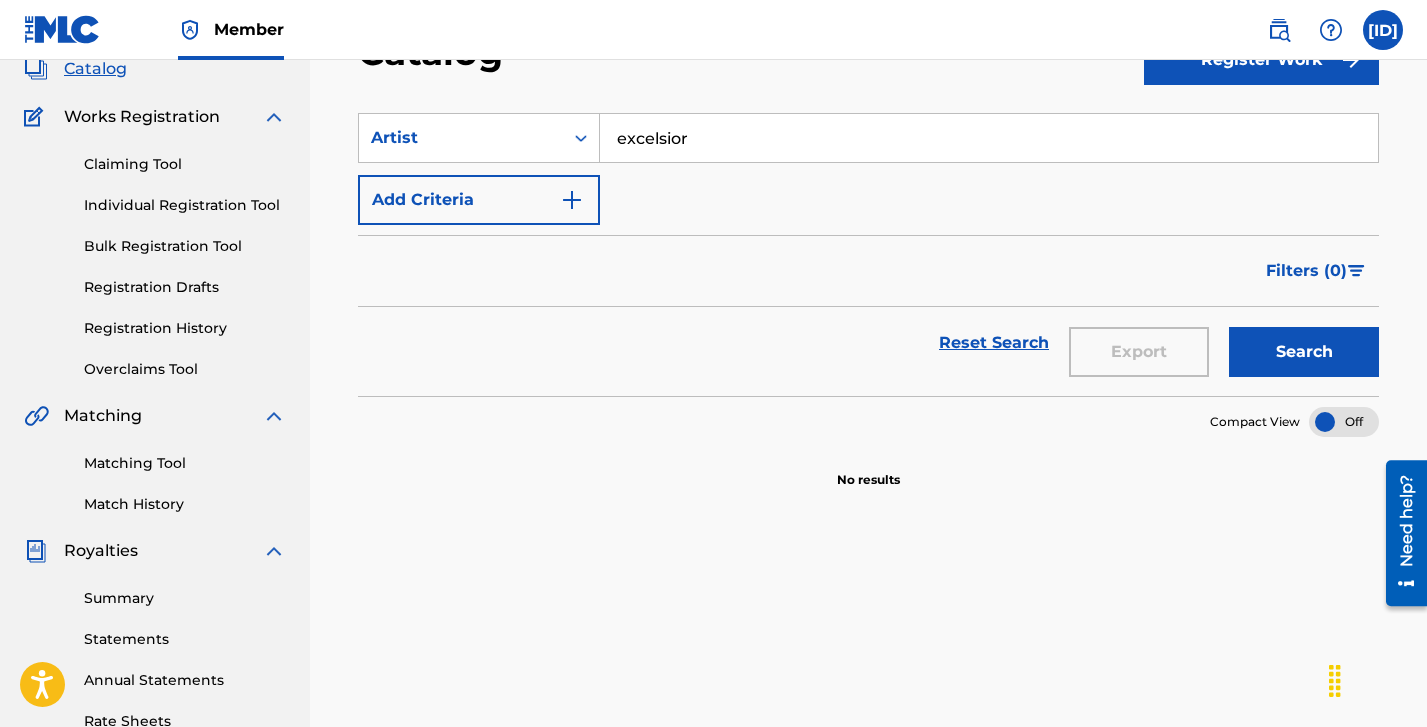 click on "Individual Registration Tool" at bounding box center [185, 205] 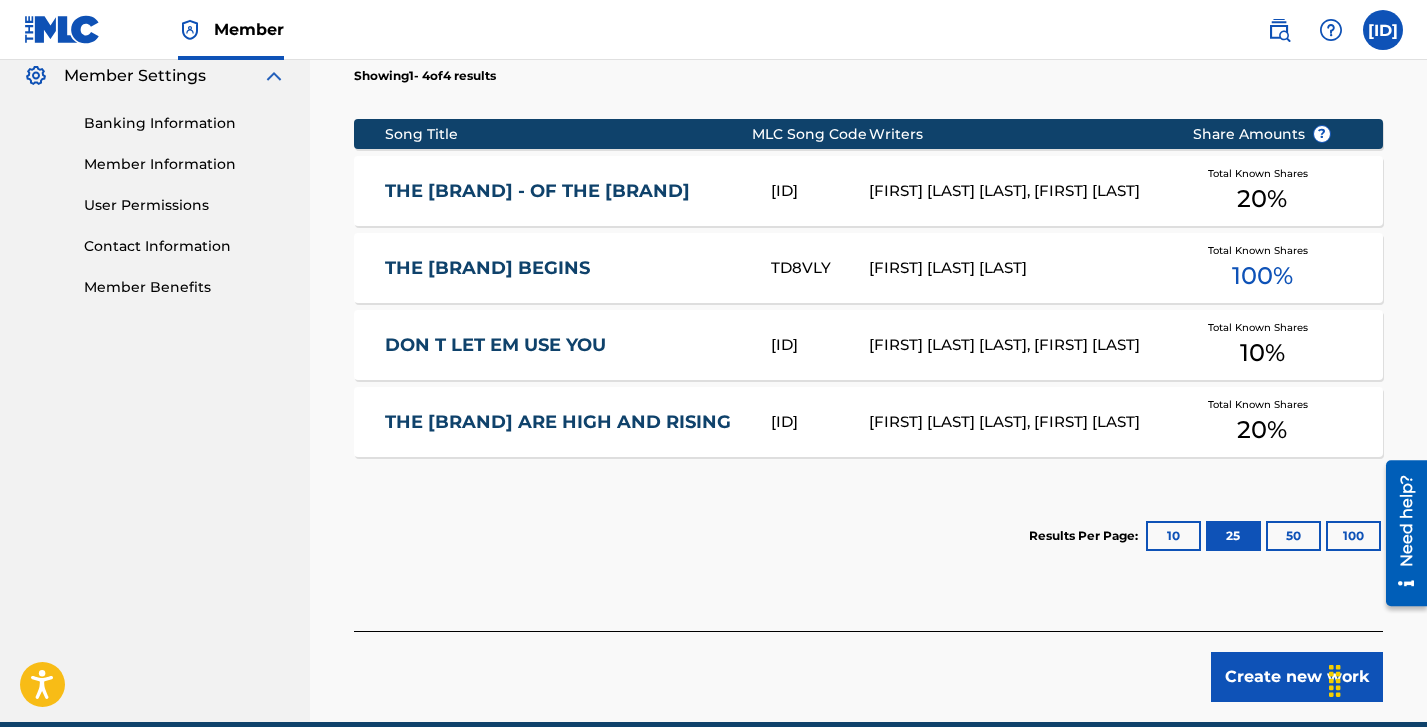 scroll, scrollTop: 821, scrollLeft: 0, axis: vertical 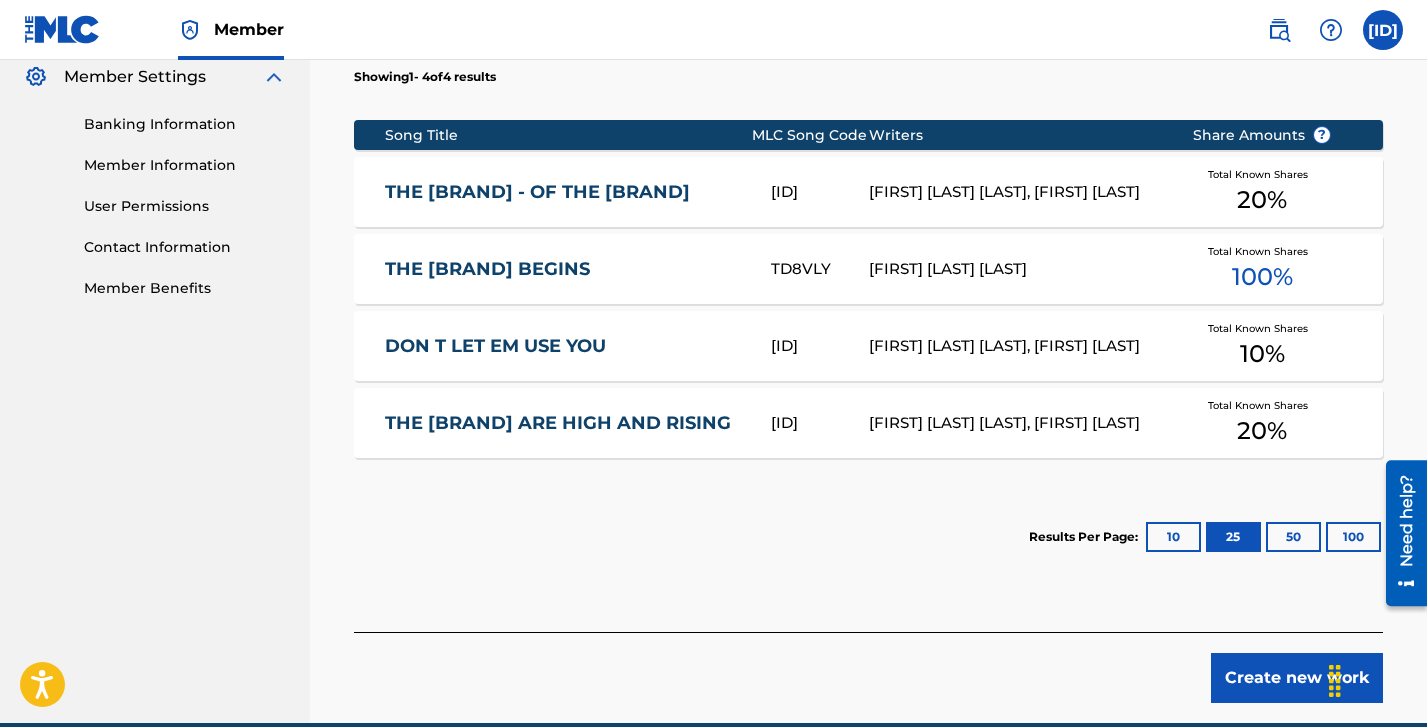 click on "THE [BRAND] - OF THE [BRAND]" at bounding box center (565, 192) 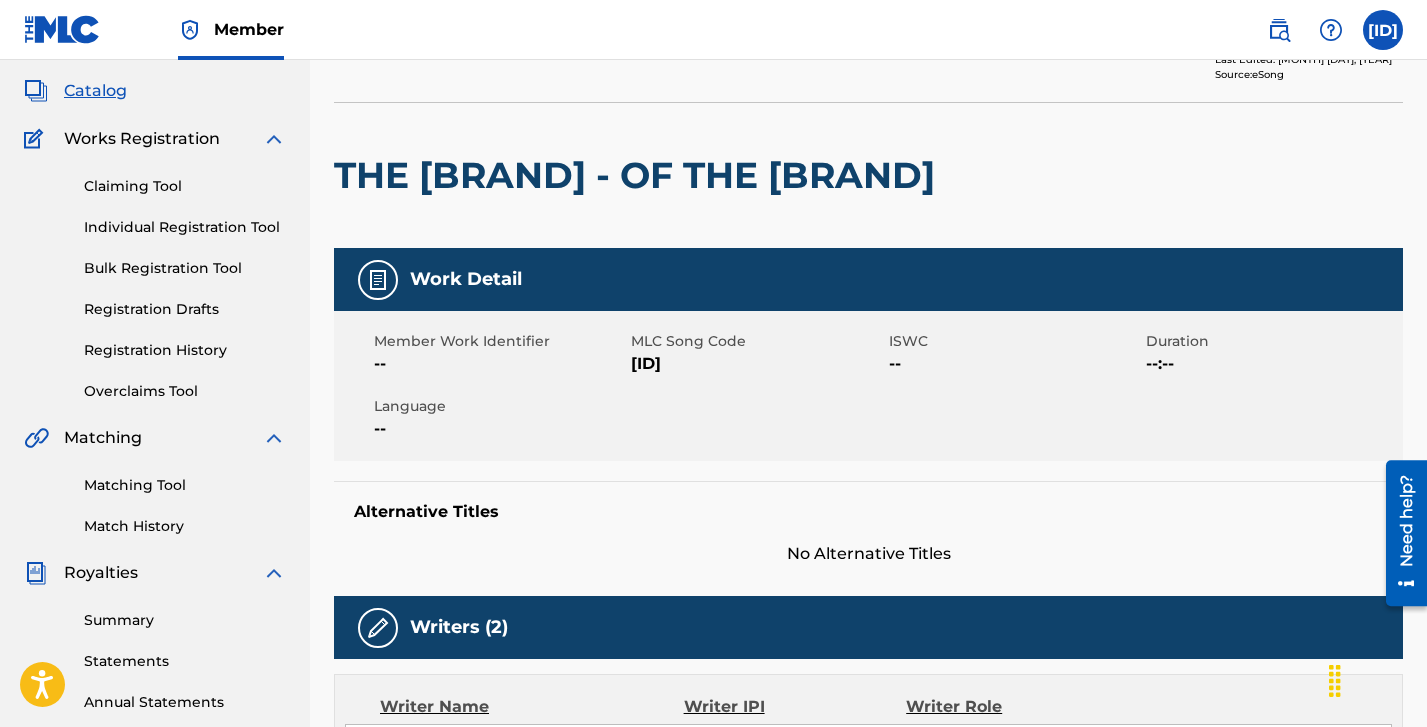 scroll, scrollTop: 26, scrollLeft: 0, axis: vertical 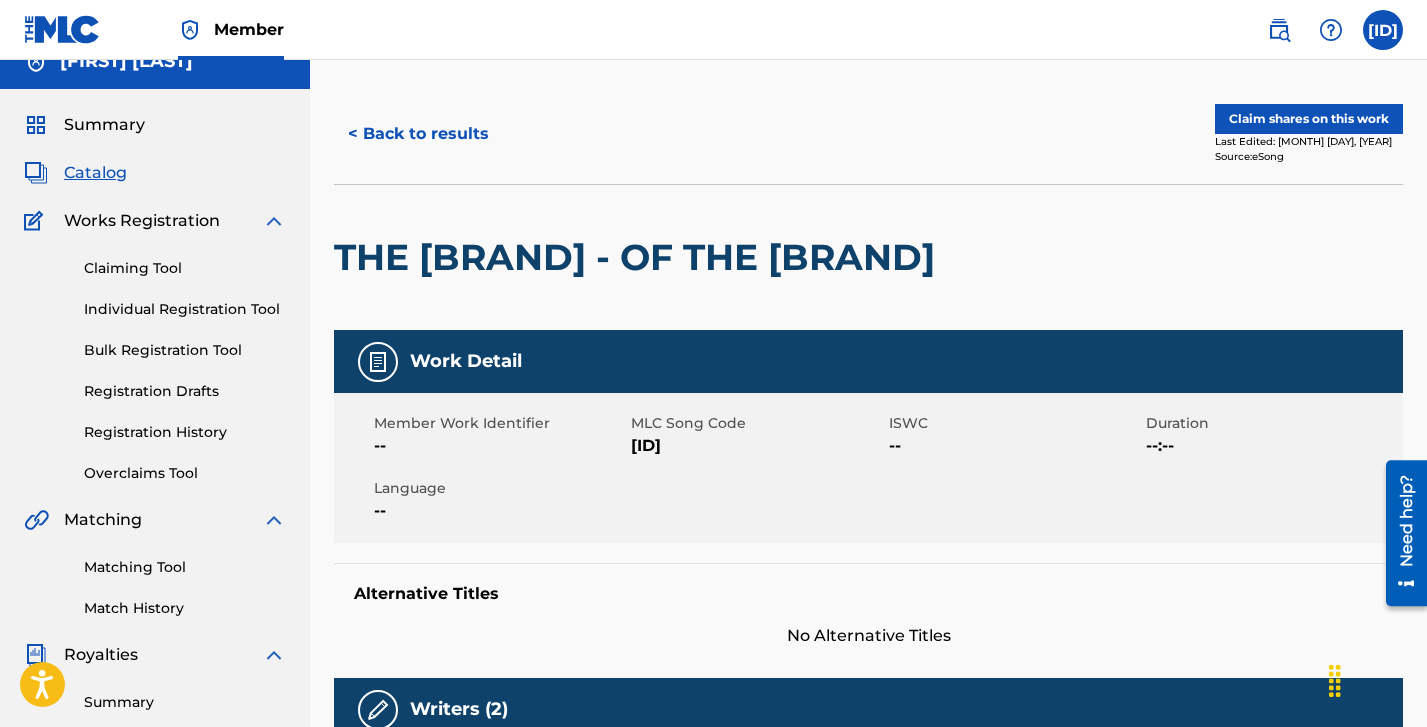 click on "Claim shares on this work" at bounding box center [1309, 119] 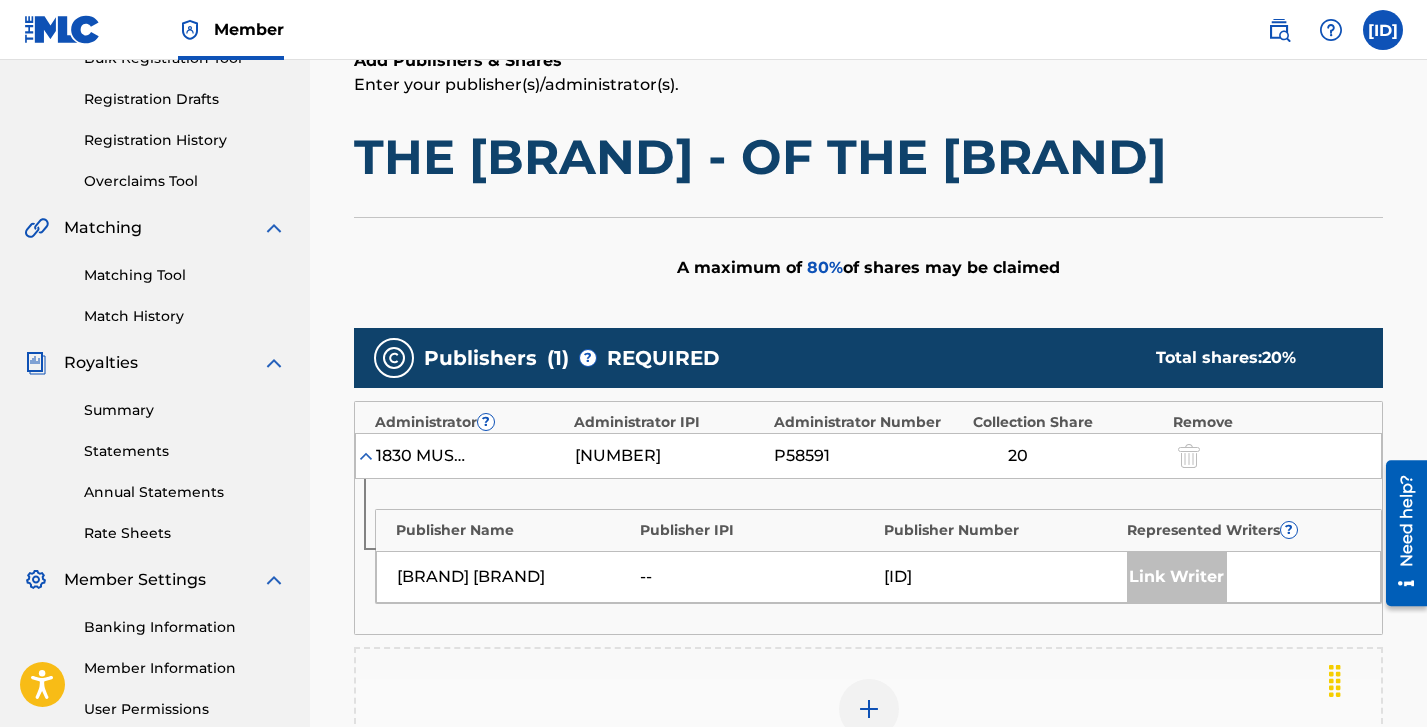 scroll, scrollTop: 0, scrollLeft: 0, axis: both 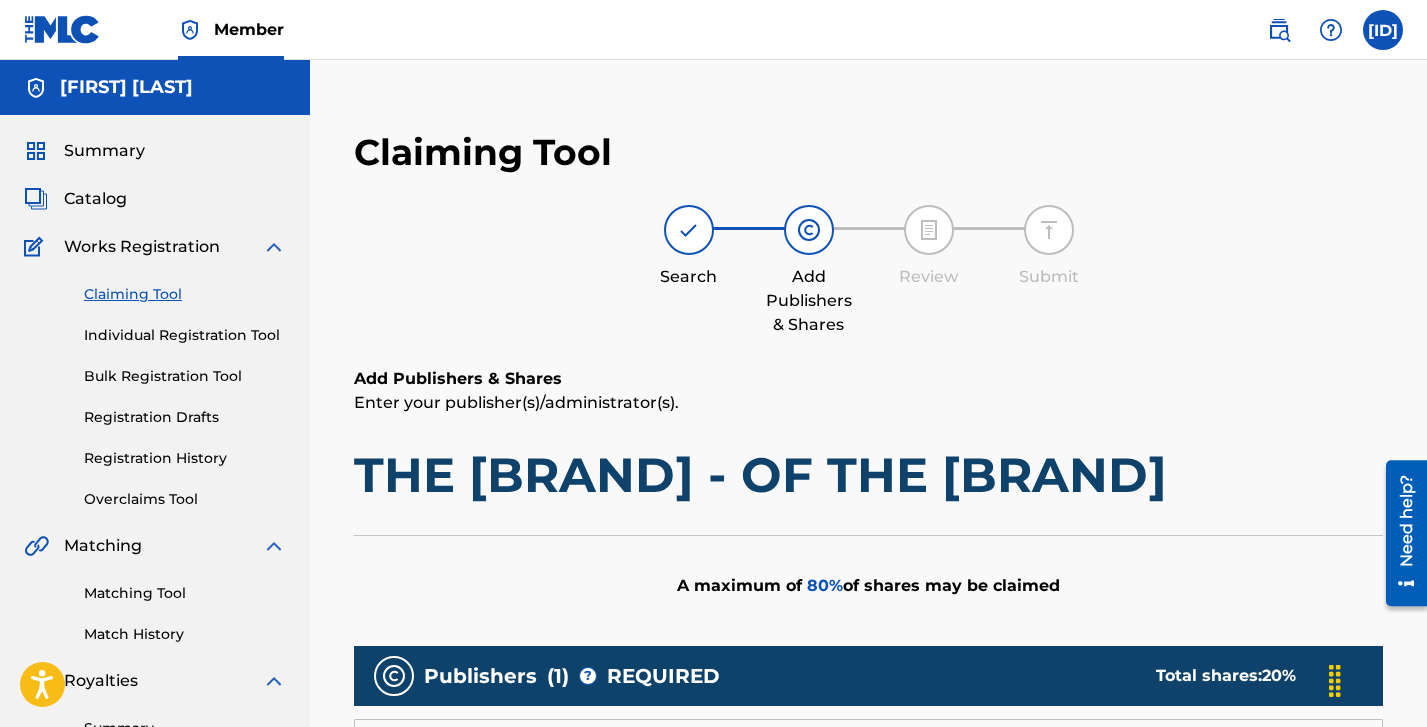 click on "Claiming Tool" at bounding box center (185, 294) 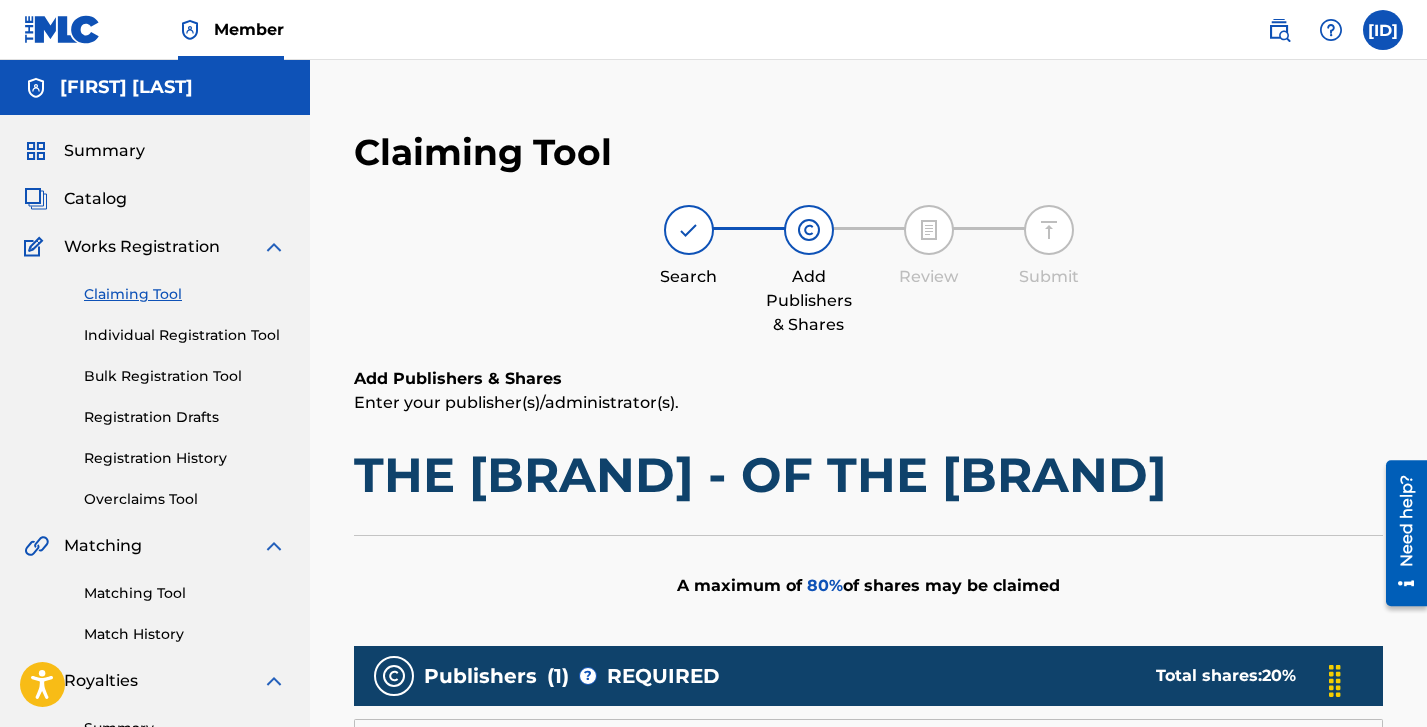 click on "Claiming Tool" at bounding box center [185, 294] 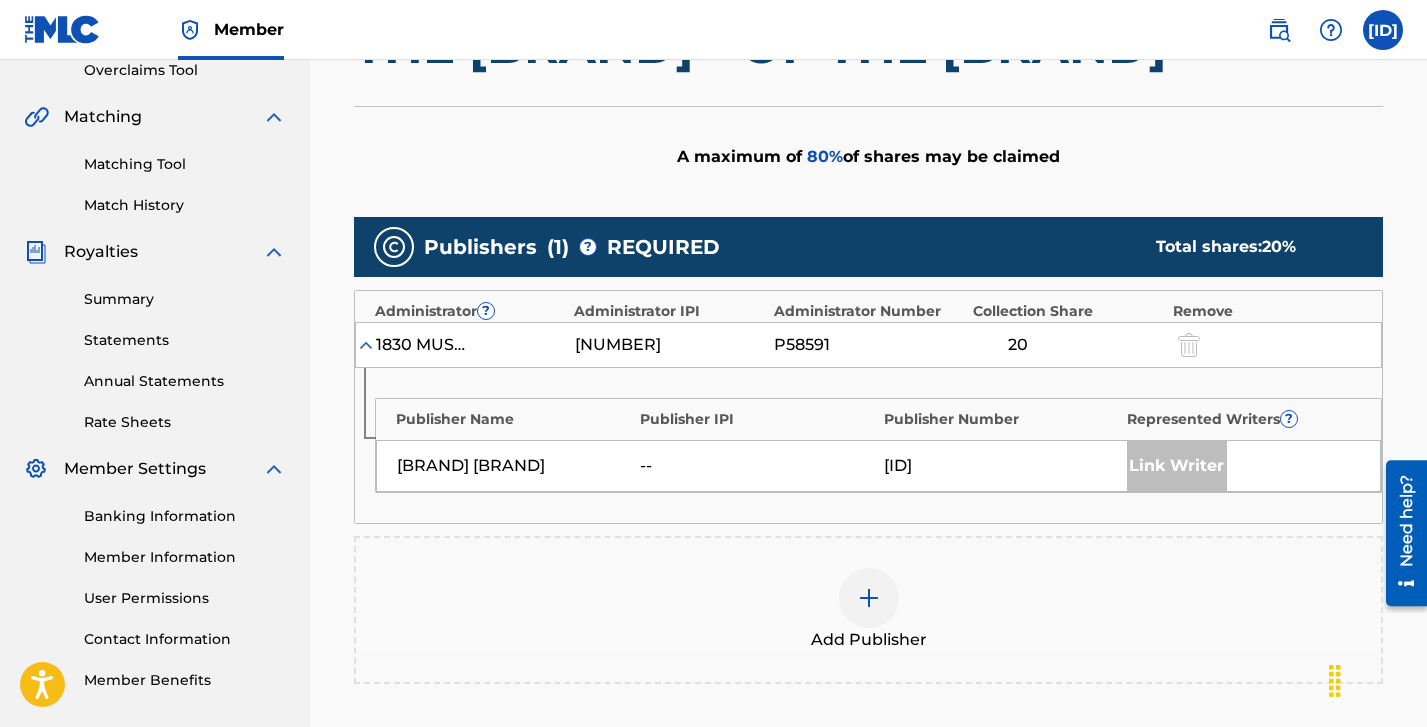scroll, scrollTop: 481, scrollLeft: 0, axis: vertical 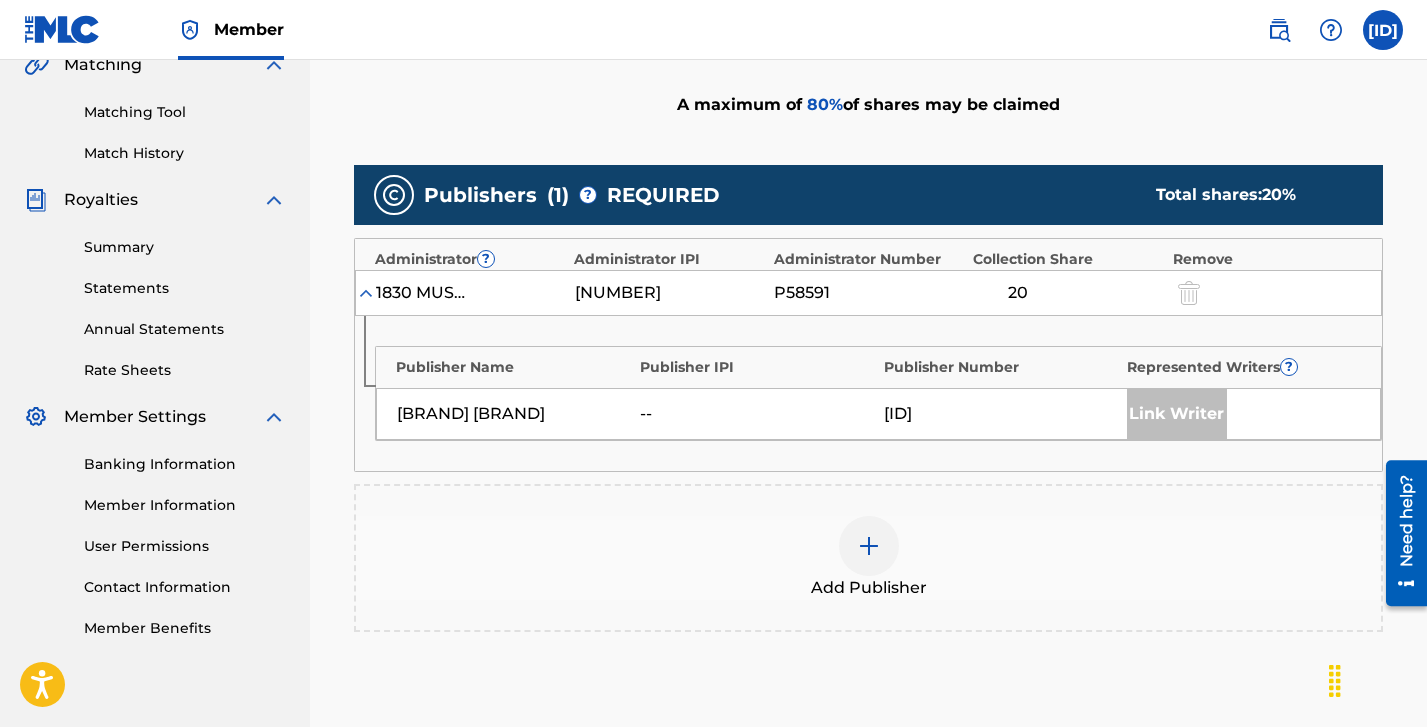 click at bounding box center (366, 293) 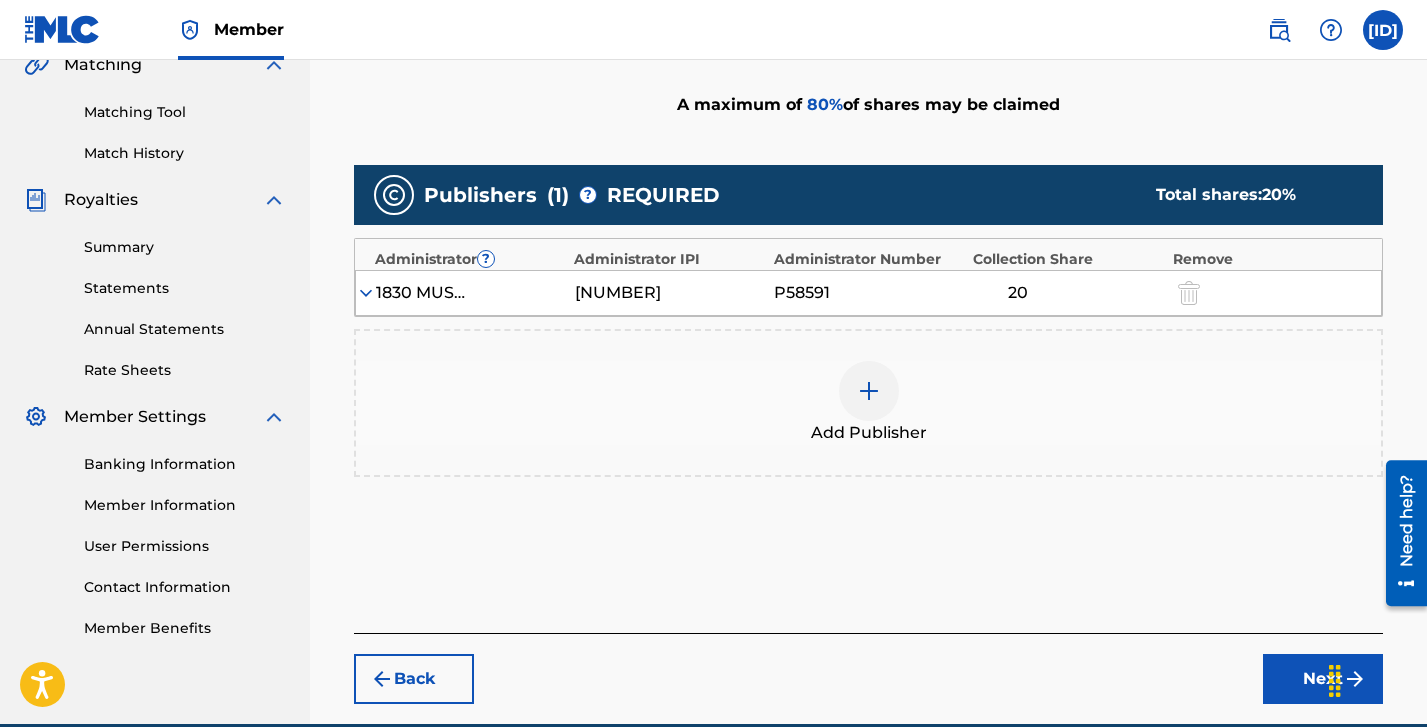 click at bounding box center (366, 293) 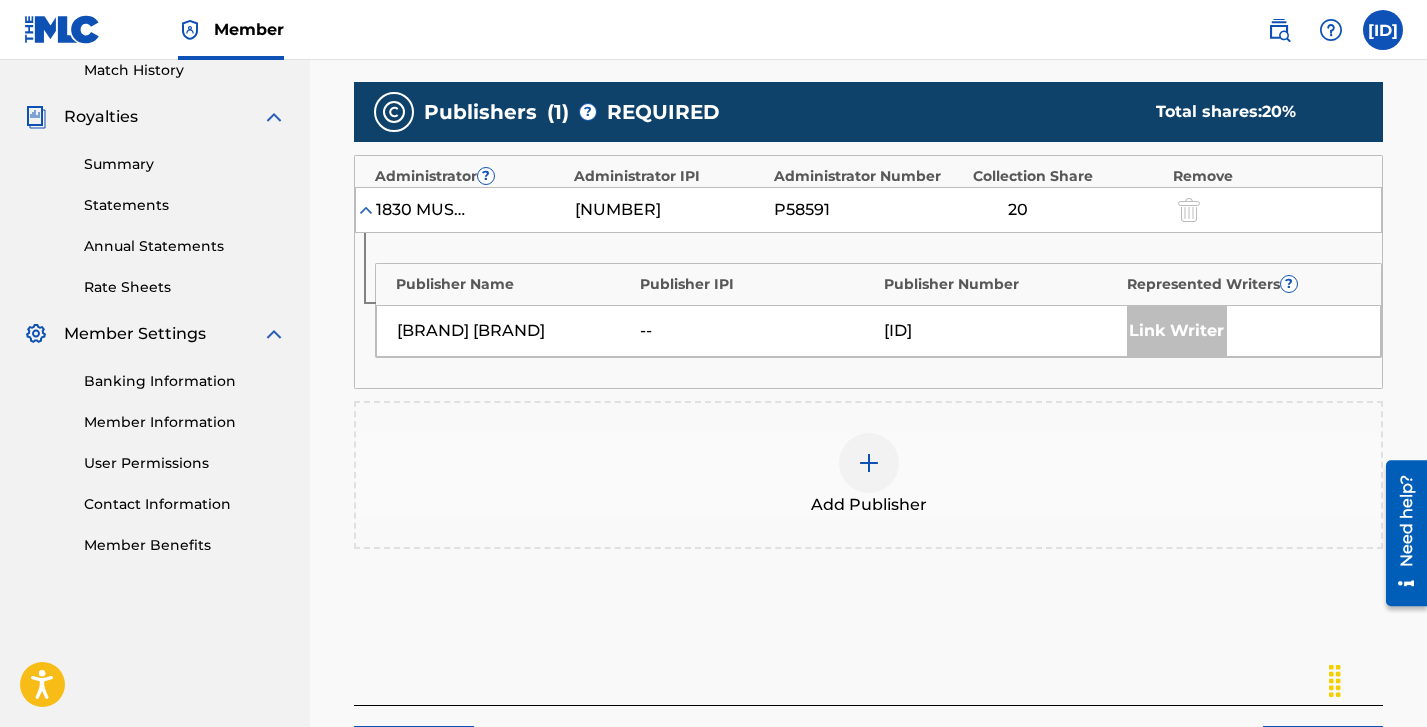 scroll, scrollTop: 654, scrollLeft: 0, axis: vertical 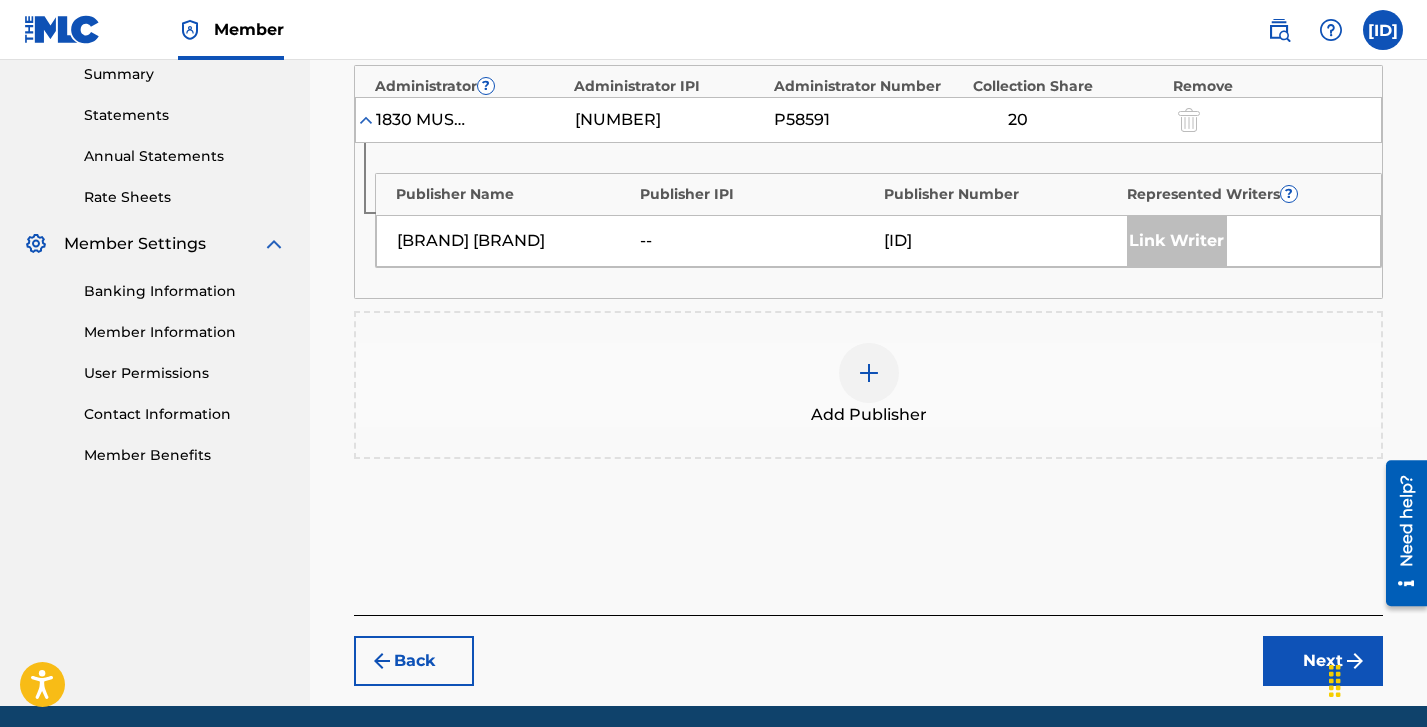 click at bounding box center [869, 373] 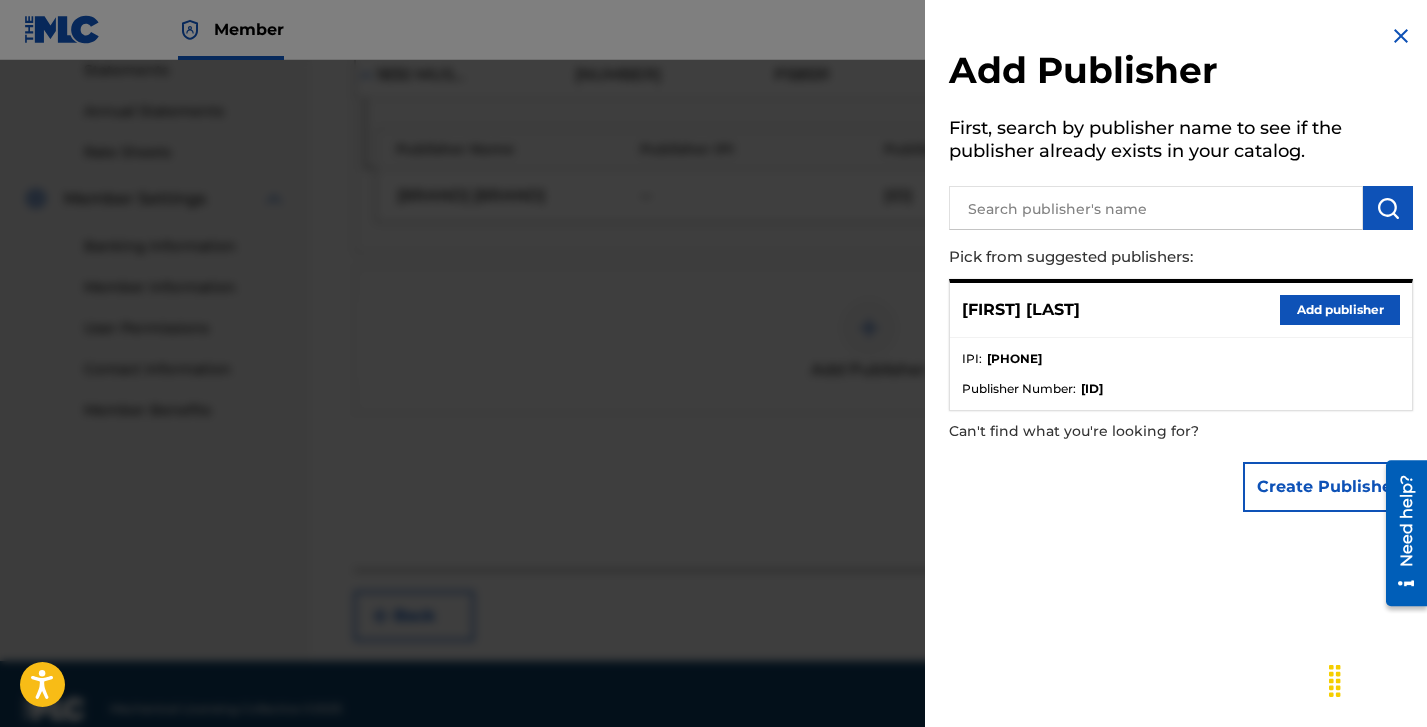 scroll, scrollTop: 710, scrollLeft: 0, axis: vertical 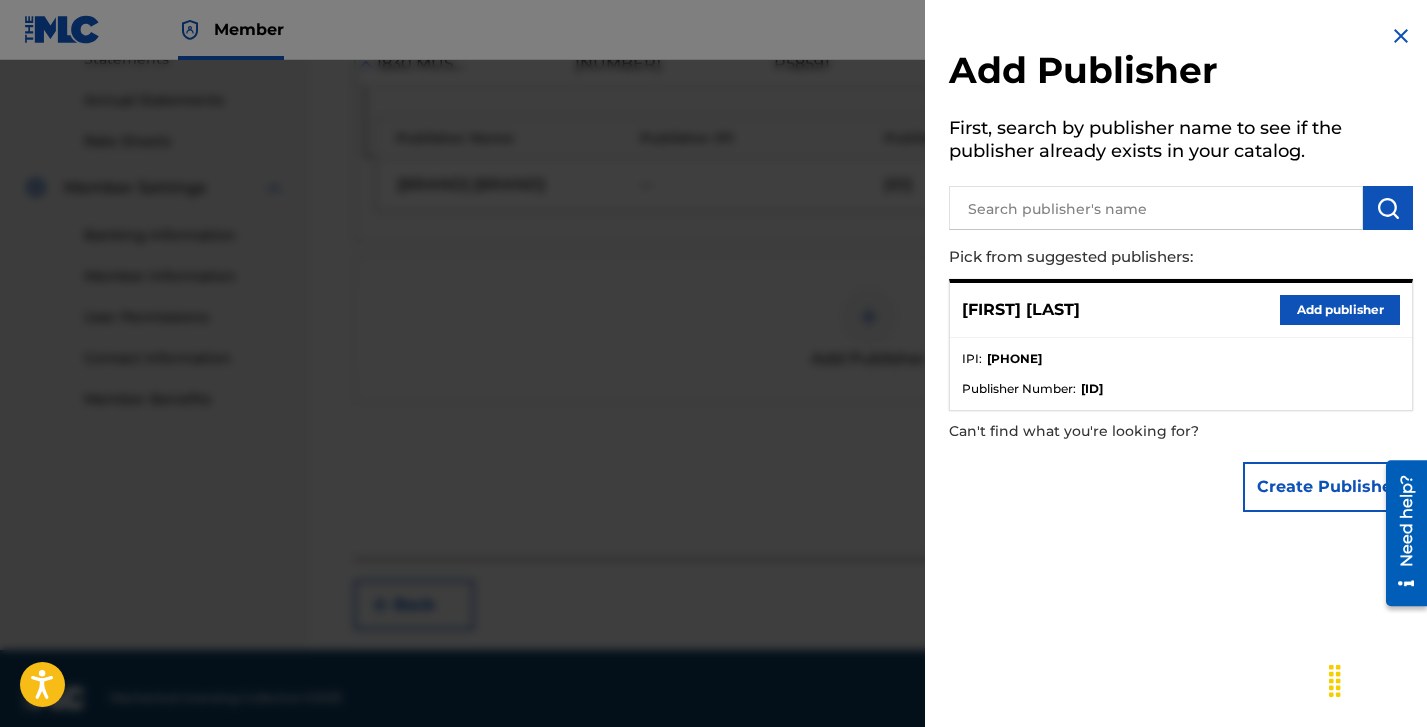 click at bounding box center [1401, 36] 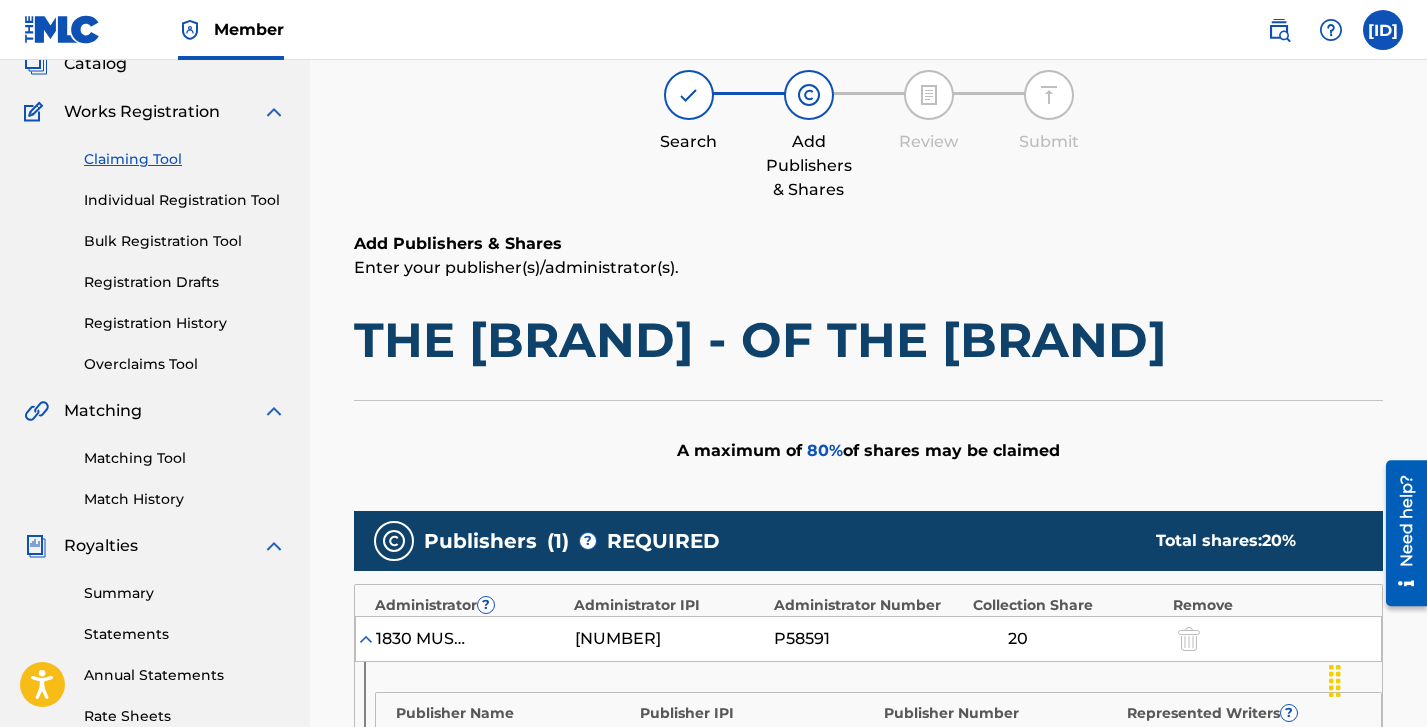 scroll, scrollTop: 131, scrollLeft: 0, axis: vertical 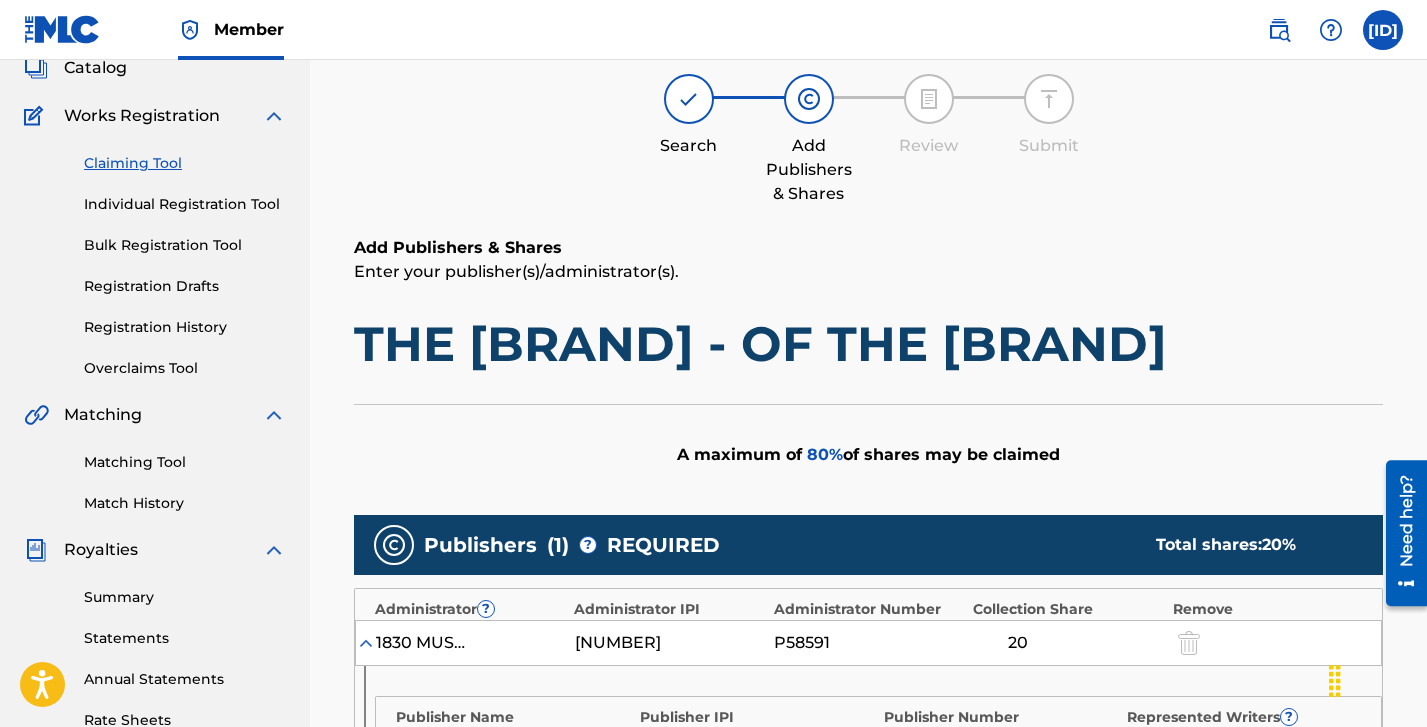 click on "Matching Tool" at bounding box center (185, 462) 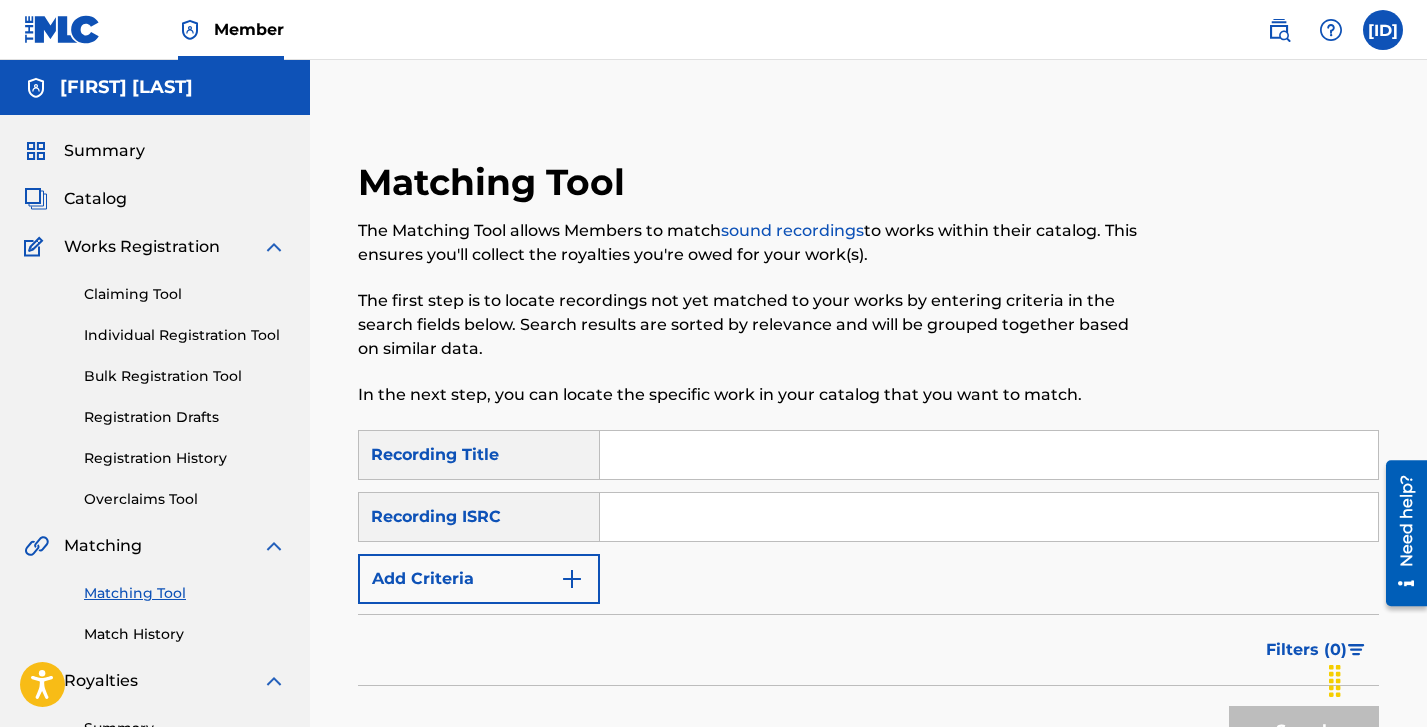 click at bounding box center (989, 455) 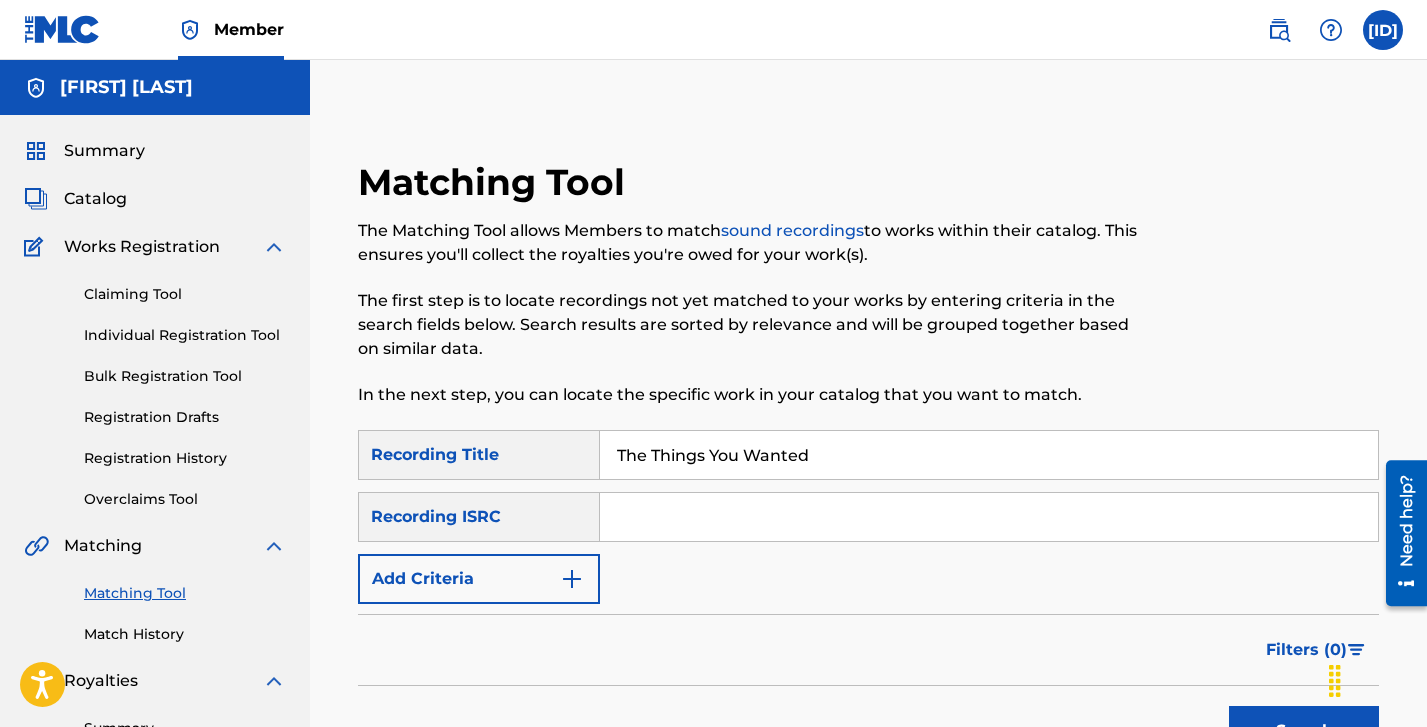 type on "The Things You Wanted" 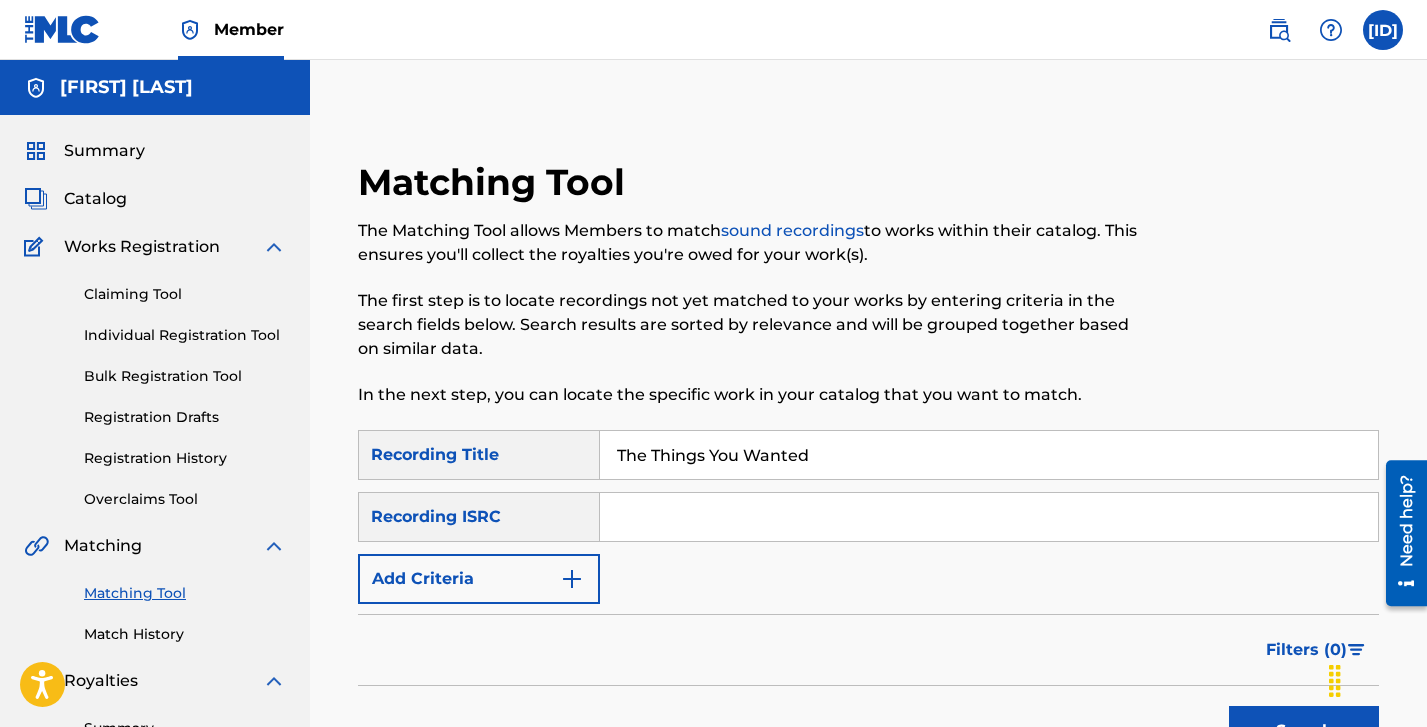 click at bounding box center [989, 517] 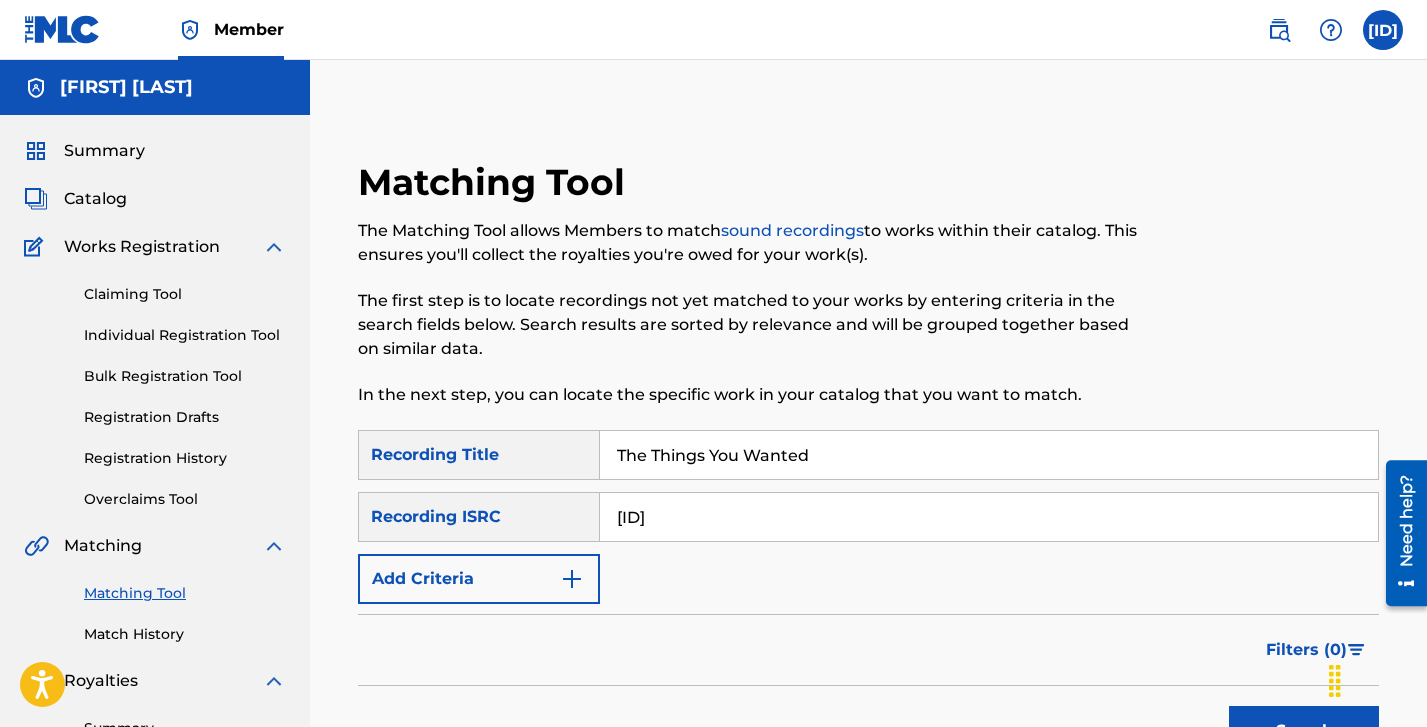 type on "[ID]" 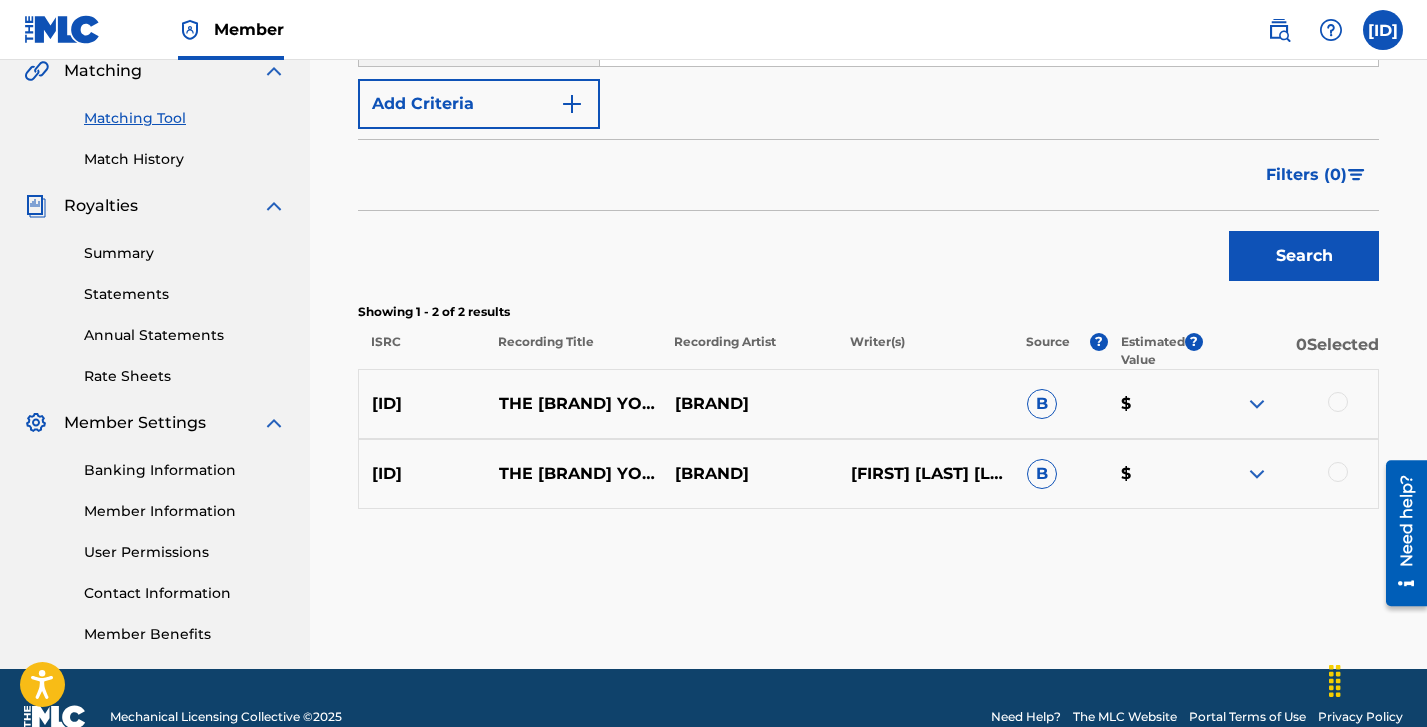 scroll, scrollTop: 478, scrollLeft: 0, axis: vertical 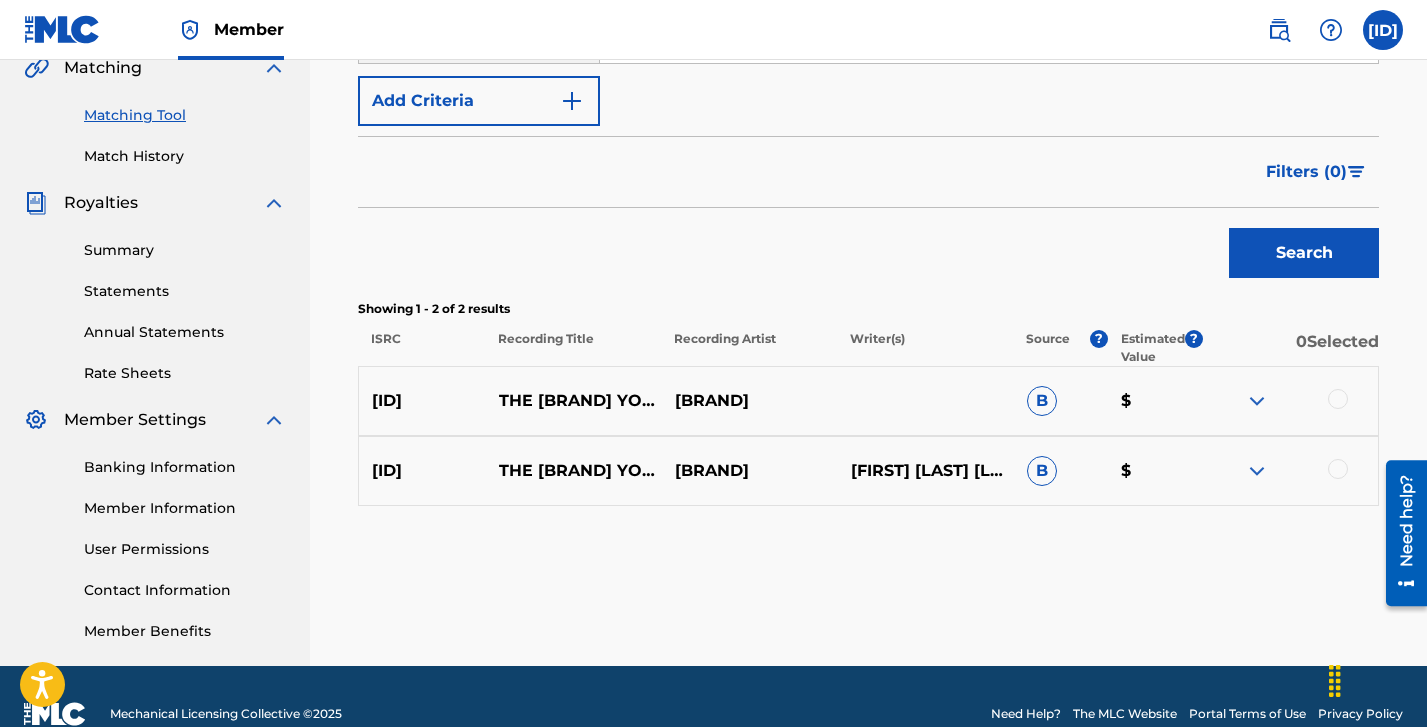 click at bounding box center (1338, 469) 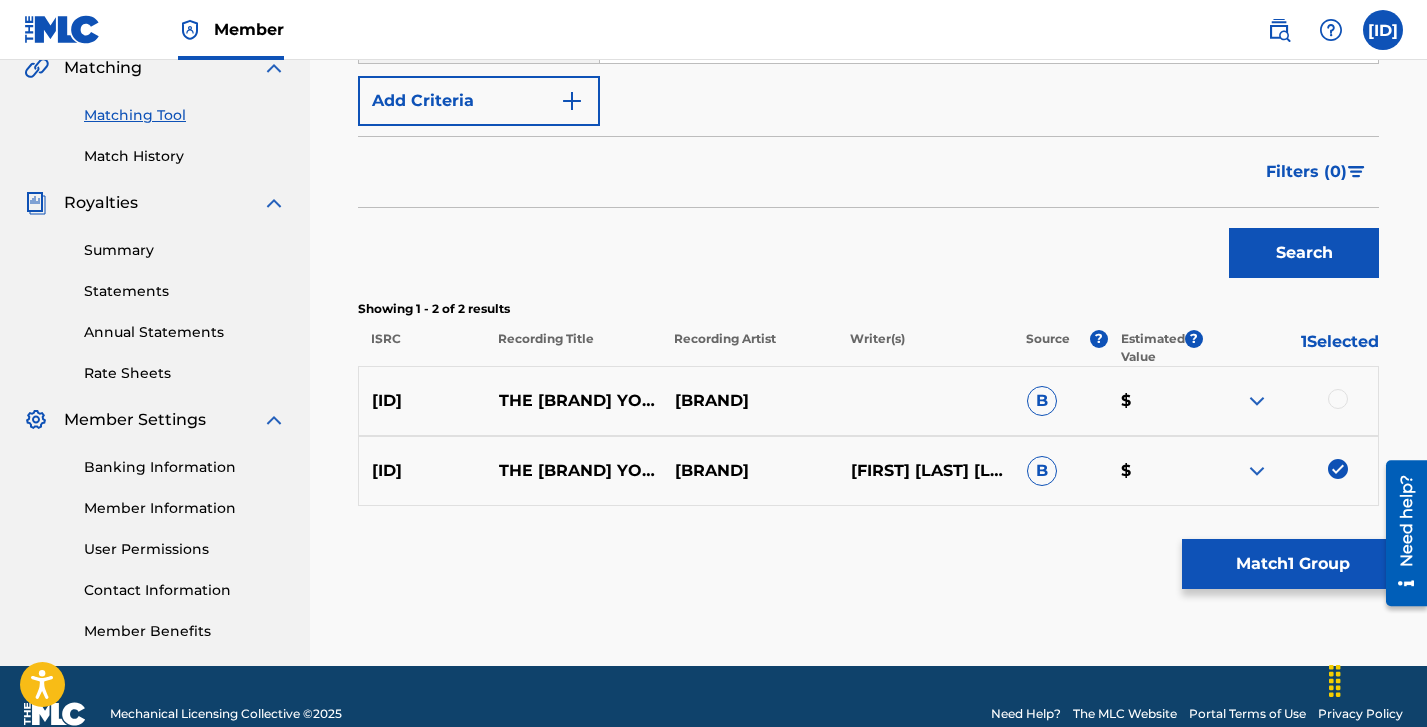 scroll, scrollTop: 513, scrollLeft: 0, axis: vertical 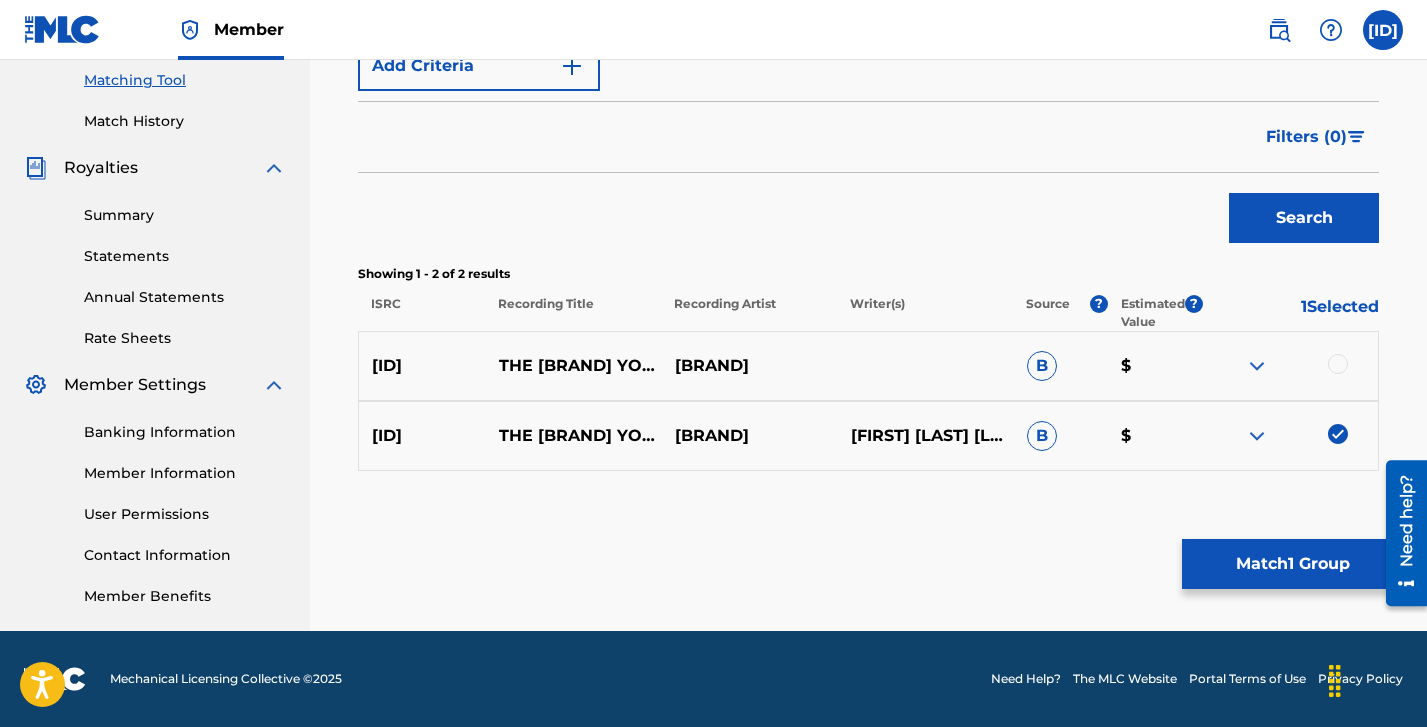 click on "B" at bounding box center [1042, 436] 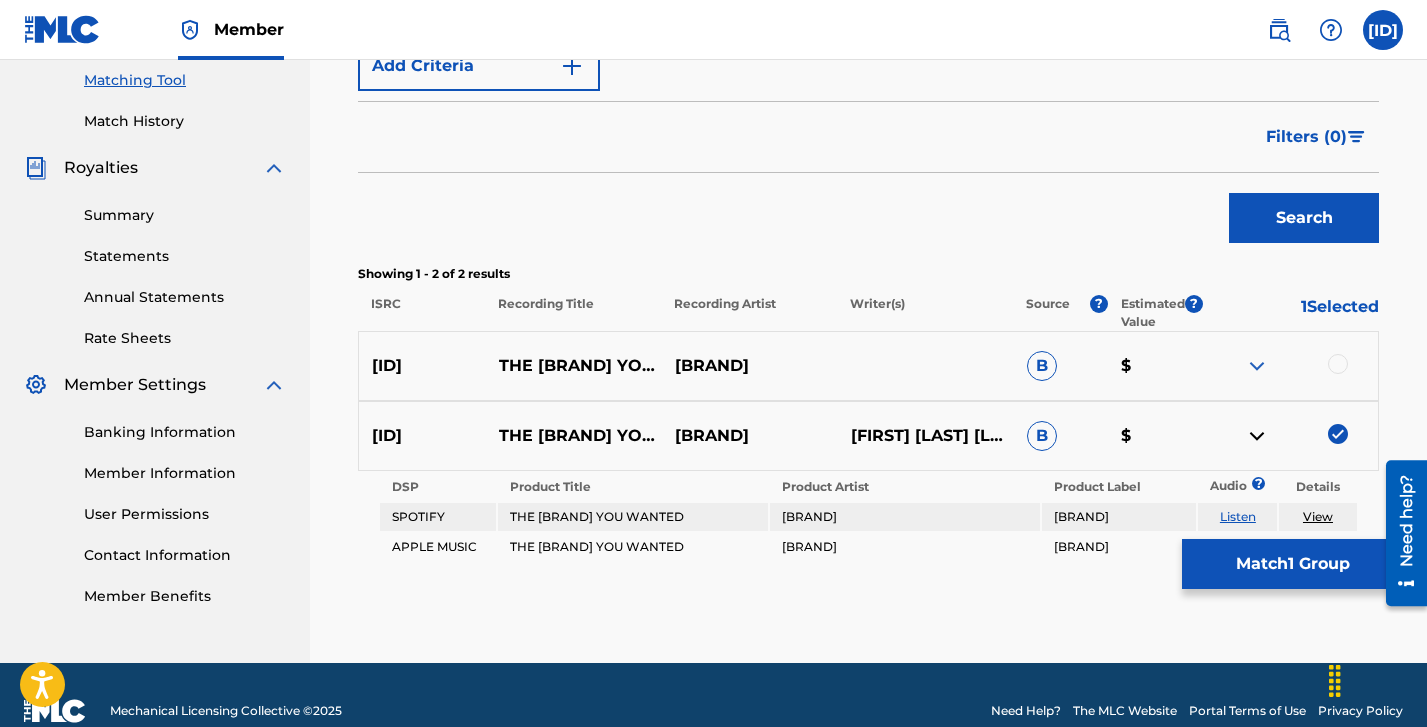 scroll, scrollTop: 545, scrollLeft: 0, axis: vertical 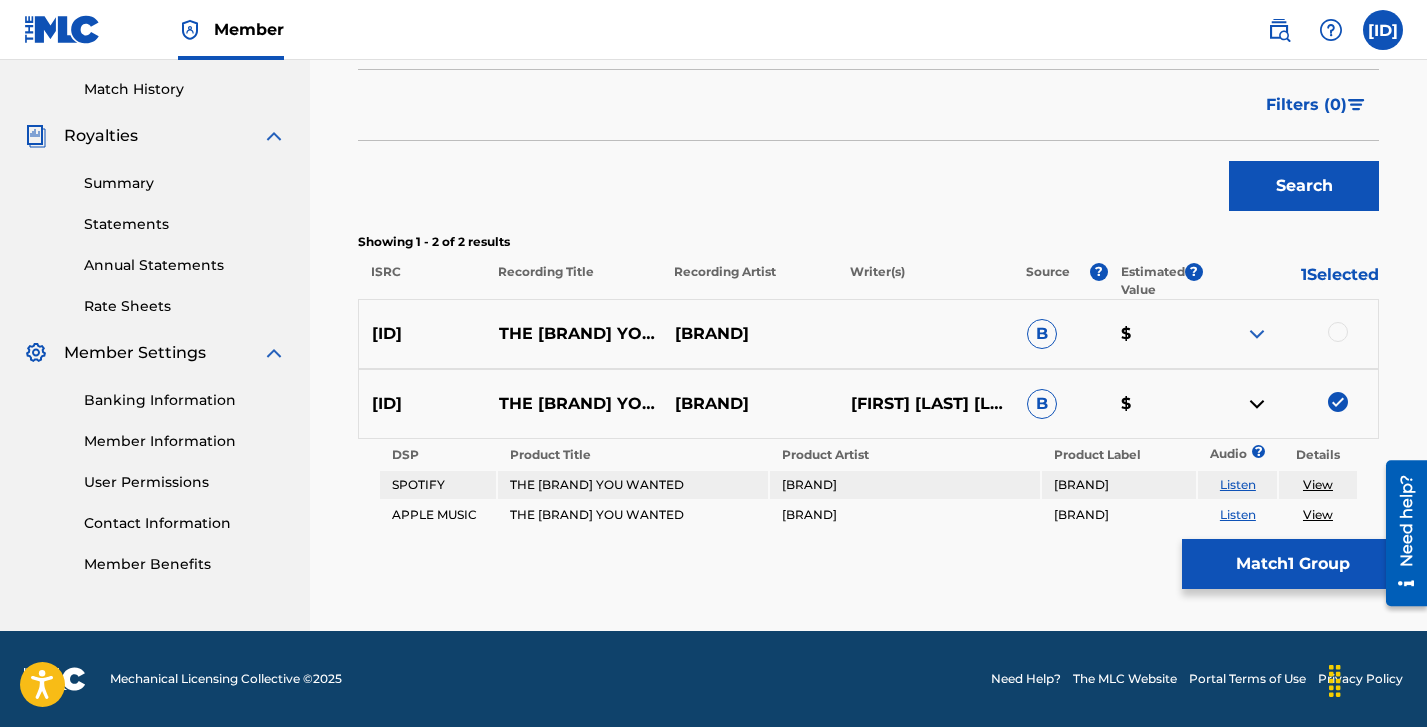 click at bounding box center (1257, 334) 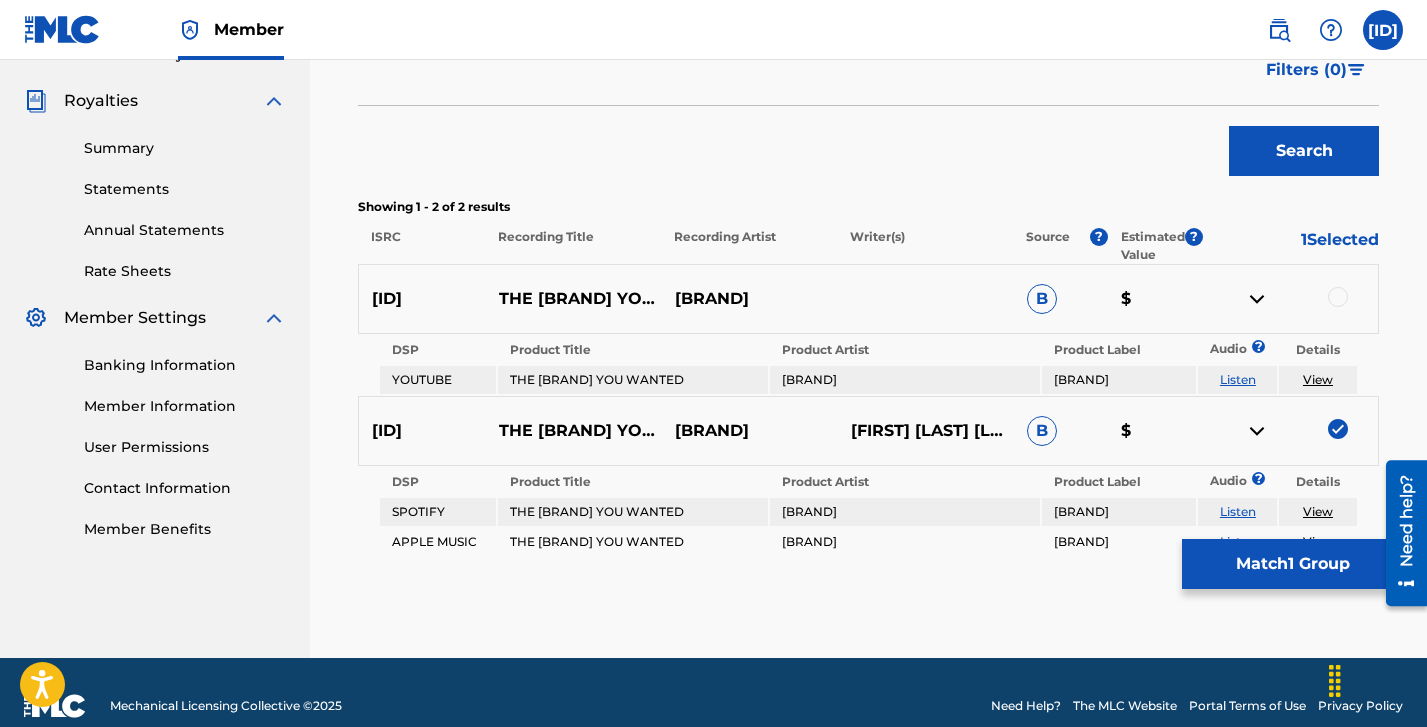 scroll, scrollTop: 583, scrollLeft: 0, axis: vertical 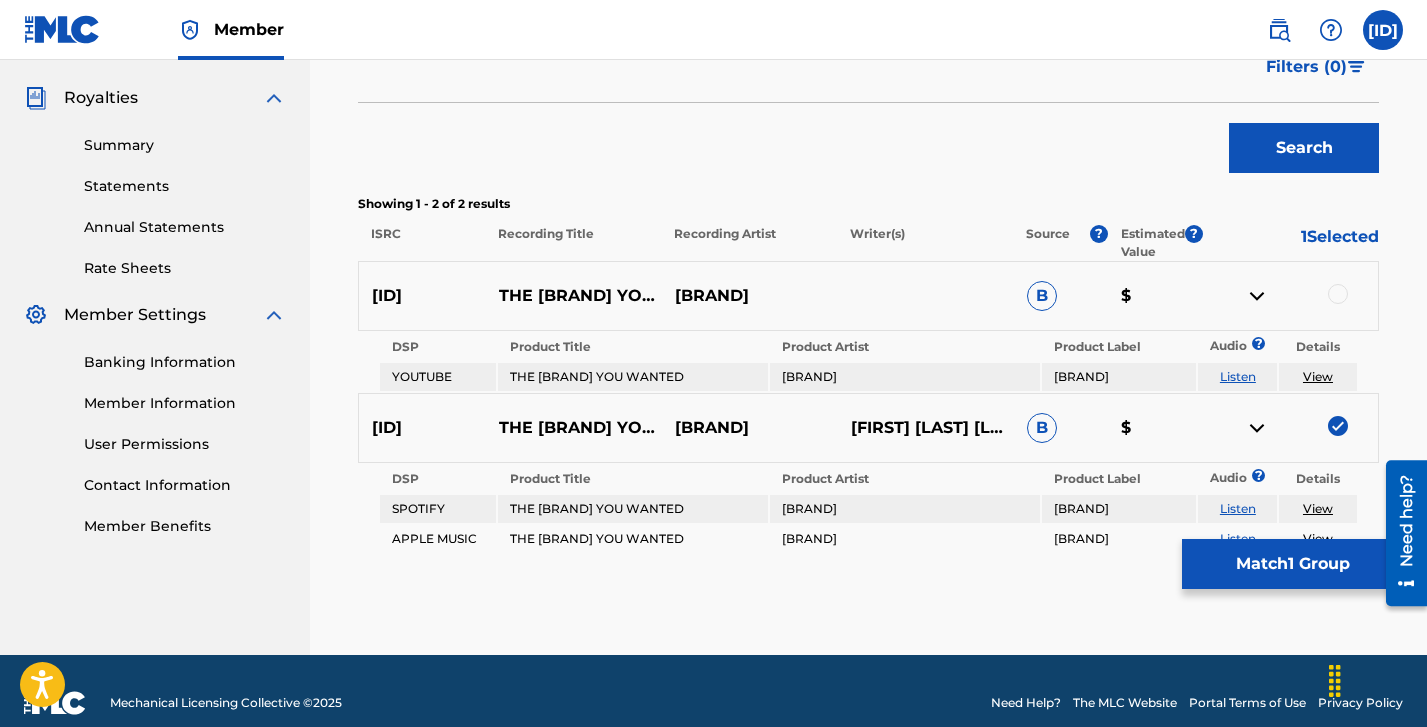 click on "Listen" at bounding box center (1237, 377) 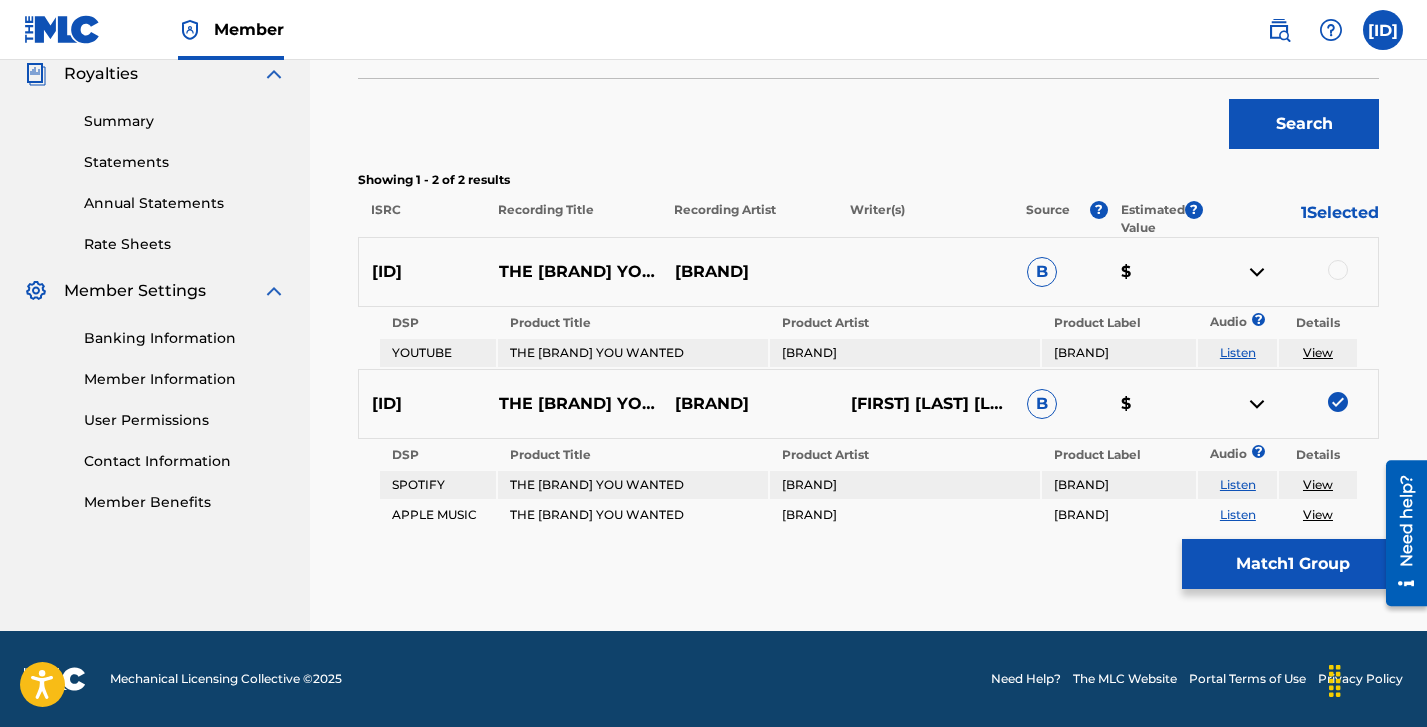 click at bounding box center (1338, 270) 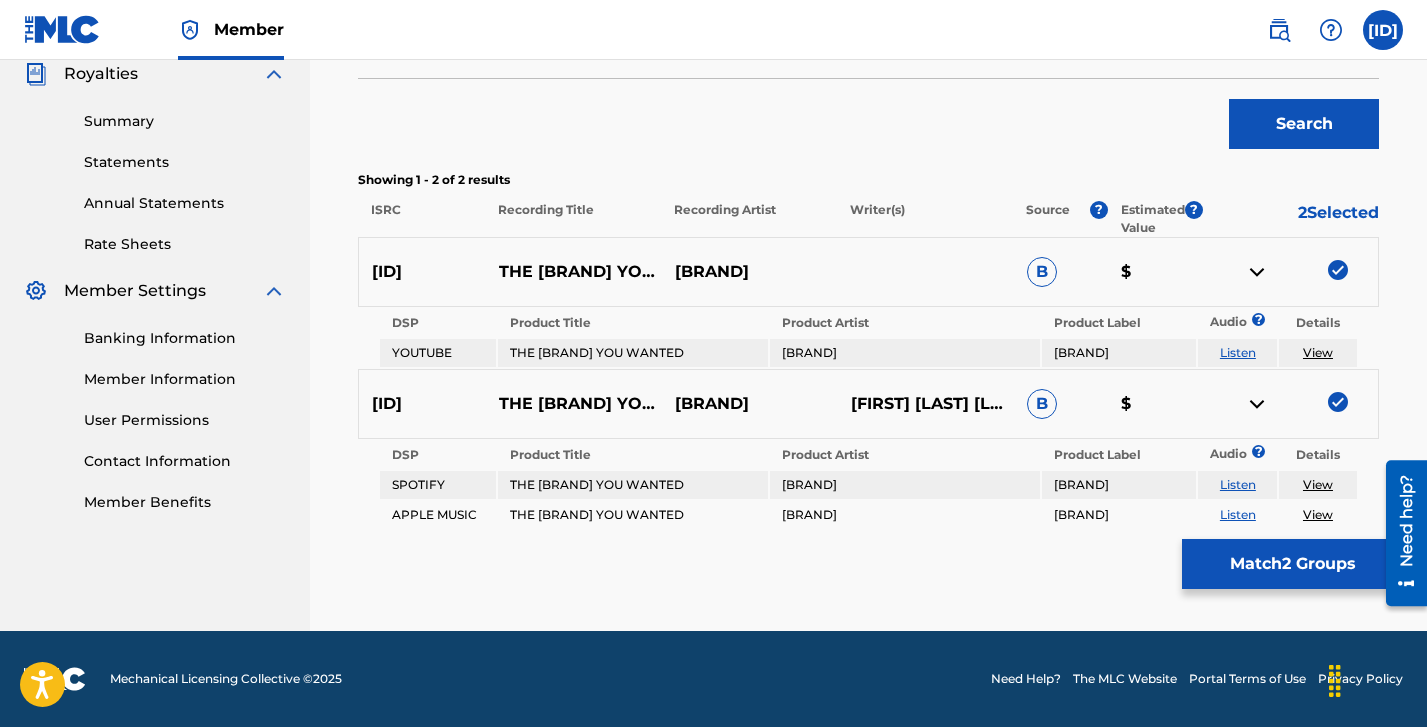 click on "Match  2 Groups" at bounding box center [1292, 564] 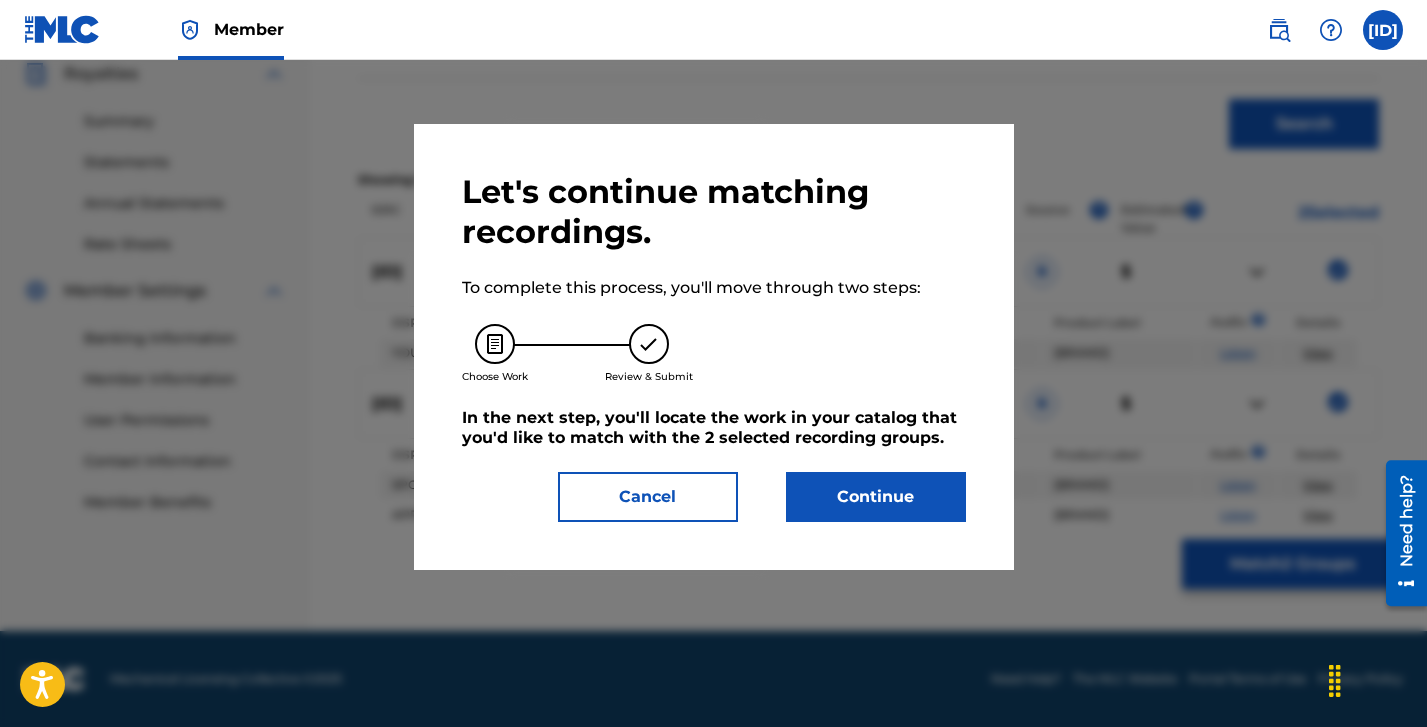 click on "Continue" at bounding box center [876, 497] 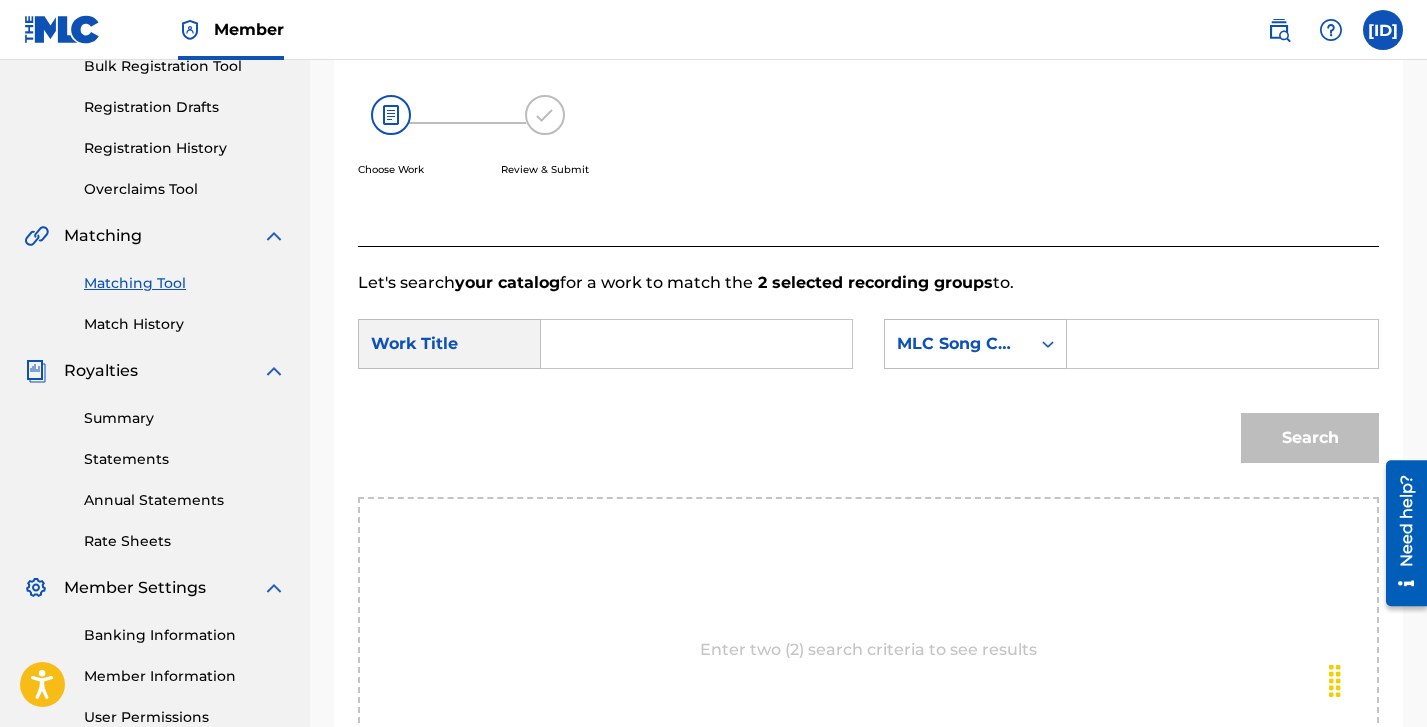 scroll, scrollTop: 339, scrollLeft: 0, axis: vertical 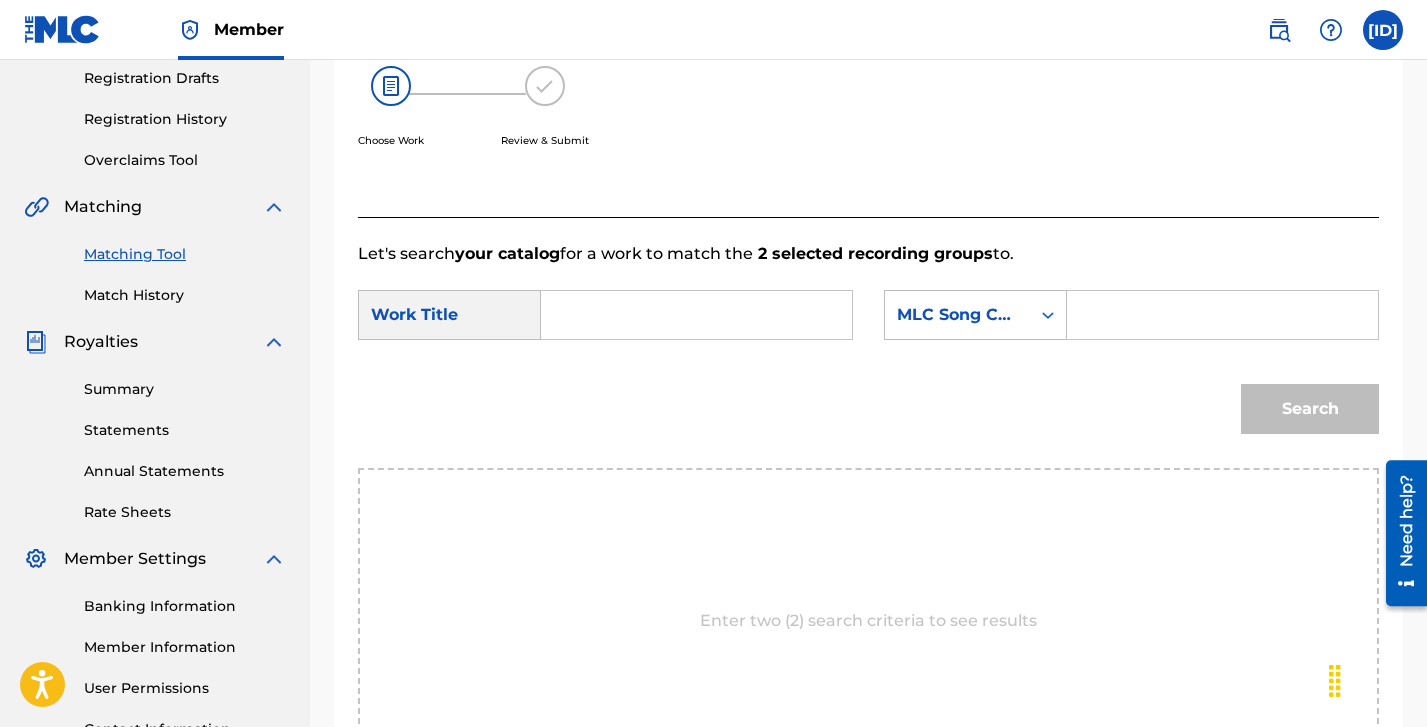 click on "2 selected recording groups" at bounding box center [873, 253] 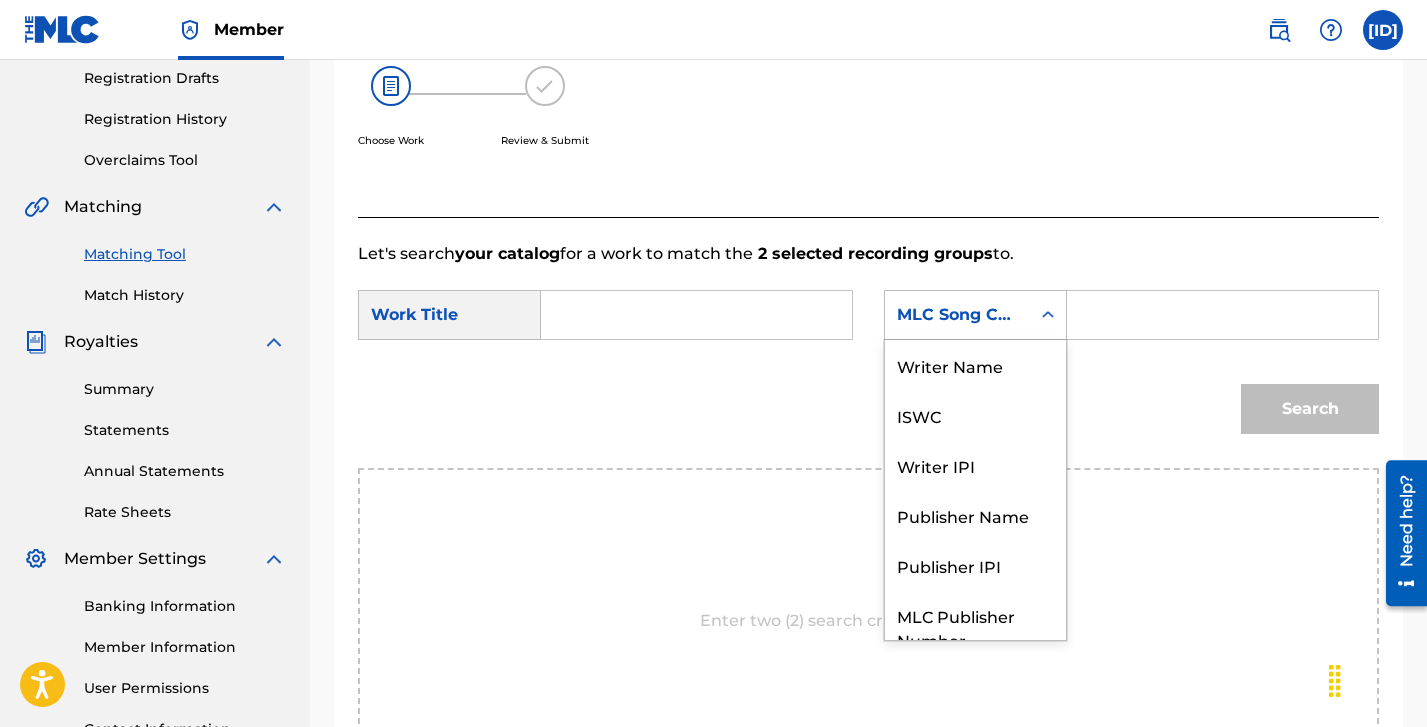 click on "MLC Song Code" at bounding box center (957, 315) 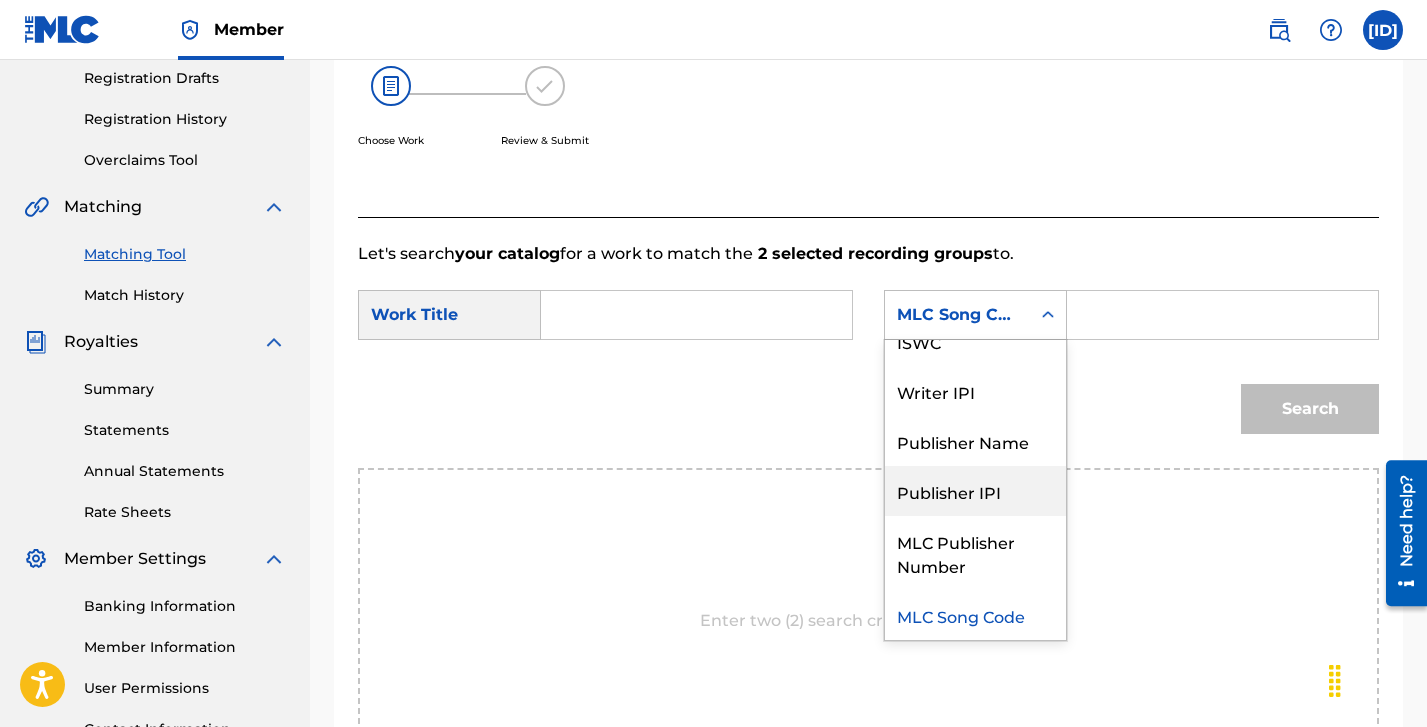 click on "Search" at bounding box center [868, 416] 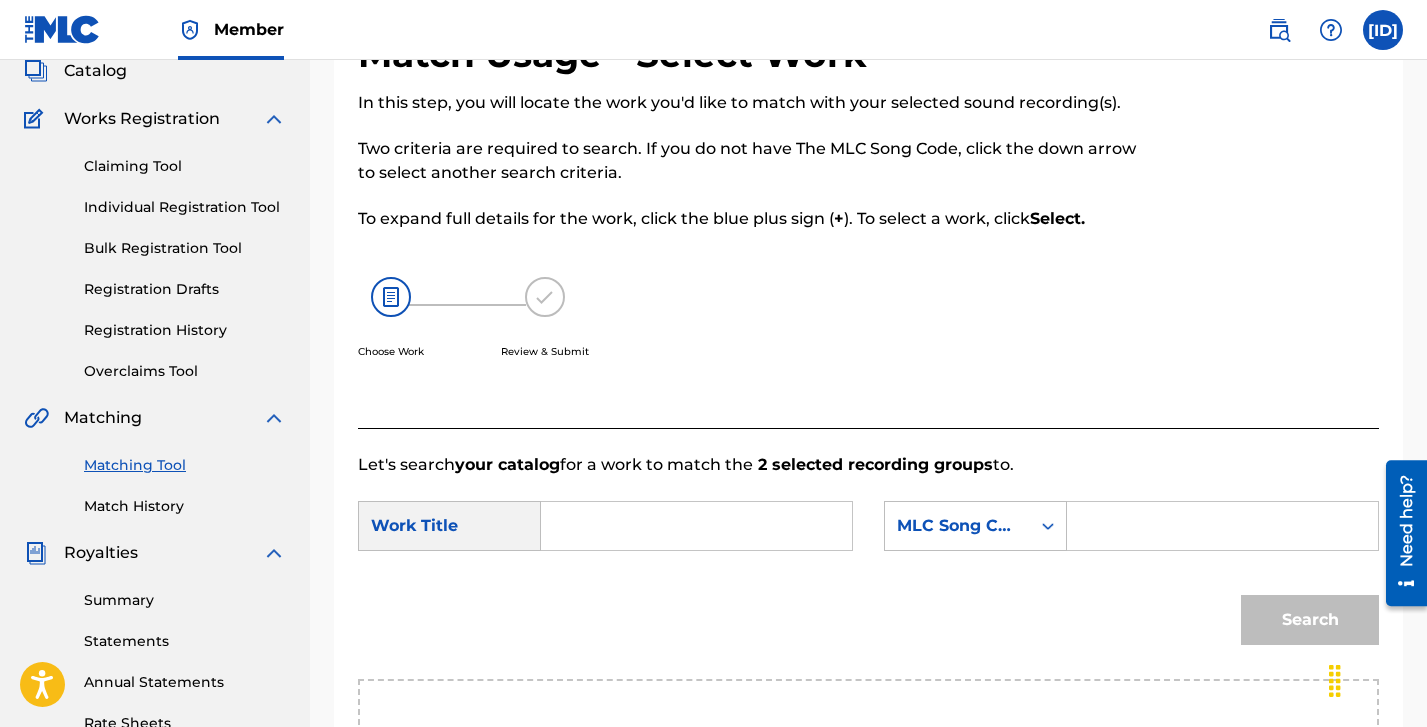 scroll, scrollTop: 194, scrollLeft: 0, axis: vertical 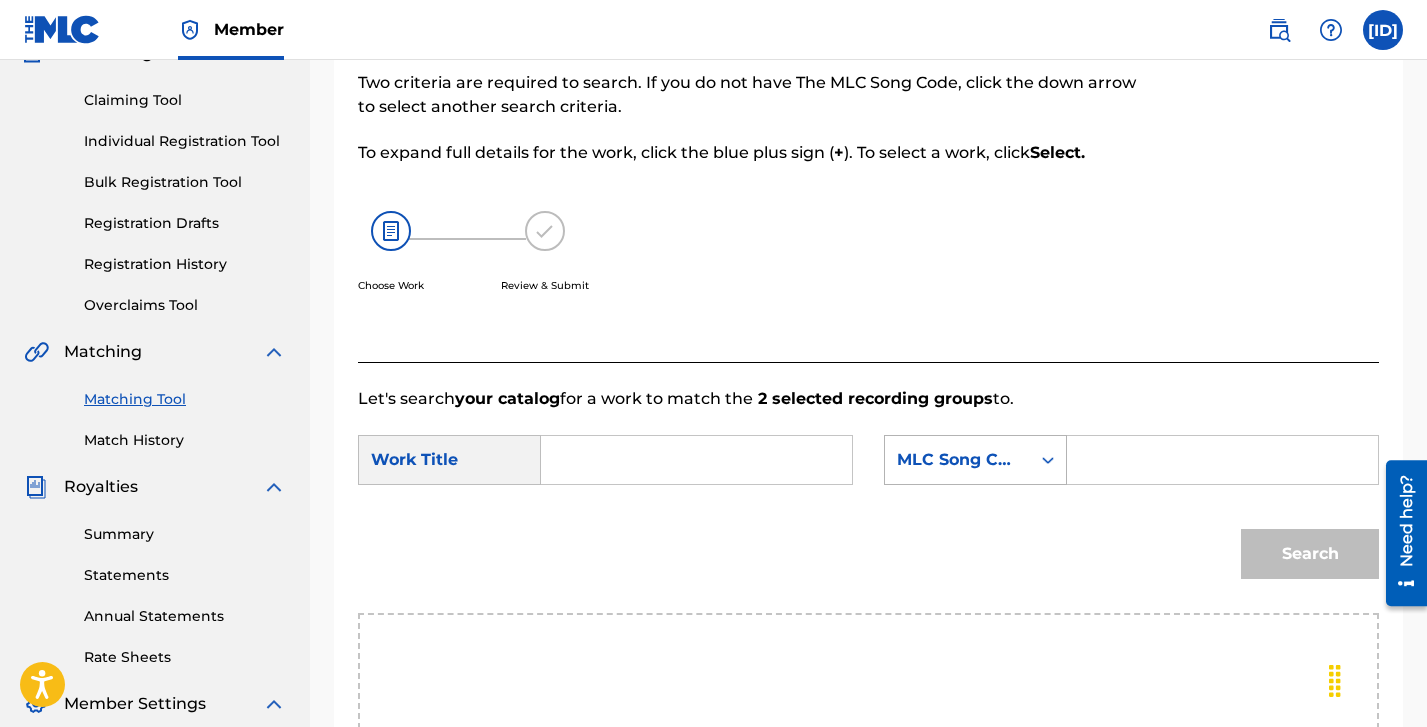 click on "MLC Song Code" at bounding box center [957, 460] 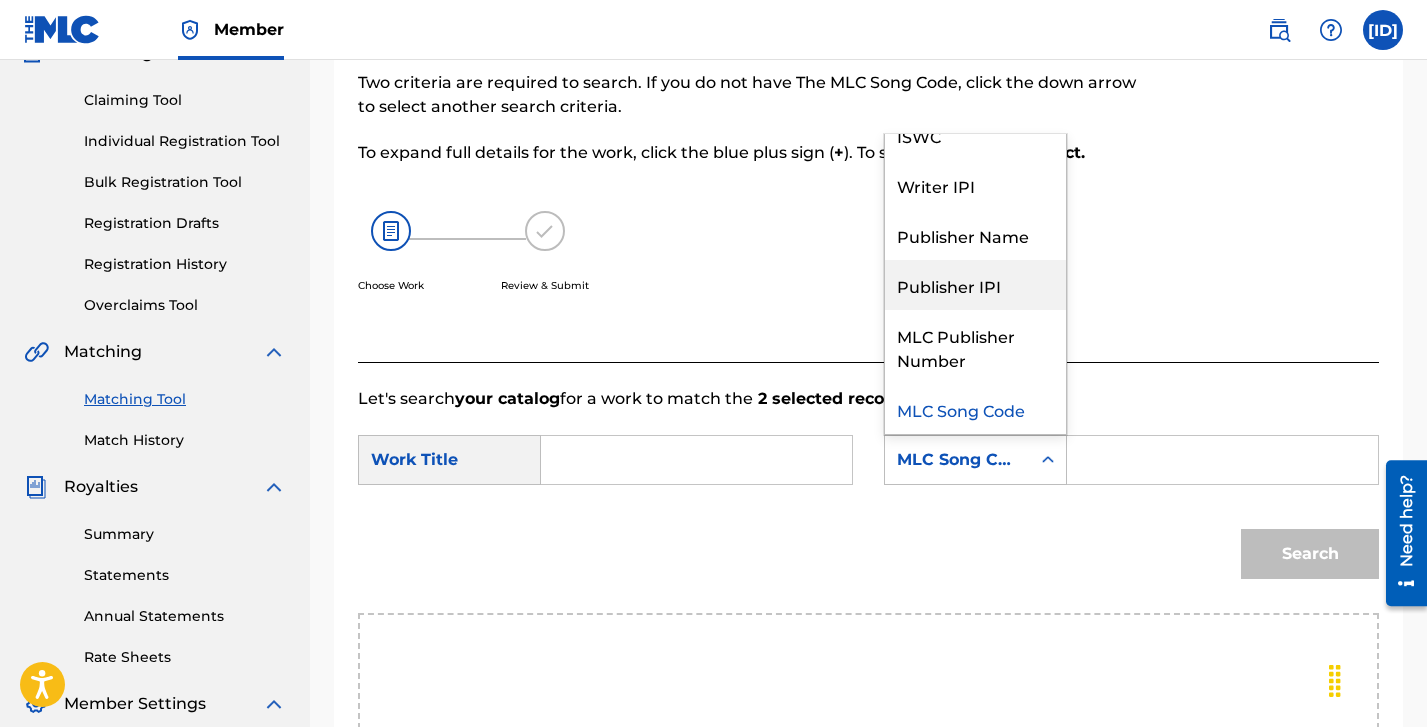 scroll, scrollTop: 0, scrollLeft: 0, axis: both 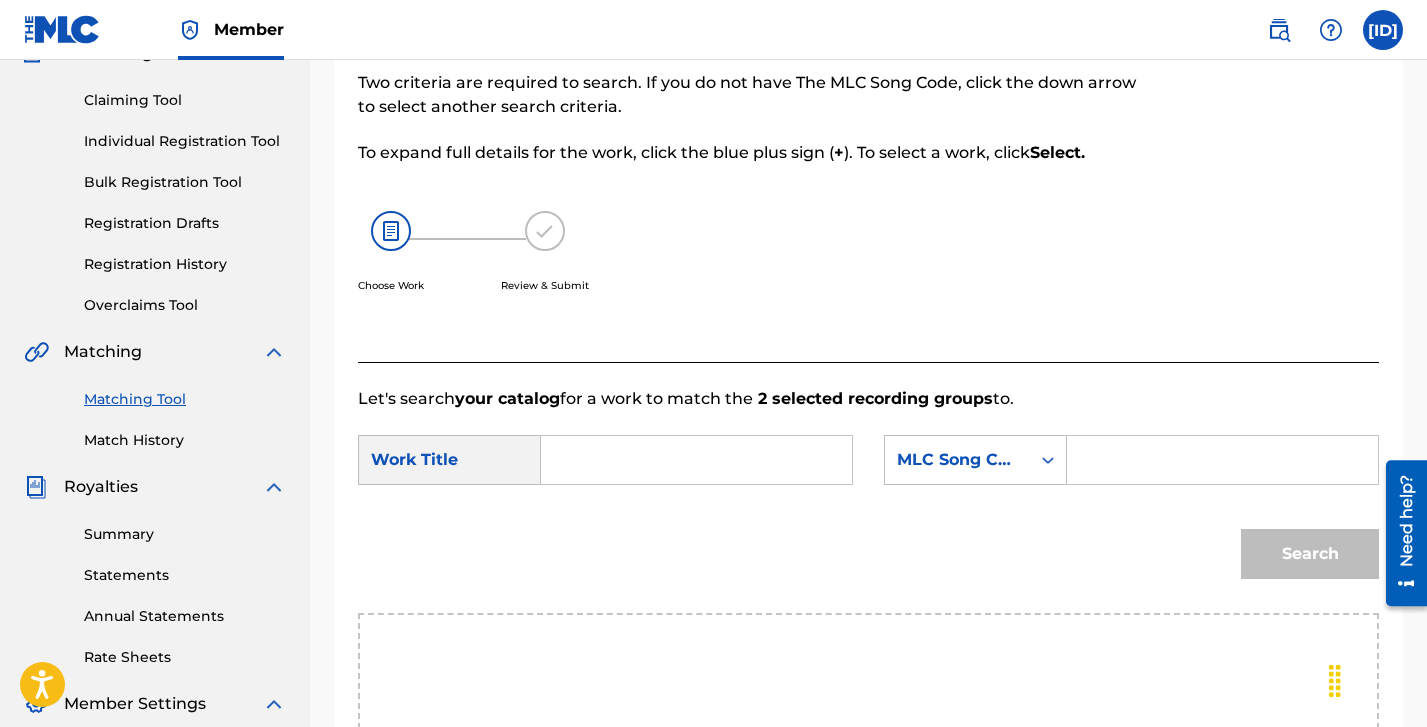 click on "Choose Work Review & Submit" at bounding box center (751, 263) 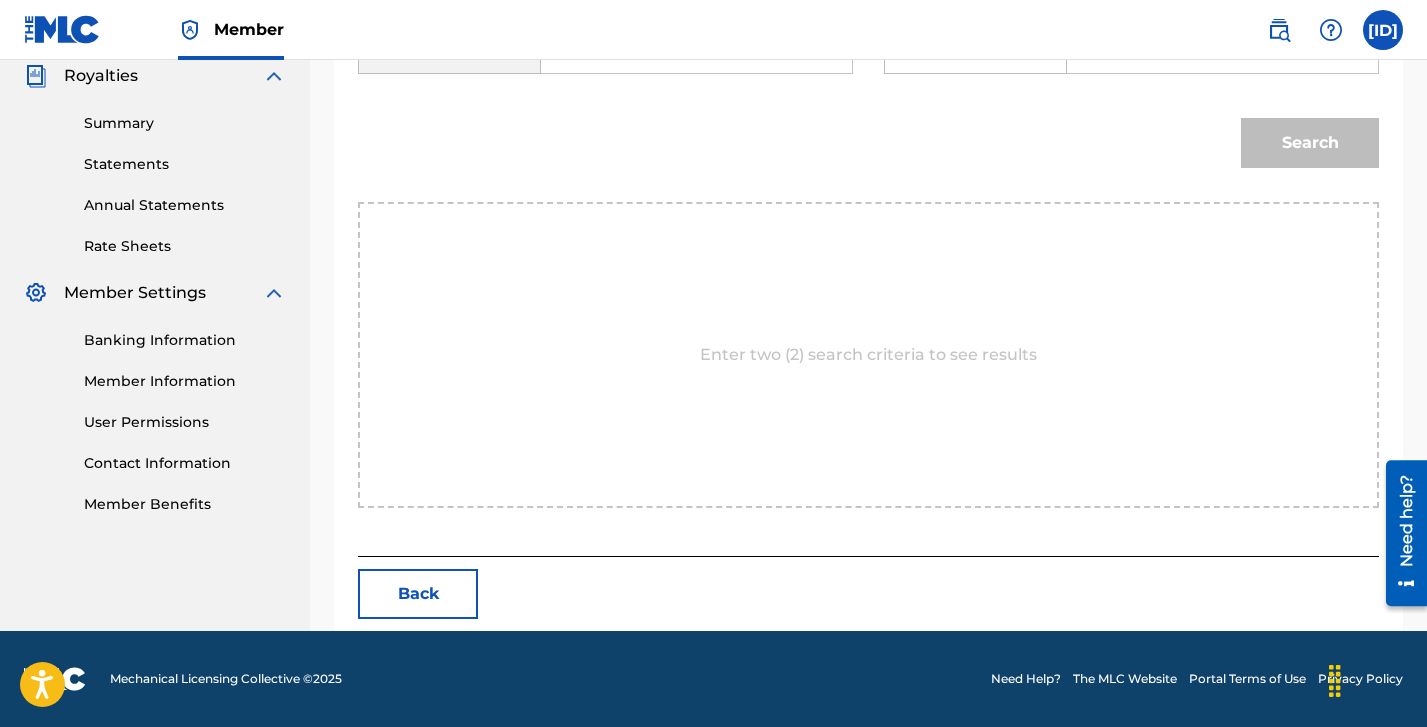 scroll, scrollTop: 0, scrollLeft: 0, axis: both 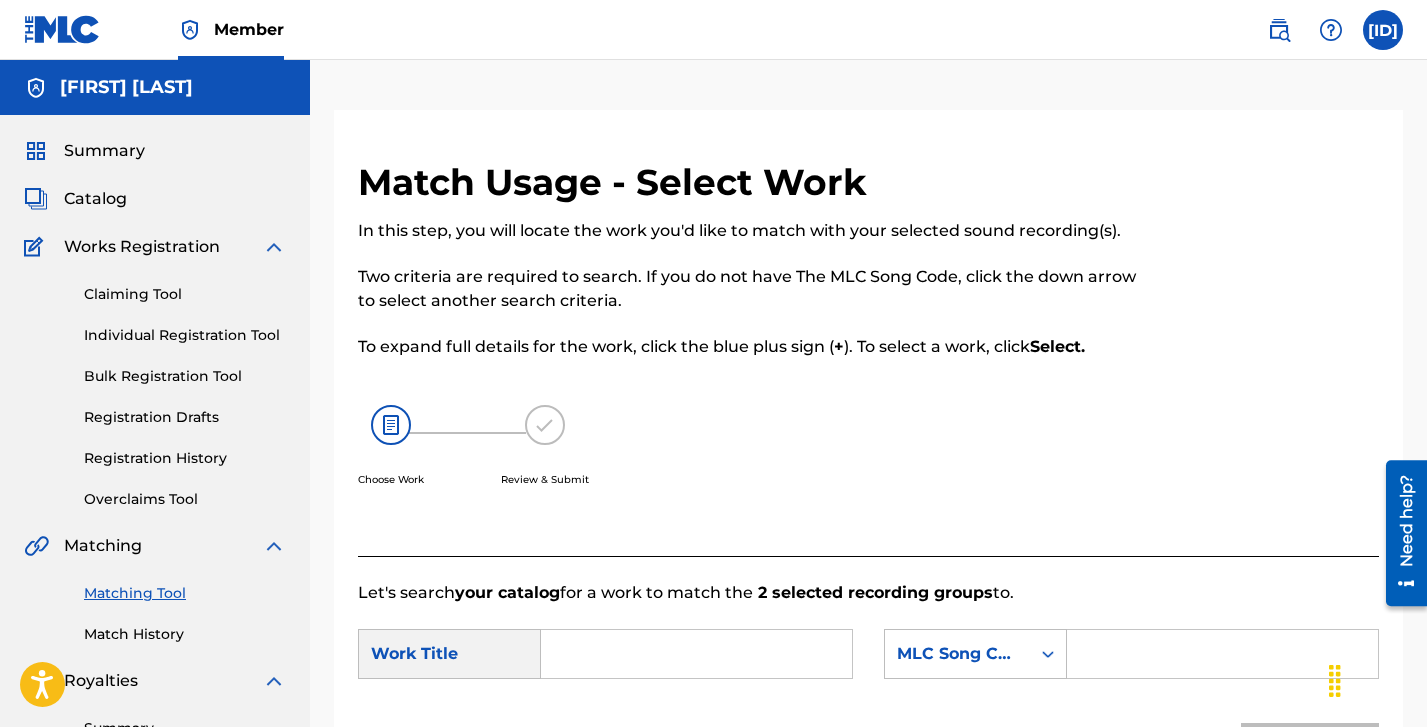 click on "Summary Catalog Works Registration Claiming Tool Individual Registration Tool Bulk Registration Tool Registration Drafts Registration History Overclaims Tool Matching Matching Tool Match History Royalties Summary Statements Annual Statements Rate Sheets Member Settings Banking Information Member Information User Permissions Contact Information Member Benefits" at bounding box center (155, 629) 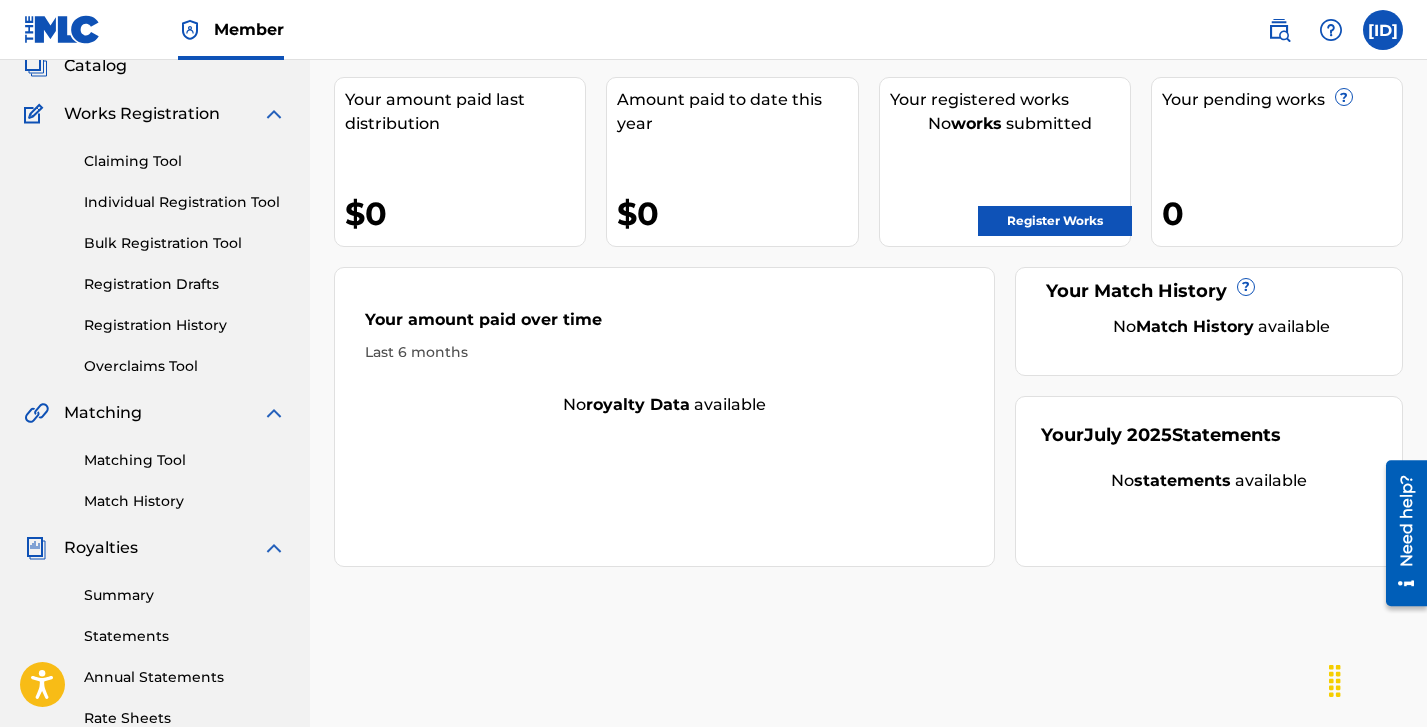 scroll, scrollTop: 0, scrollLeft: 0, axis: both 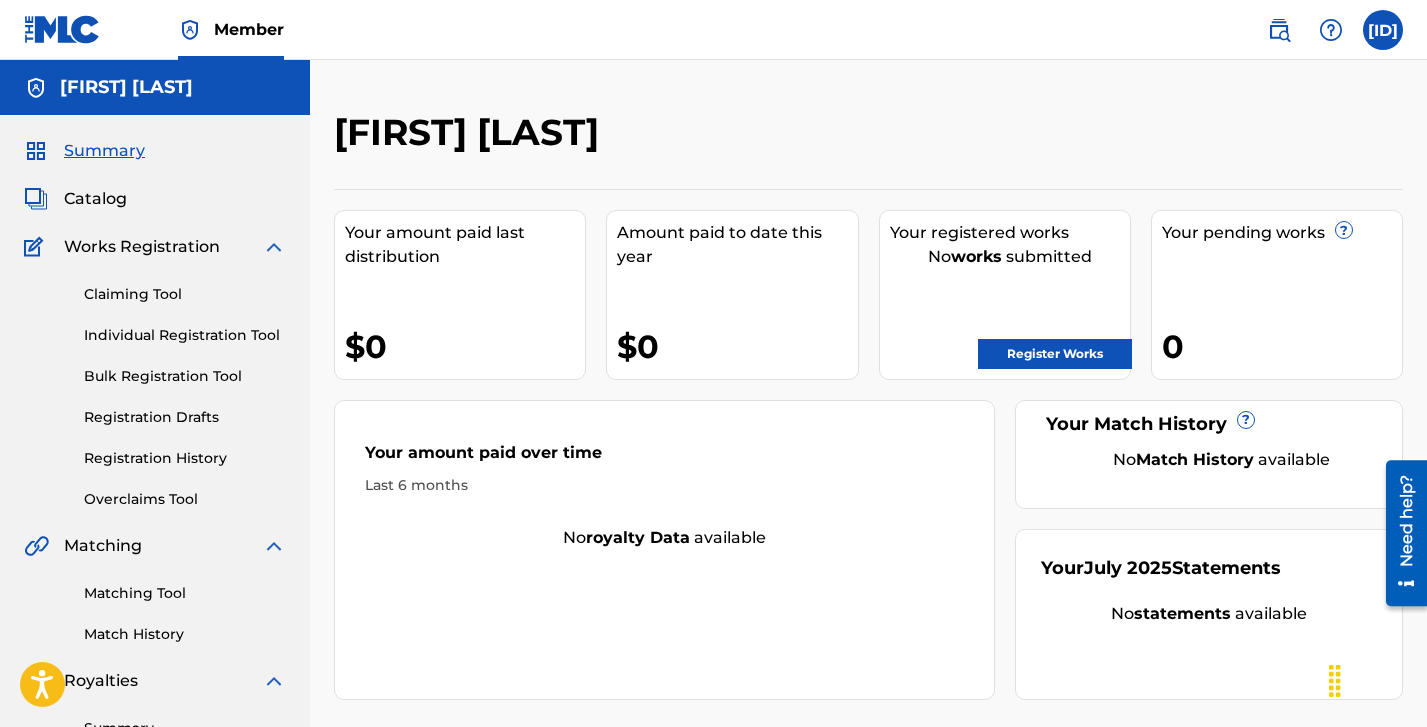 click on "Claiming Tool" at bounding box center (185, 294) 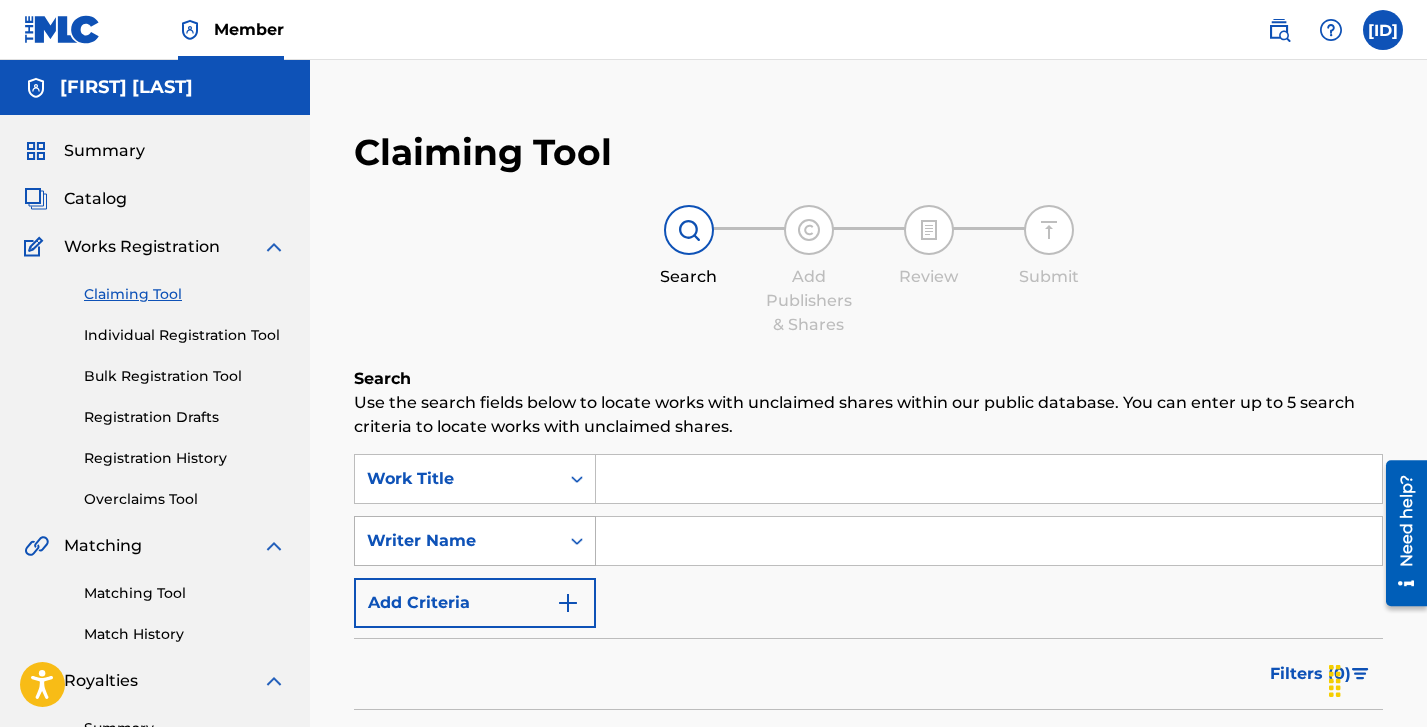 click on "Writer Name" at bounding box center [475, 541] 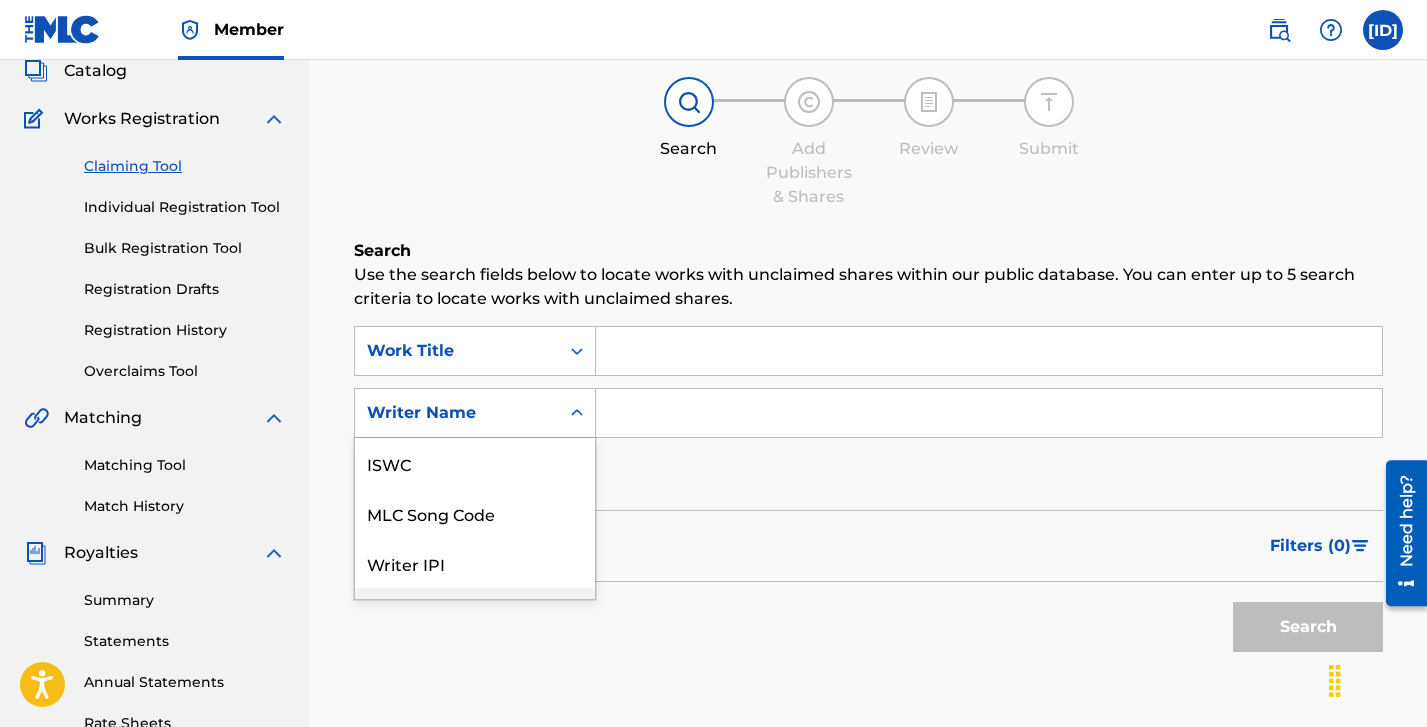 scroll, scrollTop: 140, scrollLeft: 0, axis: vertical 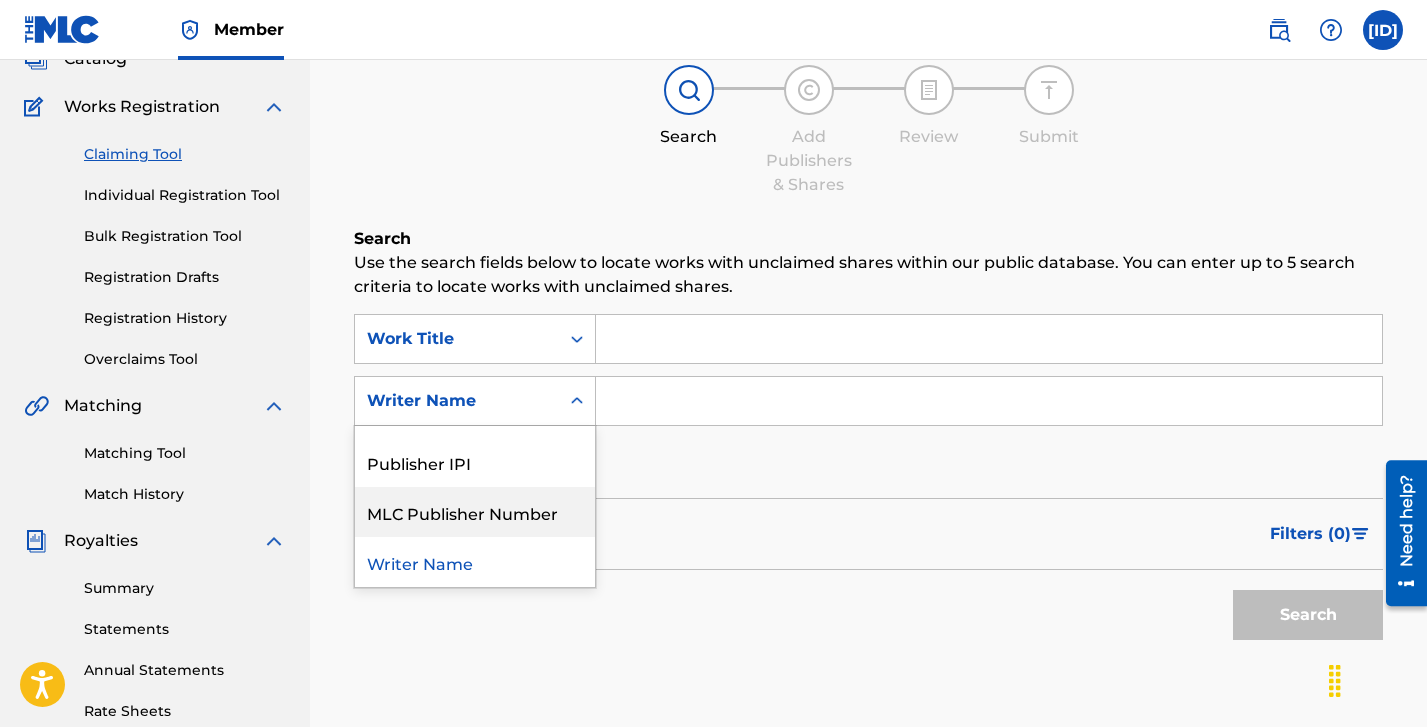 click on "Search" at bounding box center [868, 610] 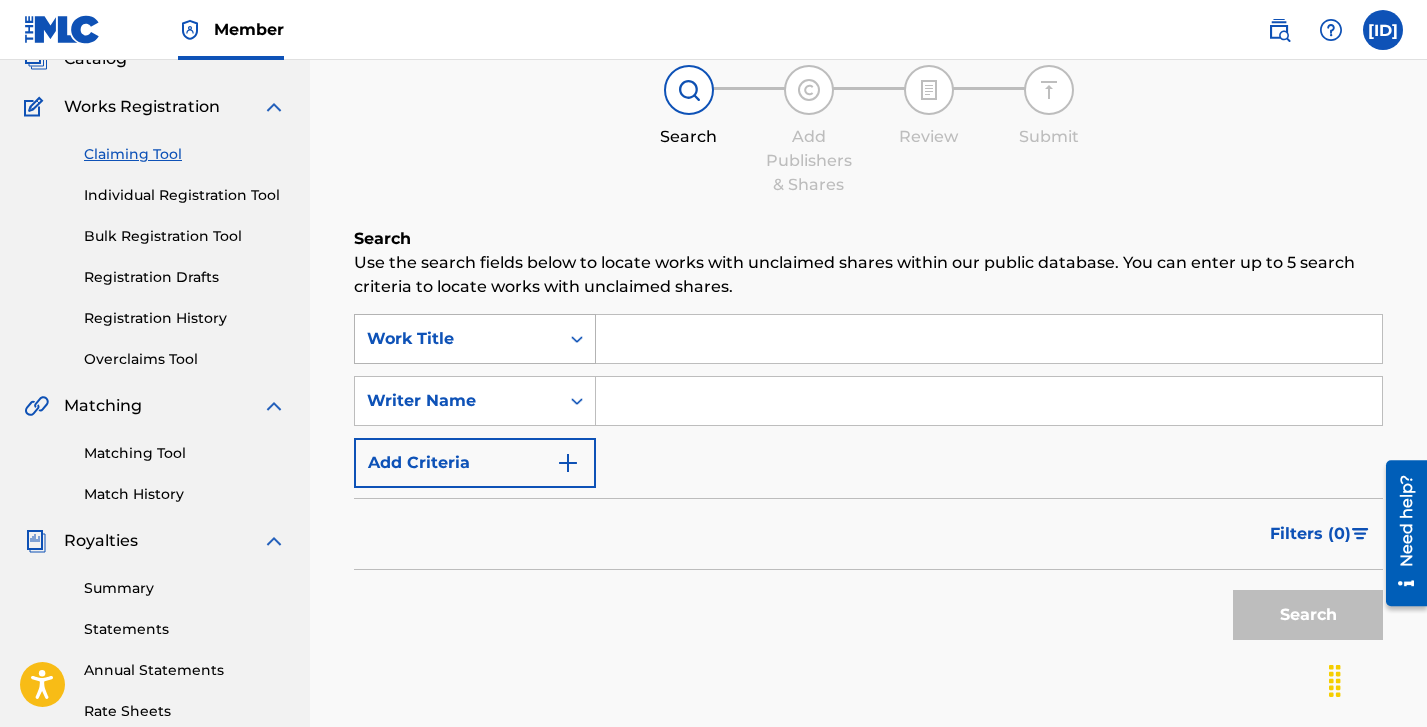 click on "Work Title" at bounding box center (457, 339) 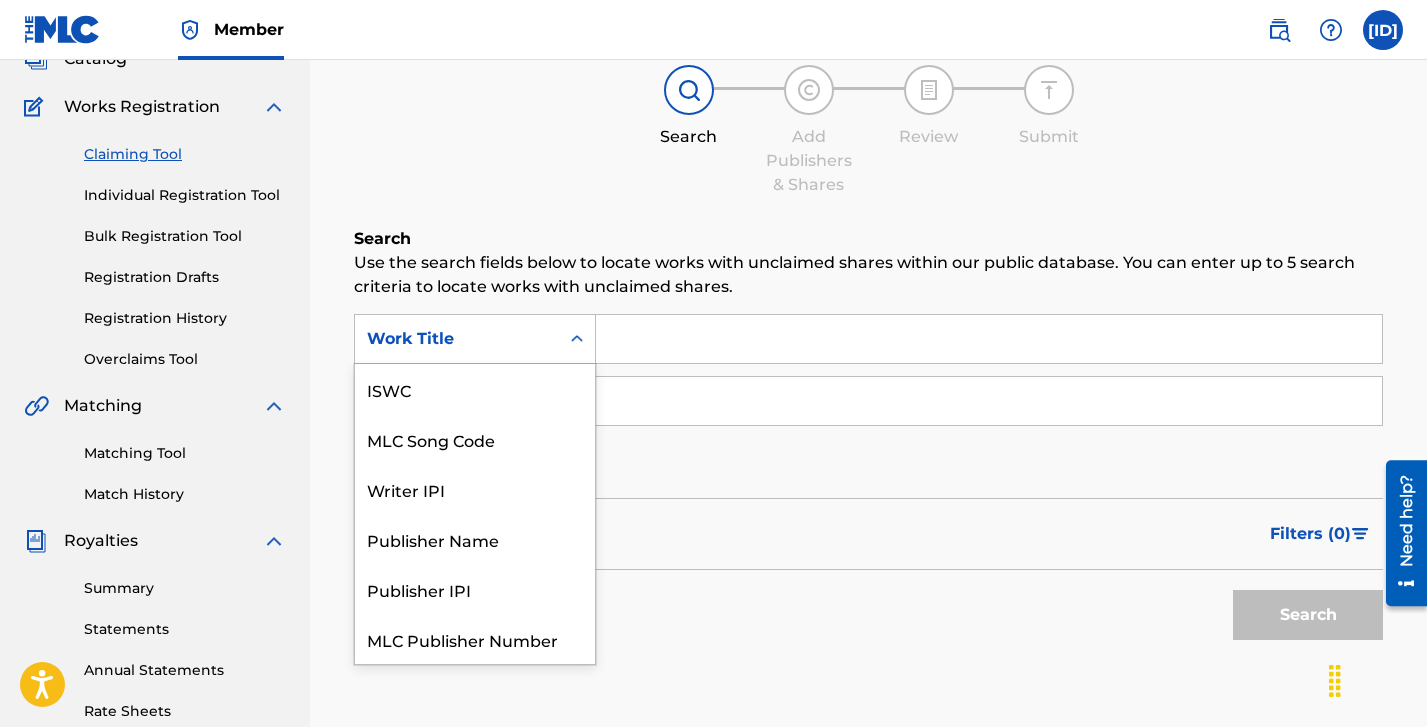 scroll, scrollTop: 50, scrollLeft: 0, axis: vertical 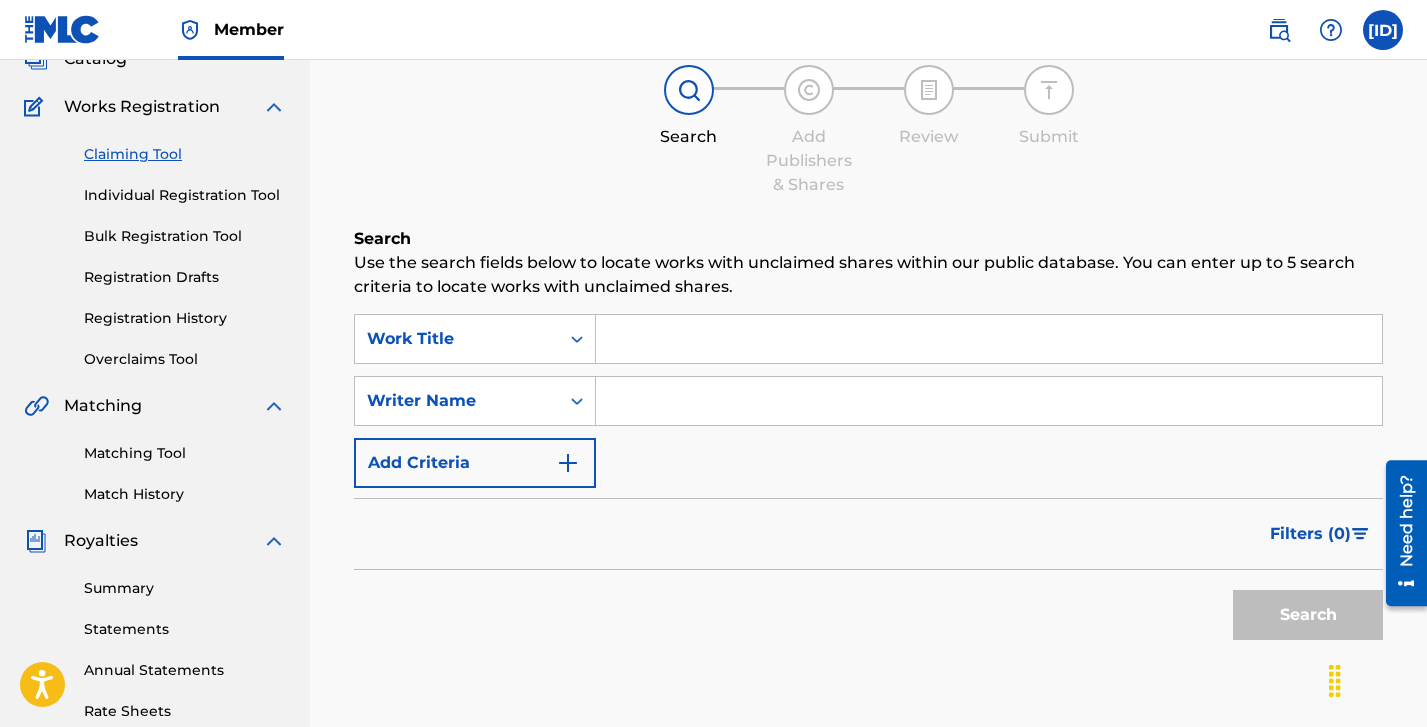 click at bounding box center [989, 339] 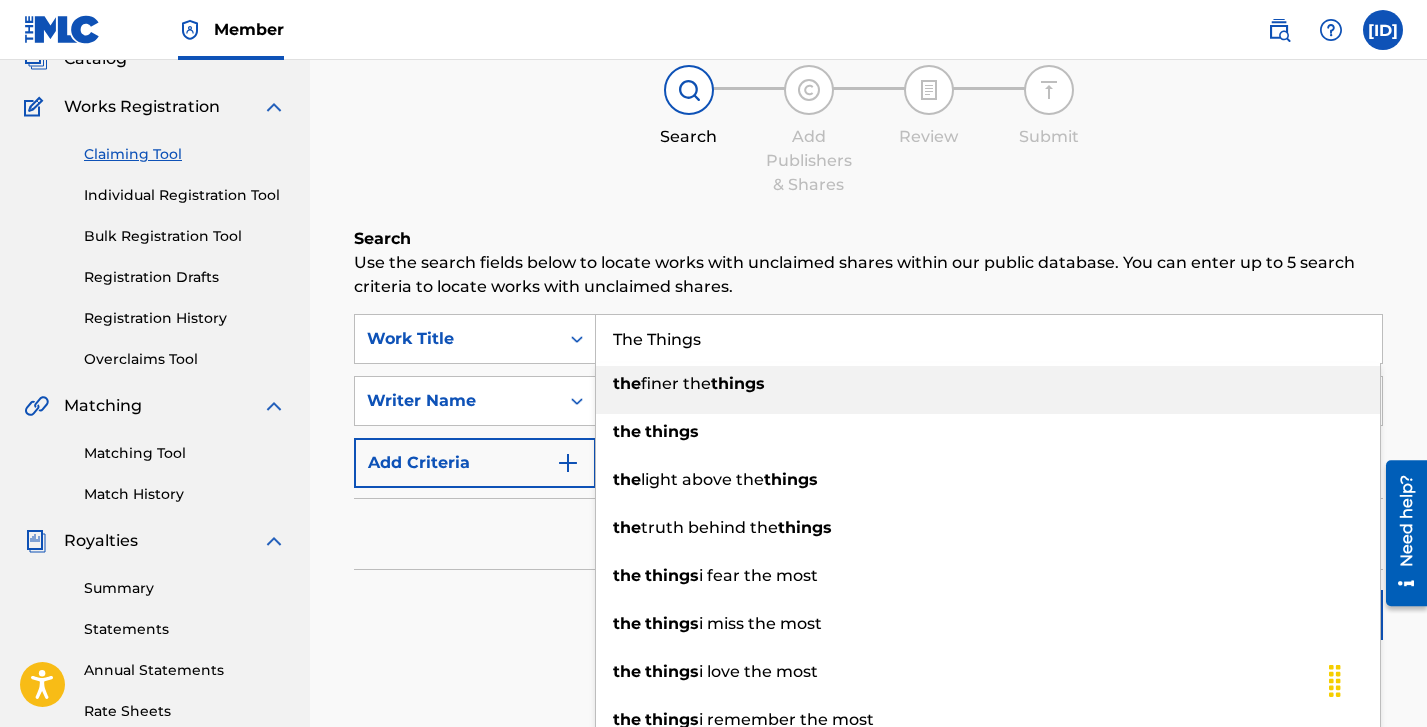 type on "The Things" 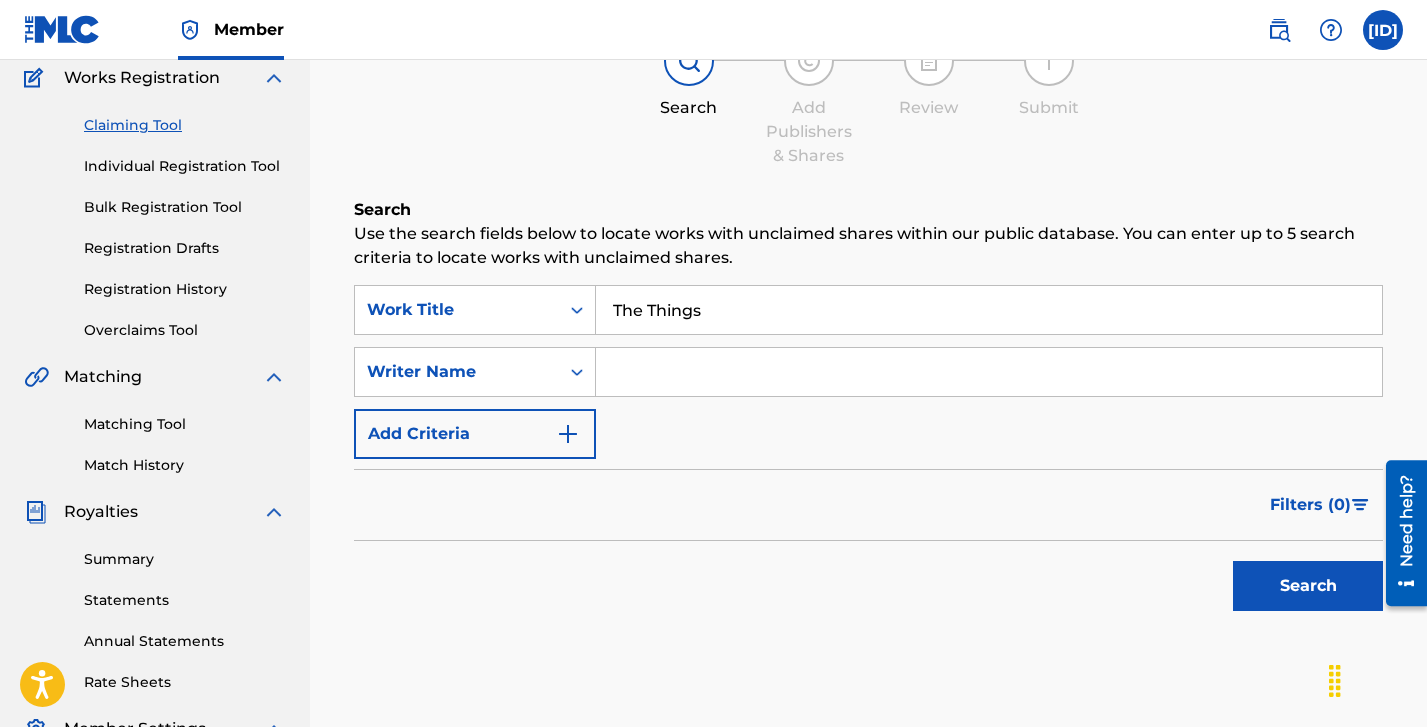 scroll, scrollTop: 189, scrollLeft: 0, axis: vertical 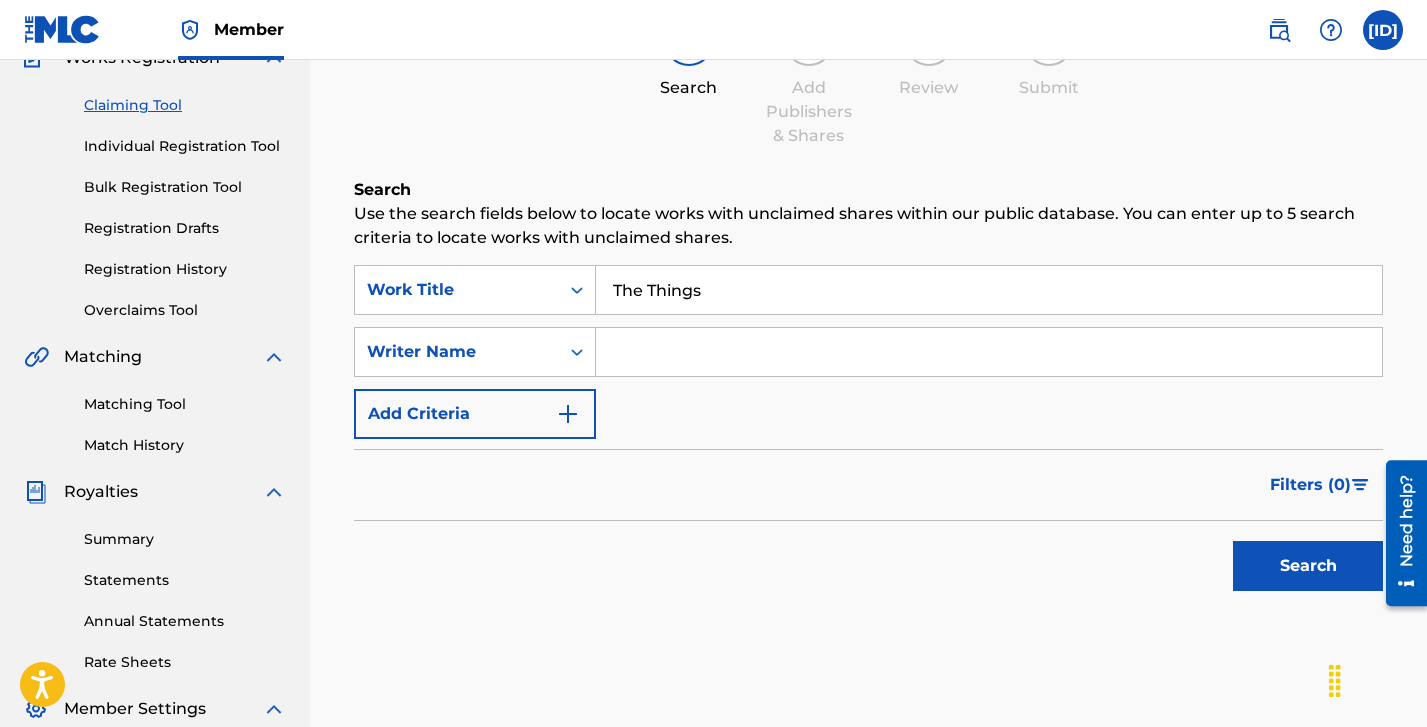 click on "Matching Tool" at bounding box center [185, 404] 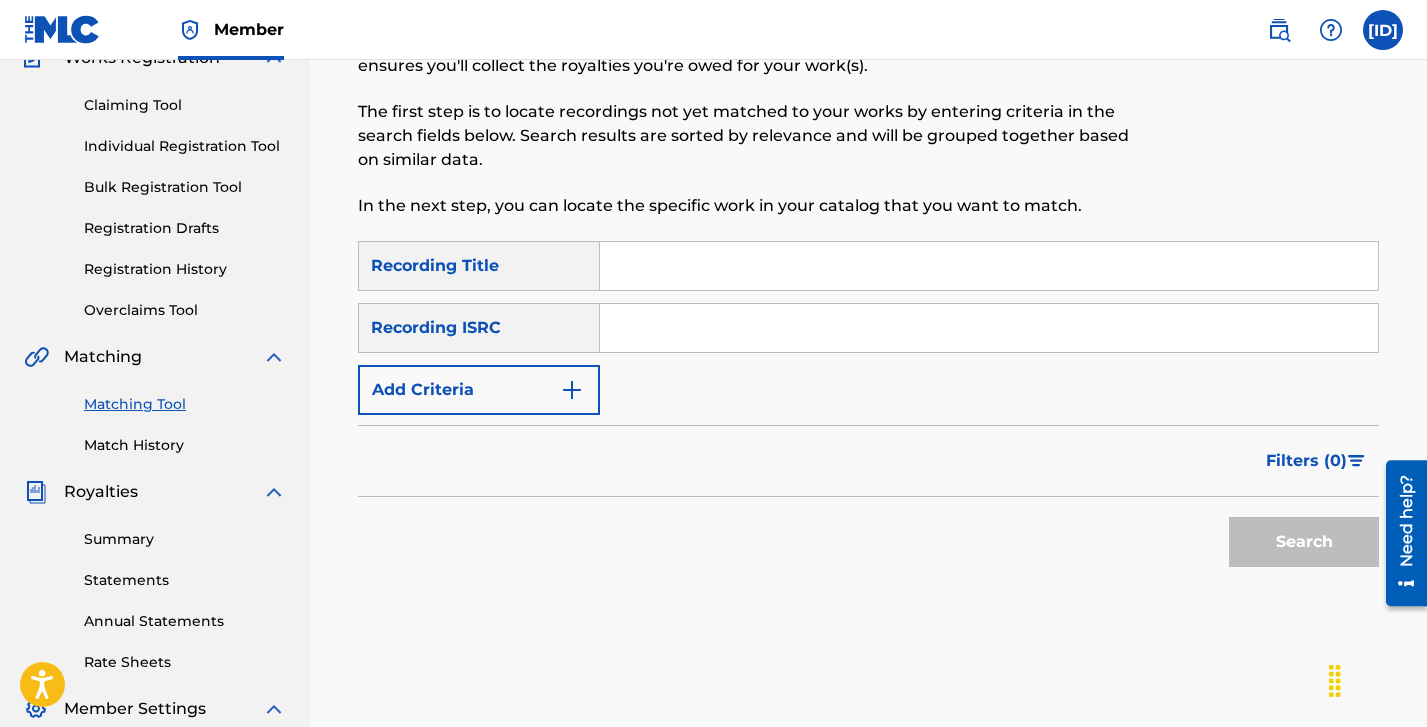 scroll, scrollTop: 0, scrollLeft: 0, axis: both 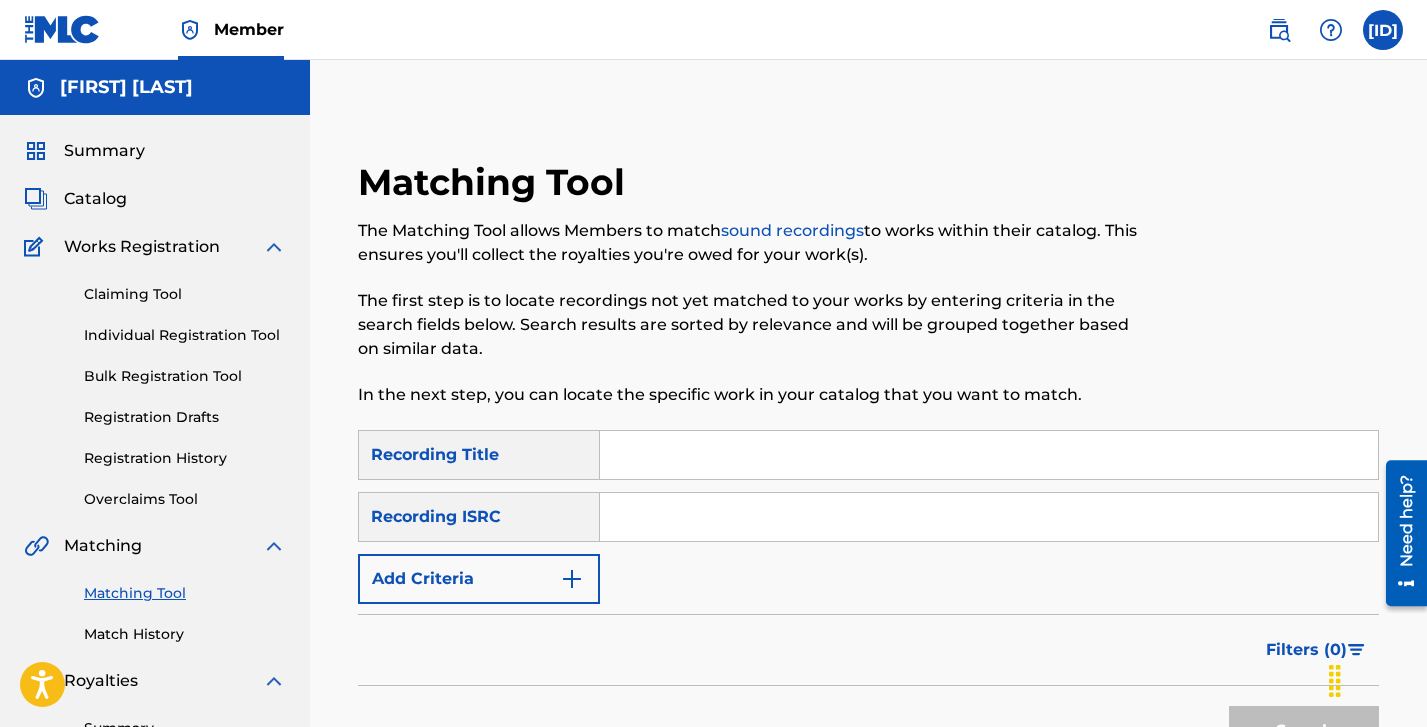 click at bounding box center (989, 455) 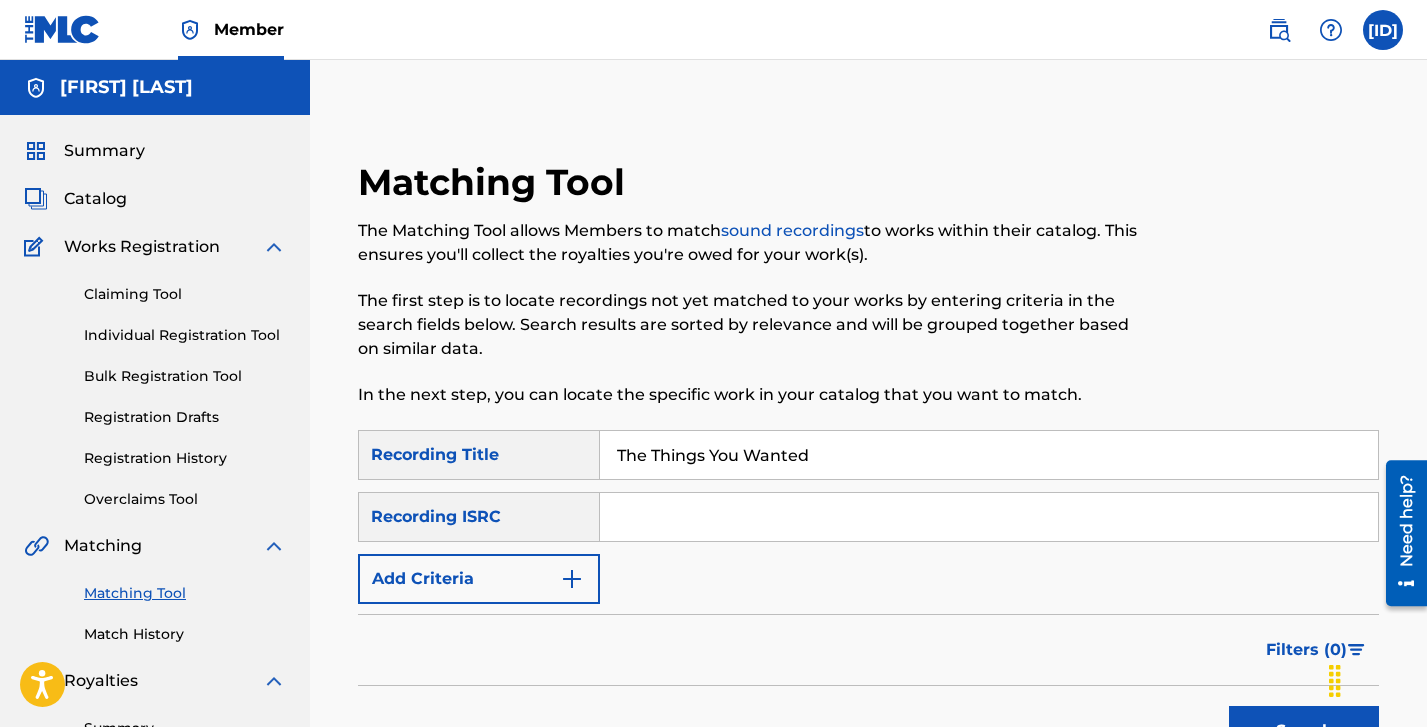 click at bounding box center [989, 517] 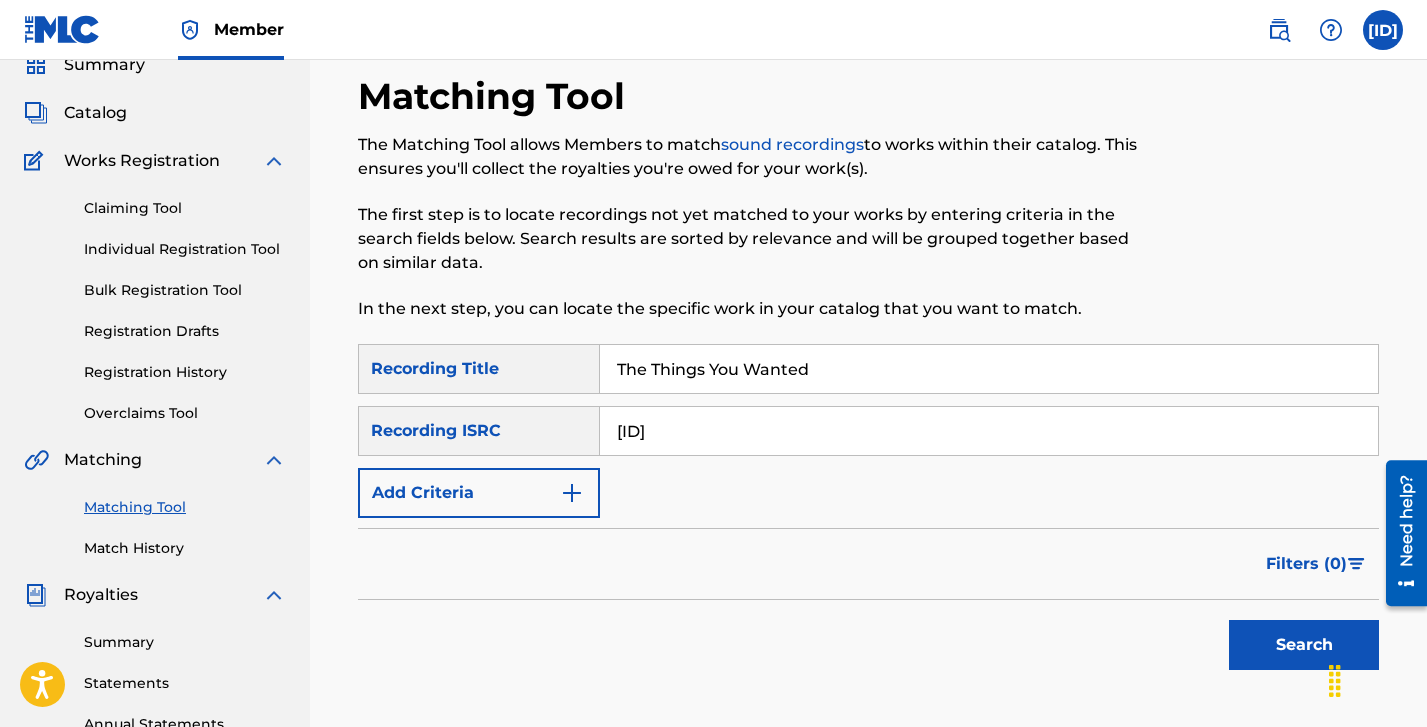 scroll, scrollTop: 134, scrollLeft: 0, axis: vertical 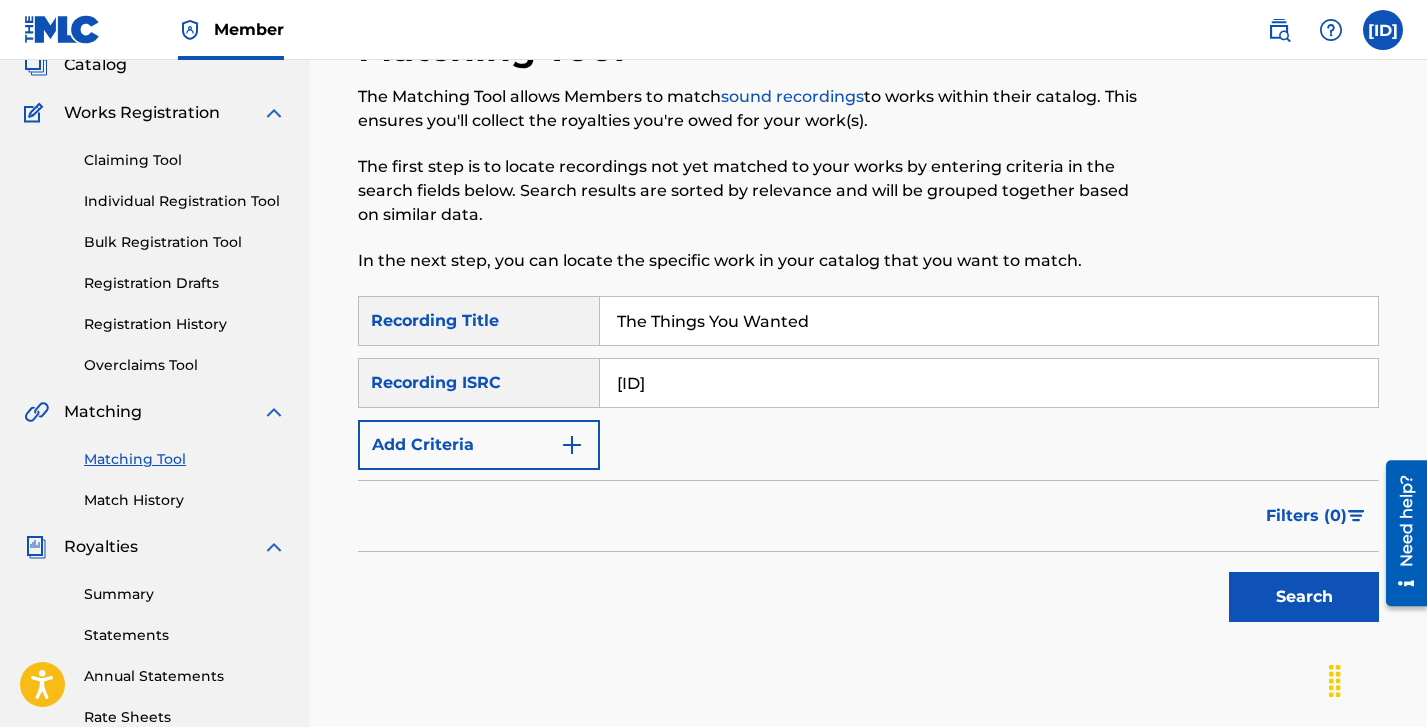 click on "Search" at bounding box center [1304, 597] 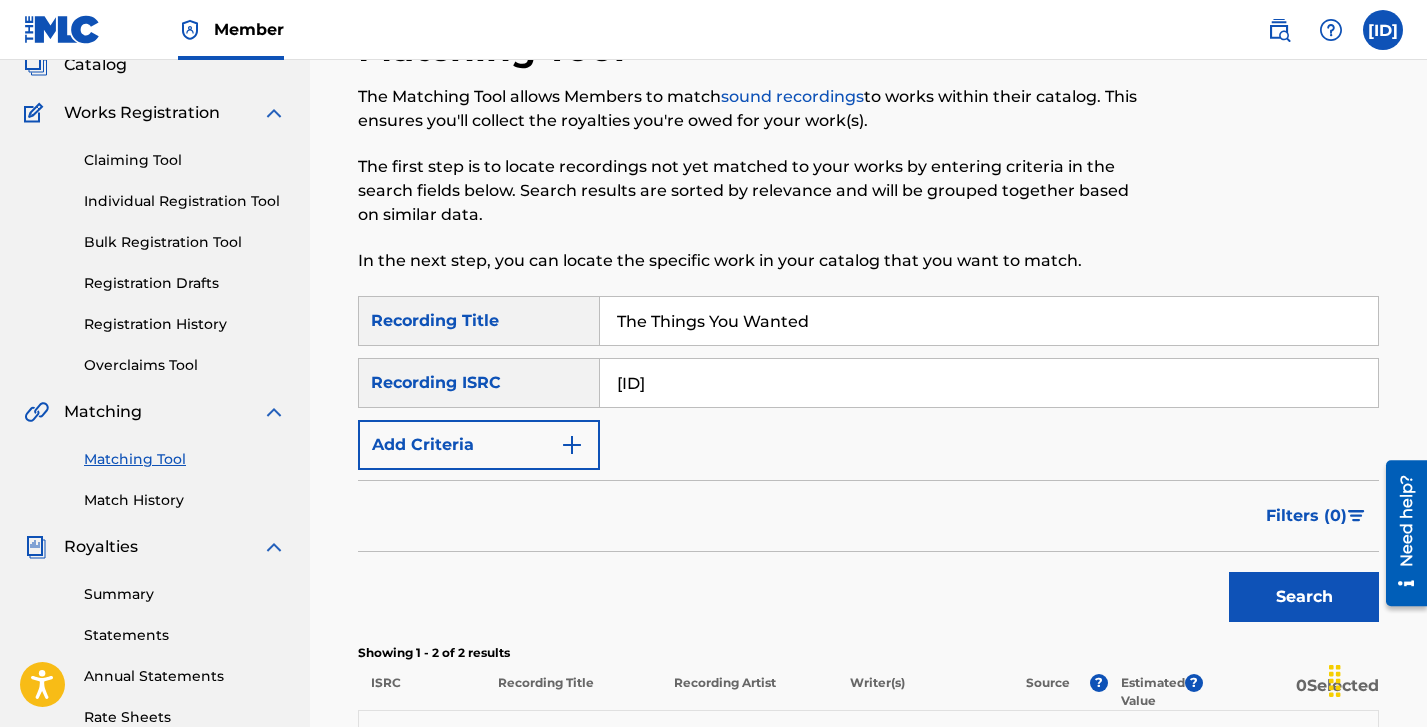 scroll, scrollTop: 513, scrollLeft: 0, axis: vertical 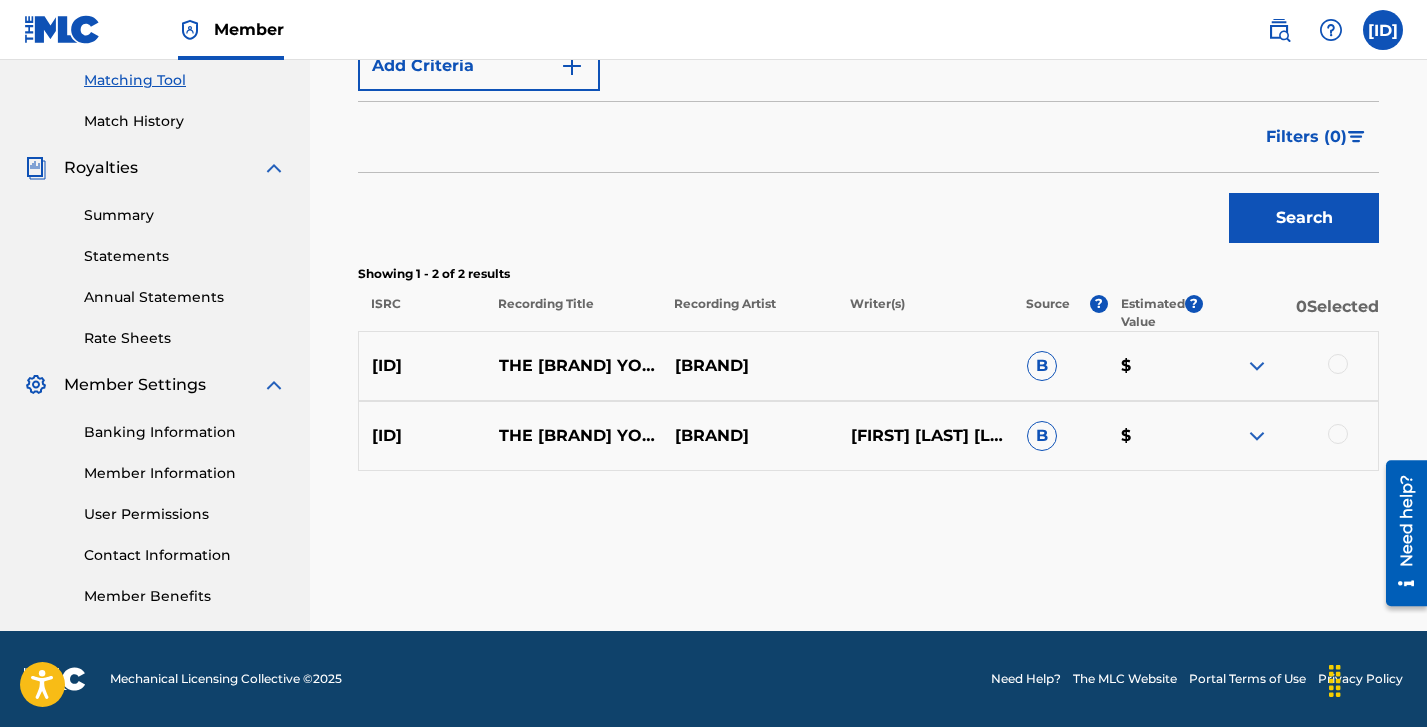click at bounding box center (1338, 364) 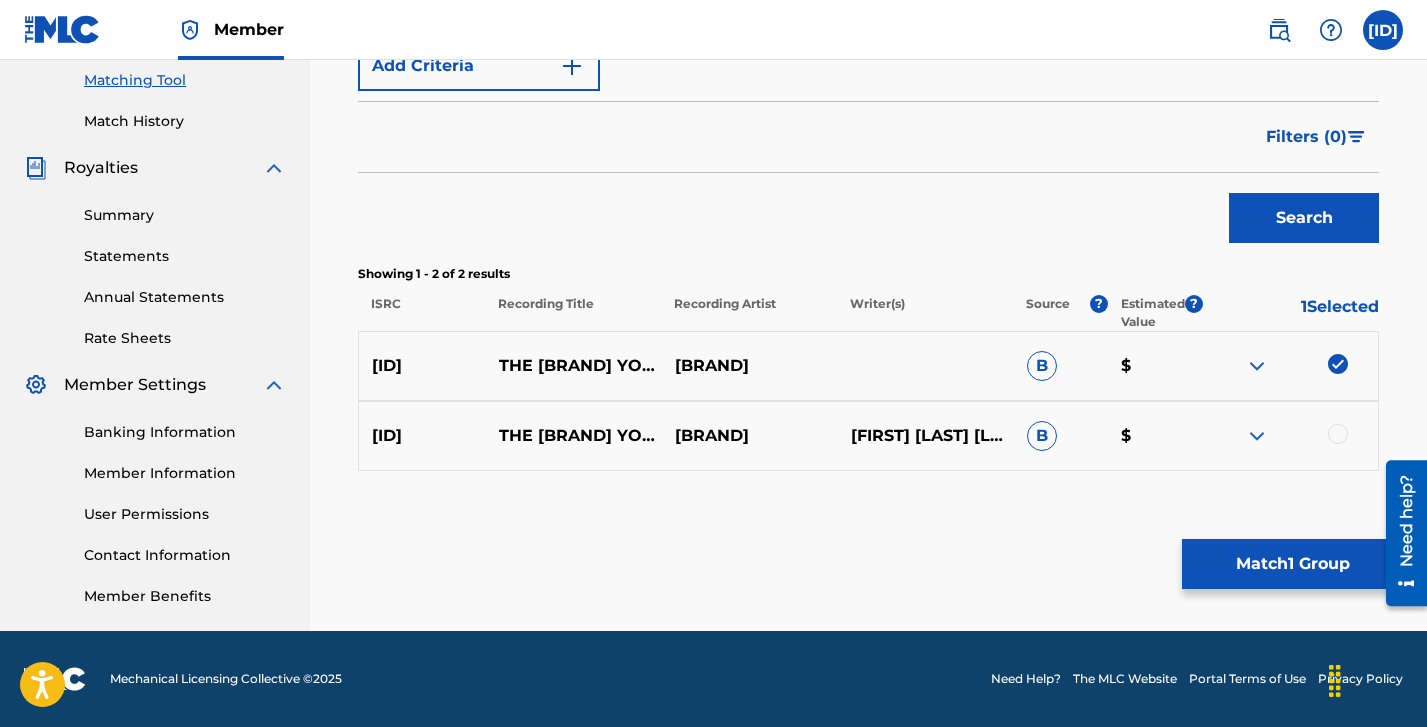 click at bounding box center (1338, 434) 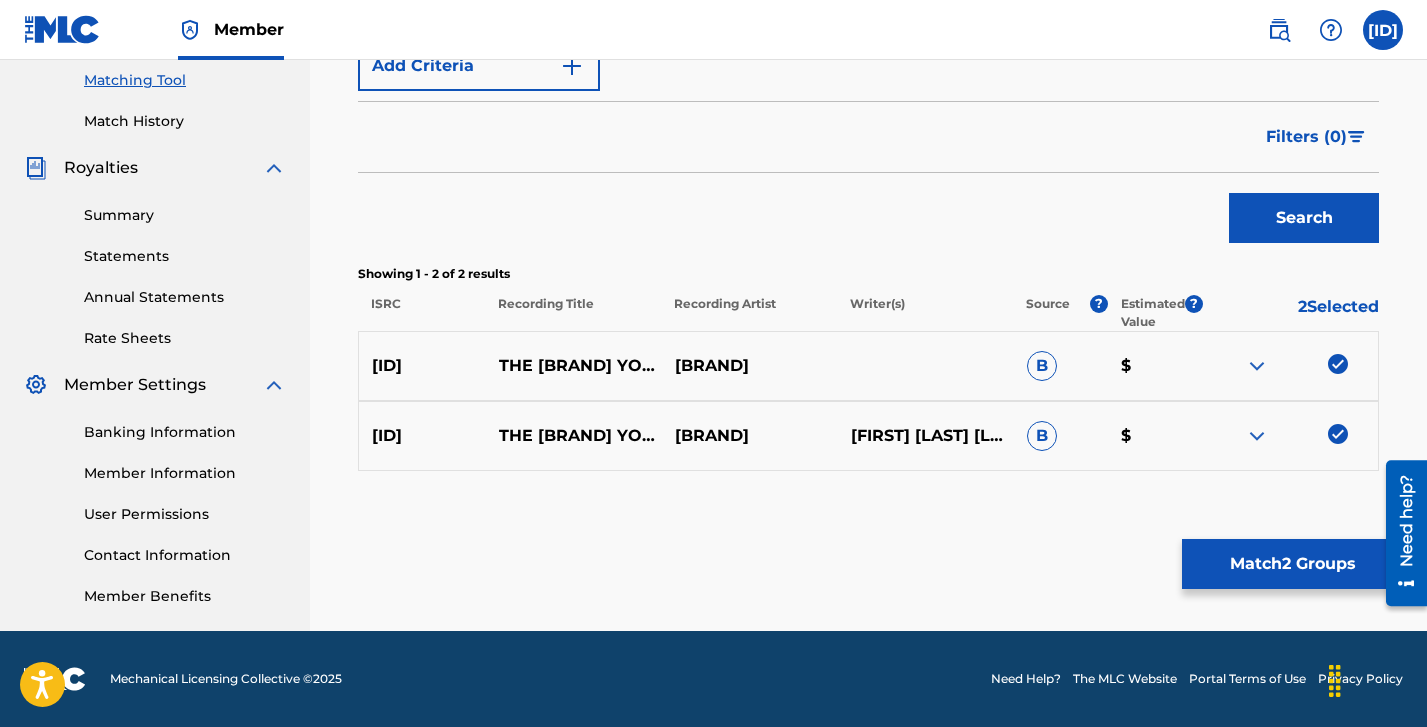 click on "Match  2 Groups" at bounding box center (1292, 564) 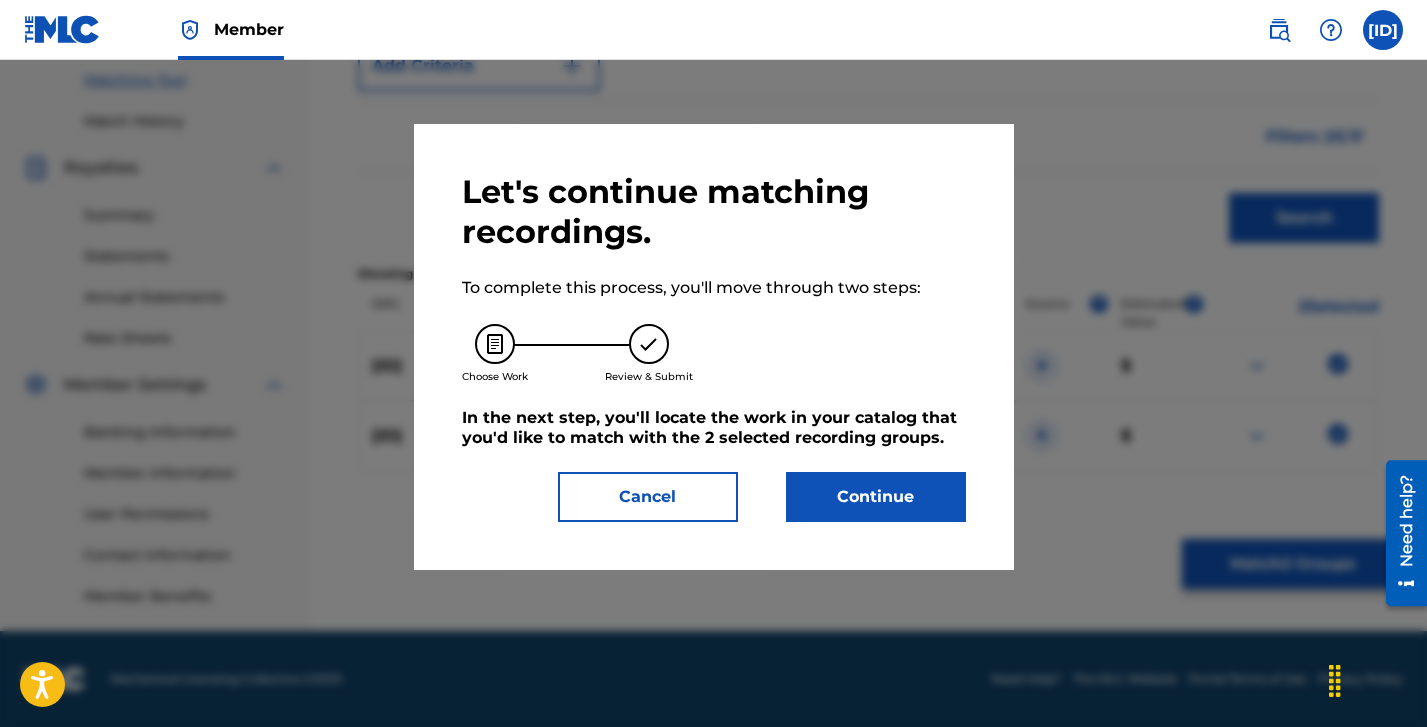 click on "Continue" at bounding box center (876, 497) 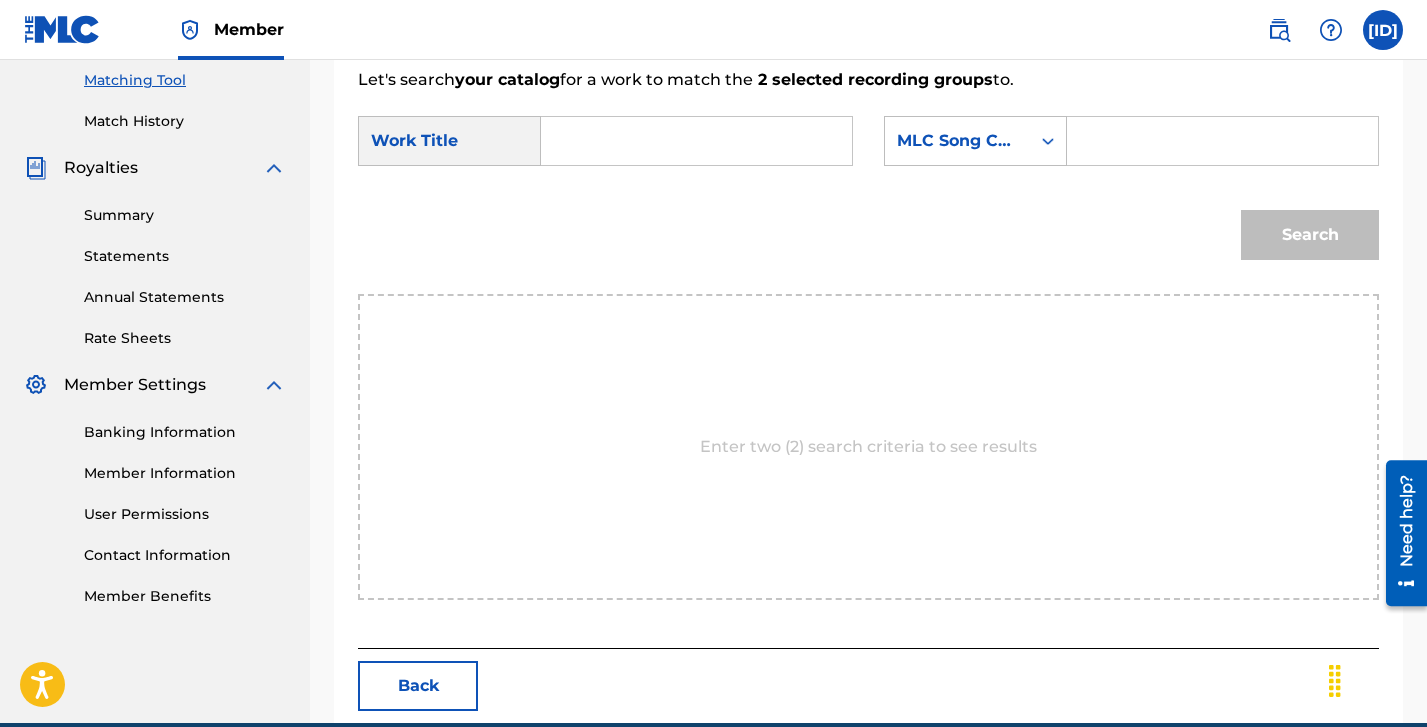 click at bounding box center [696, 141] 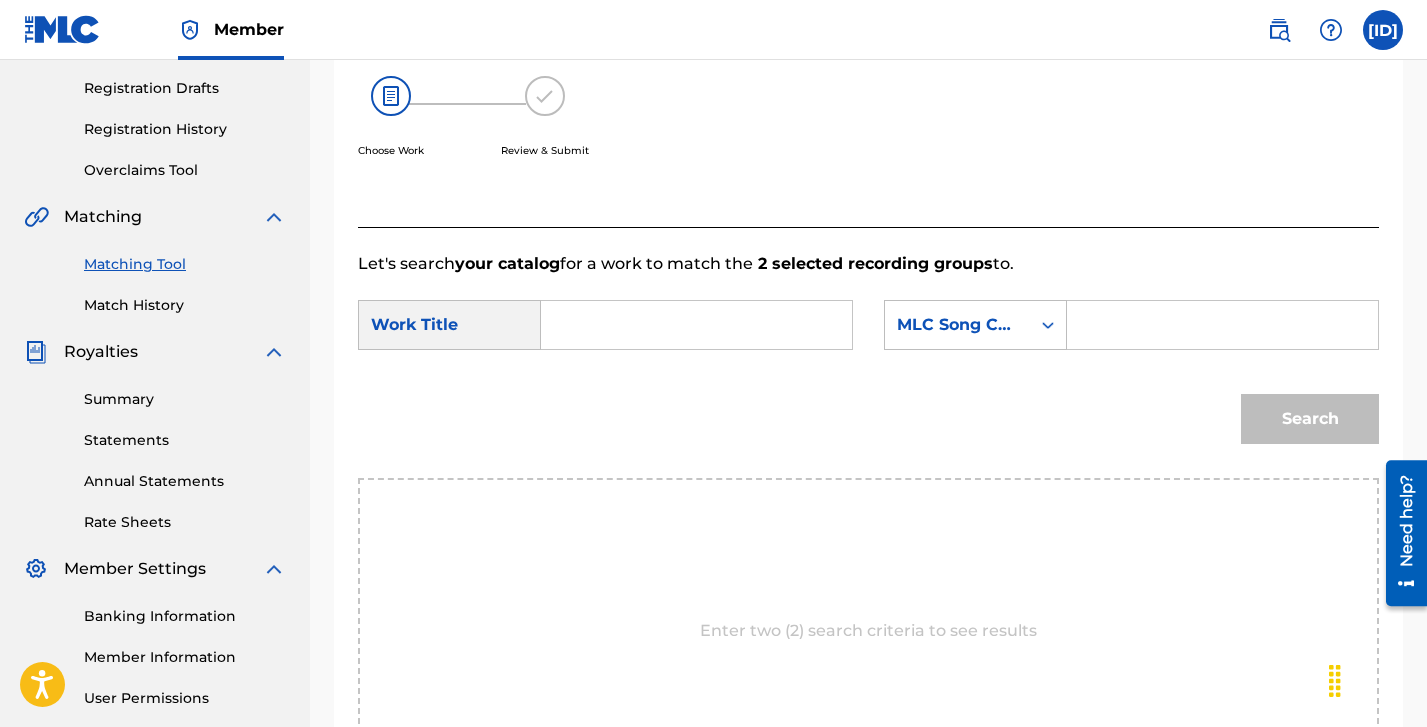 scroll, scrollTop: 280, scrollLeft: 0, axis: vertical 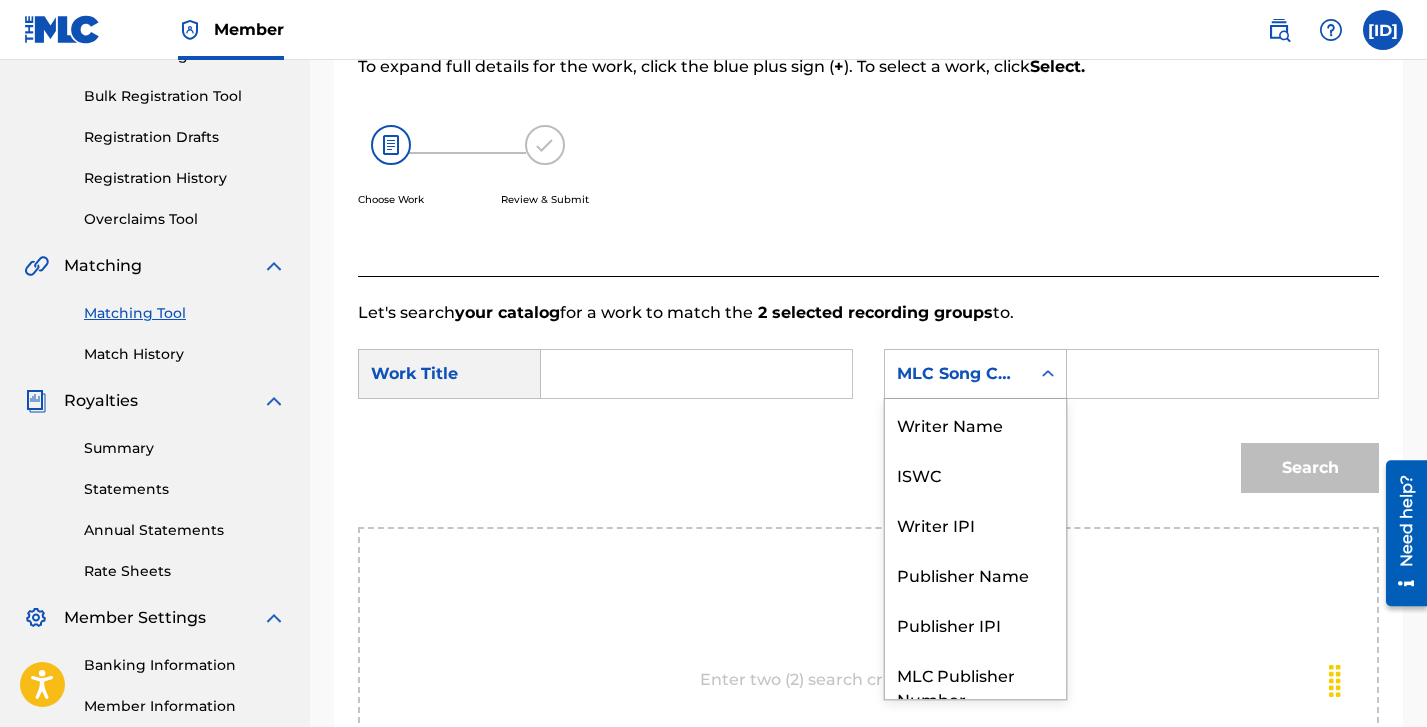 click on "MLC Song Code" at bounding box center [957, 374] 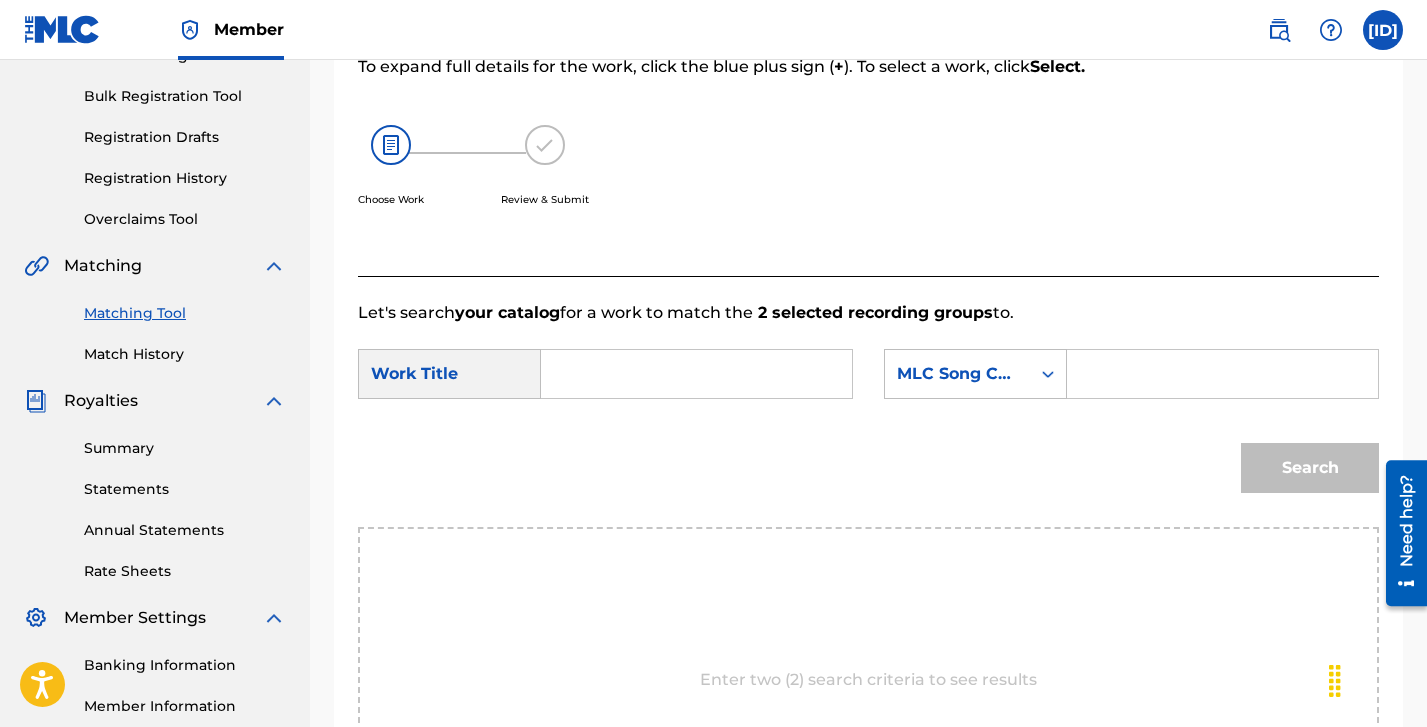 click on "Search" at bounding box center (868, 475) 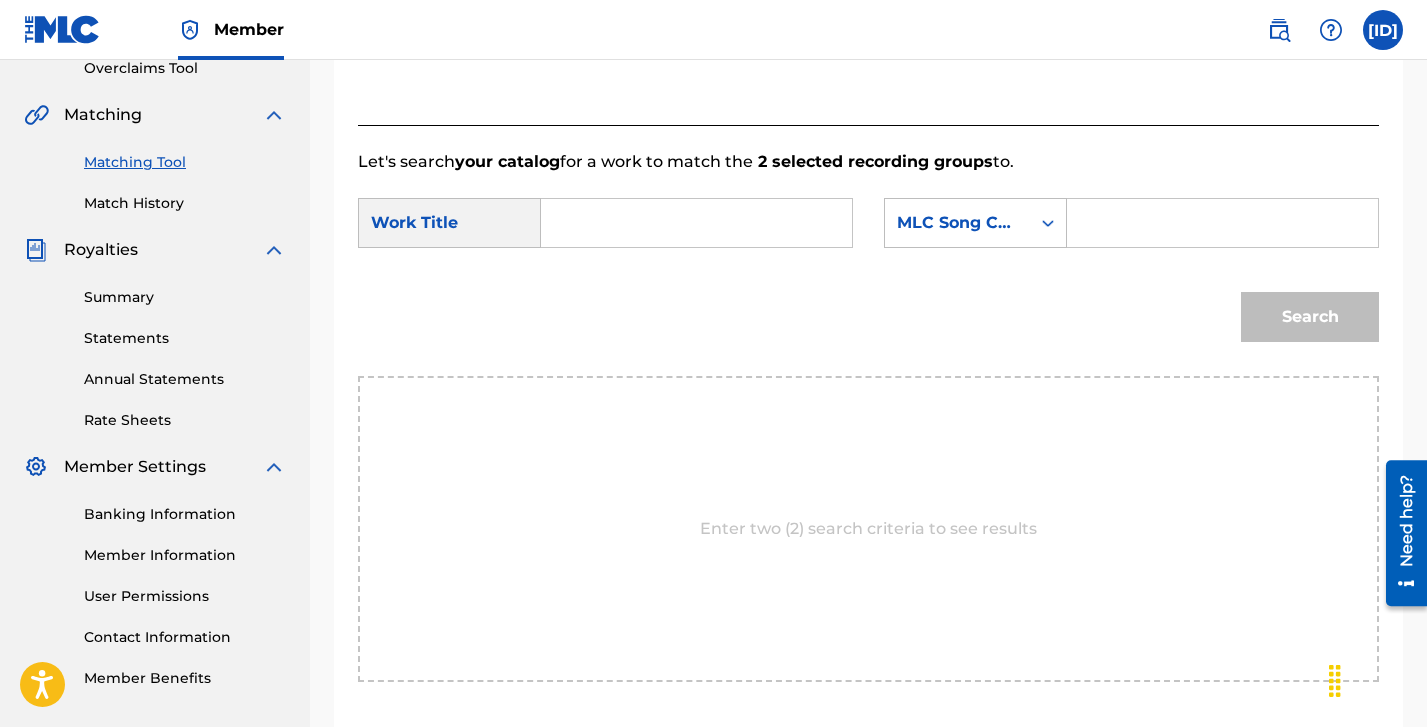 scroll, scrollTop: 70, scrollLeft: 0, axis: vertical 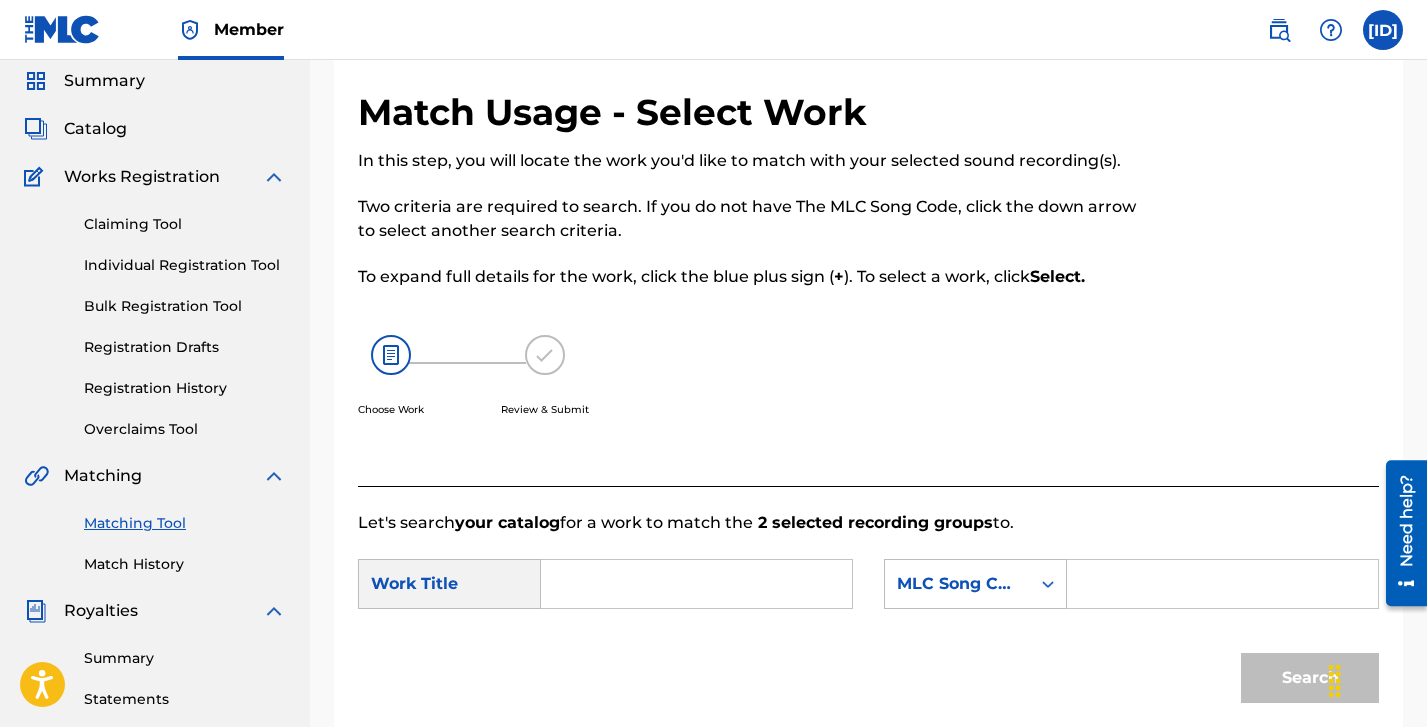click at bounding box center [696, 584] 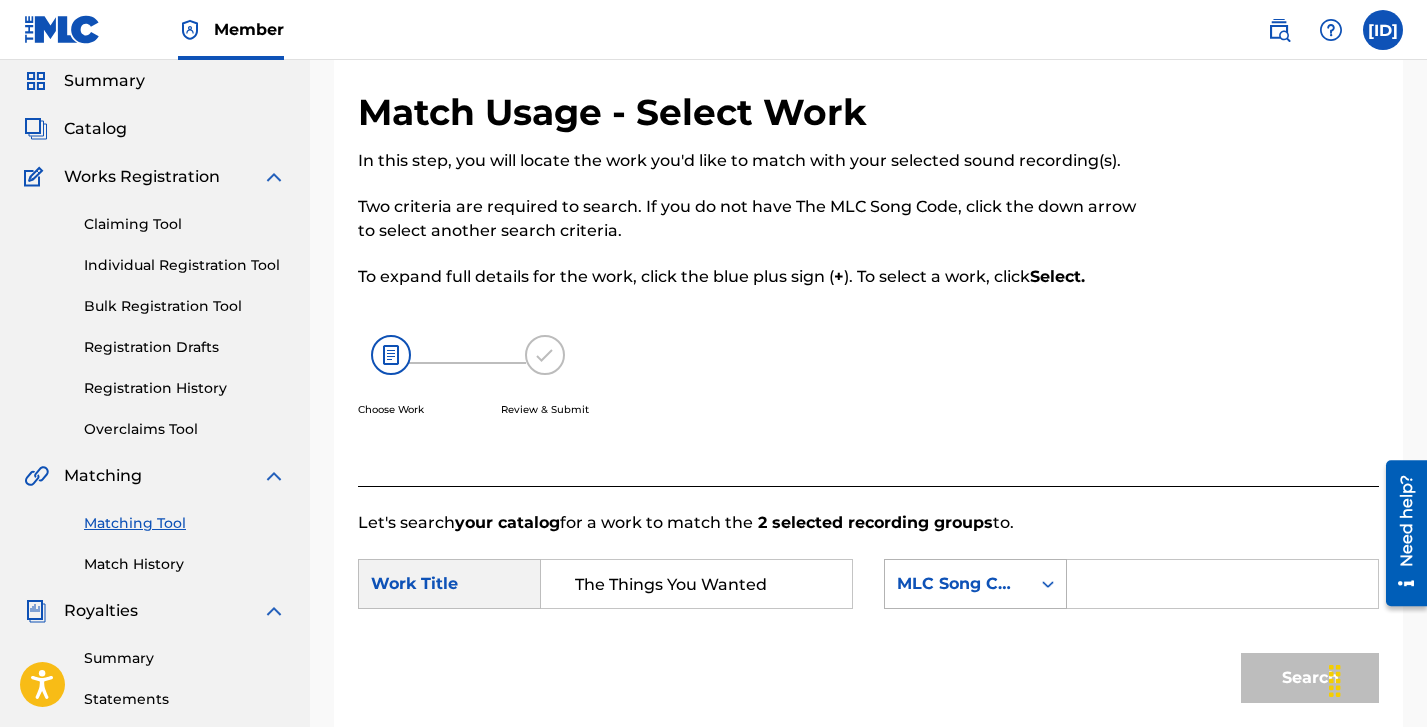 type on "The Things You Wanted" 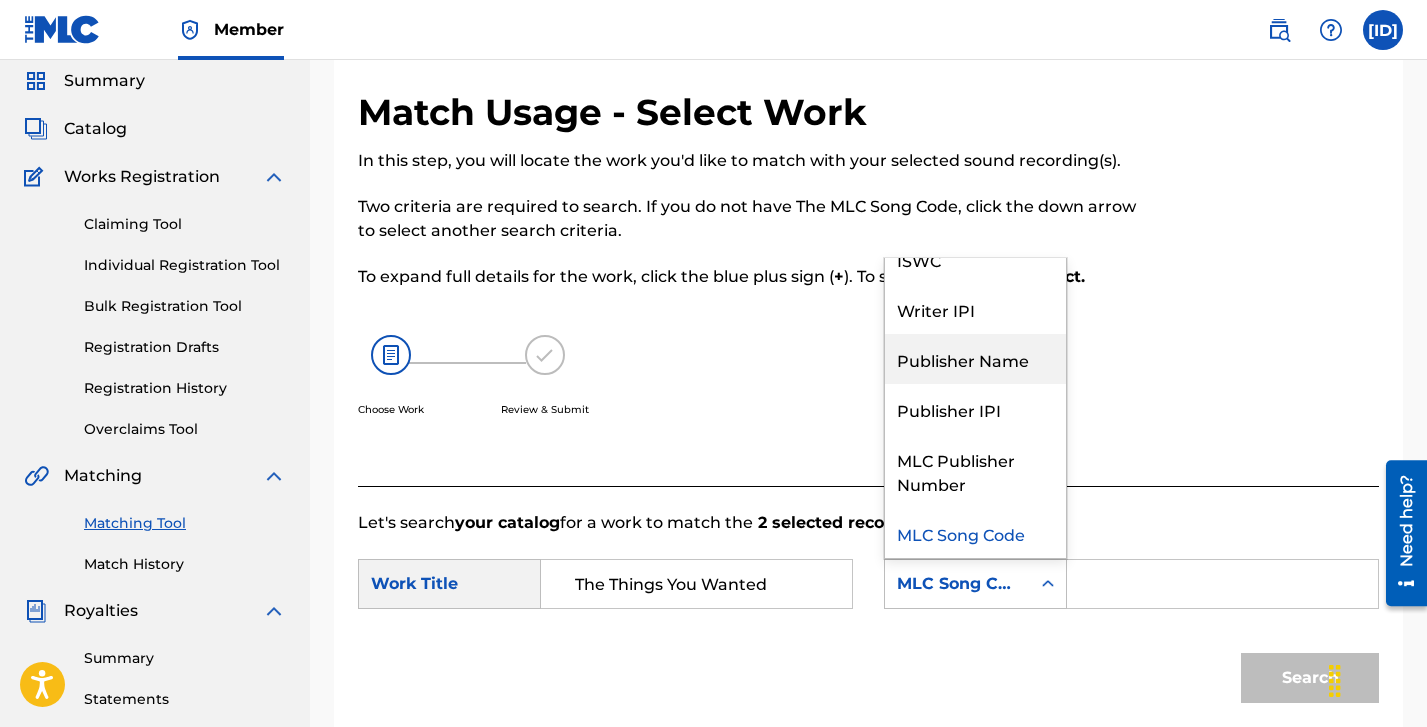 scroll, scrollTop: 0, scrollLeft: 0, axis: both 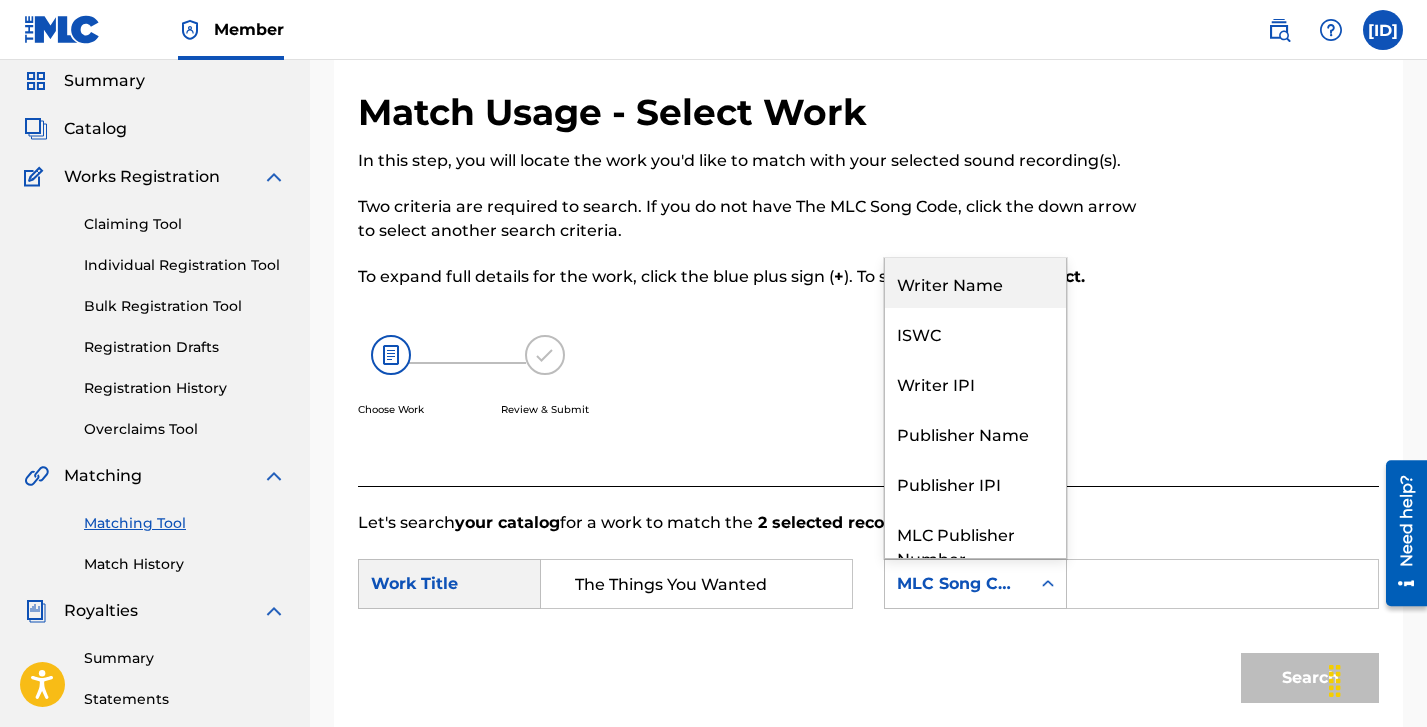 click on "Writer Name" at bounding box center [975, 283] 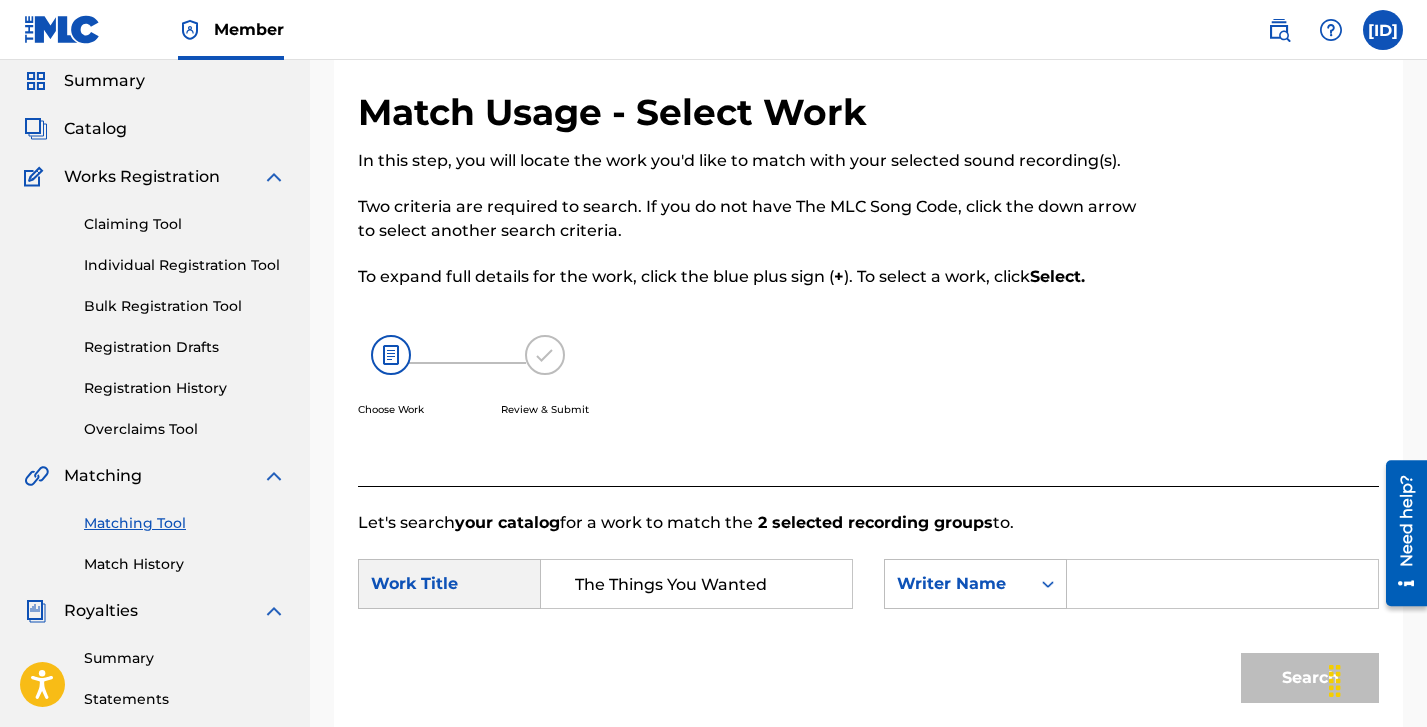 click at bounding box center [1222, 584] 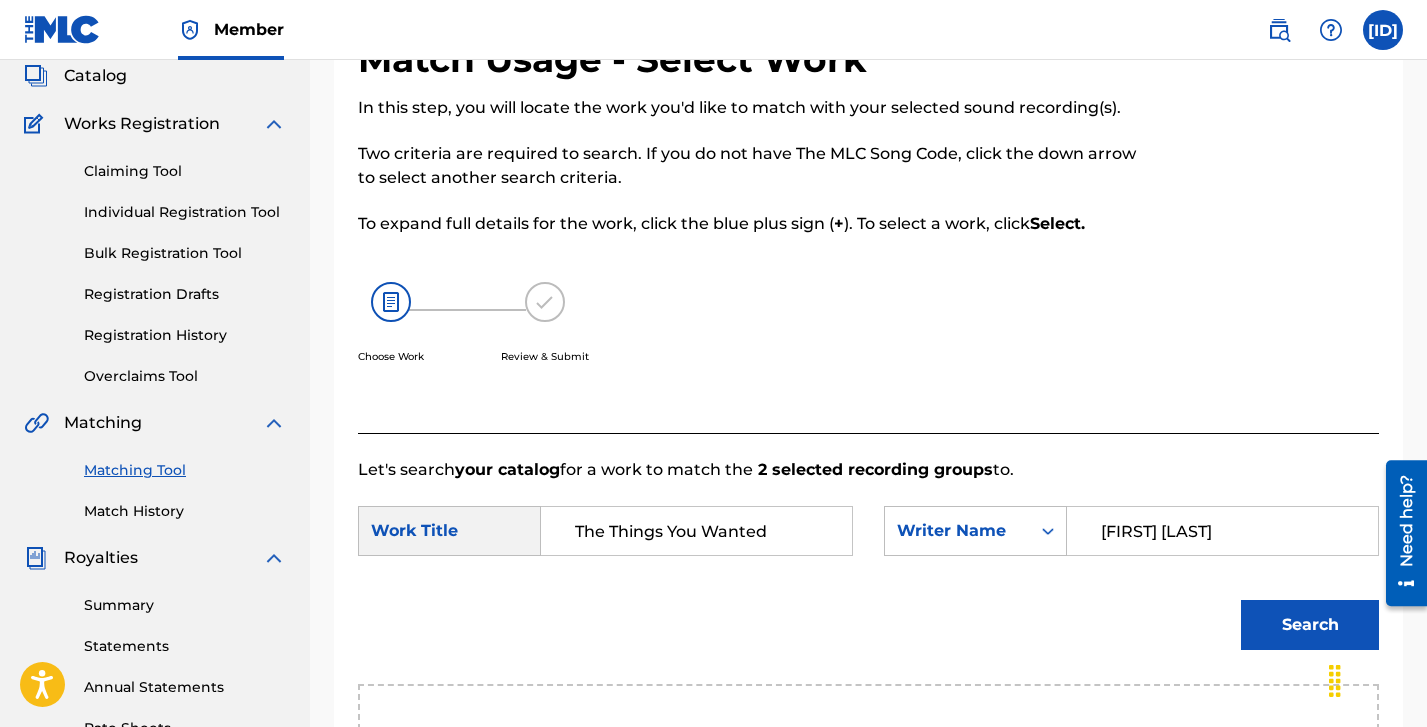 scroll, scrollTop: 336, scrollLeft: 0, axis: vertical 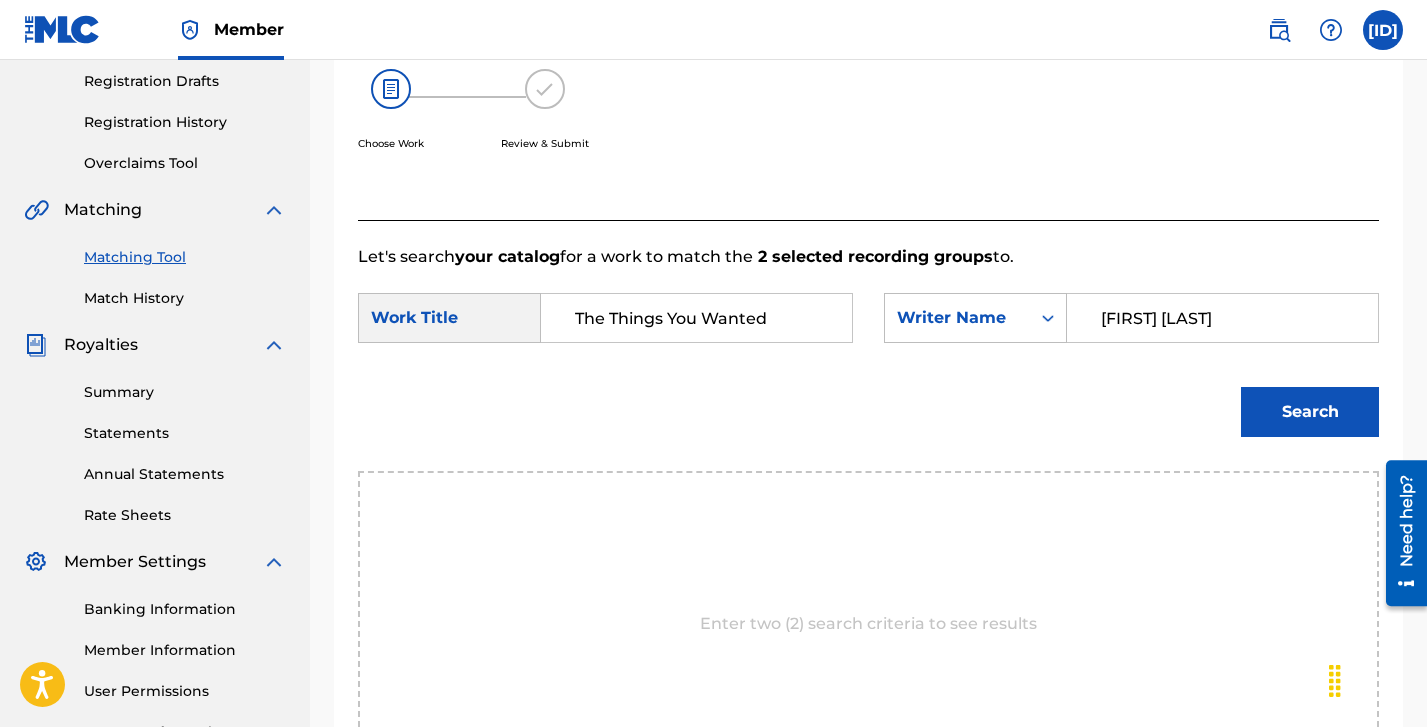 click on "Search" at bounding box center [1310, 412] 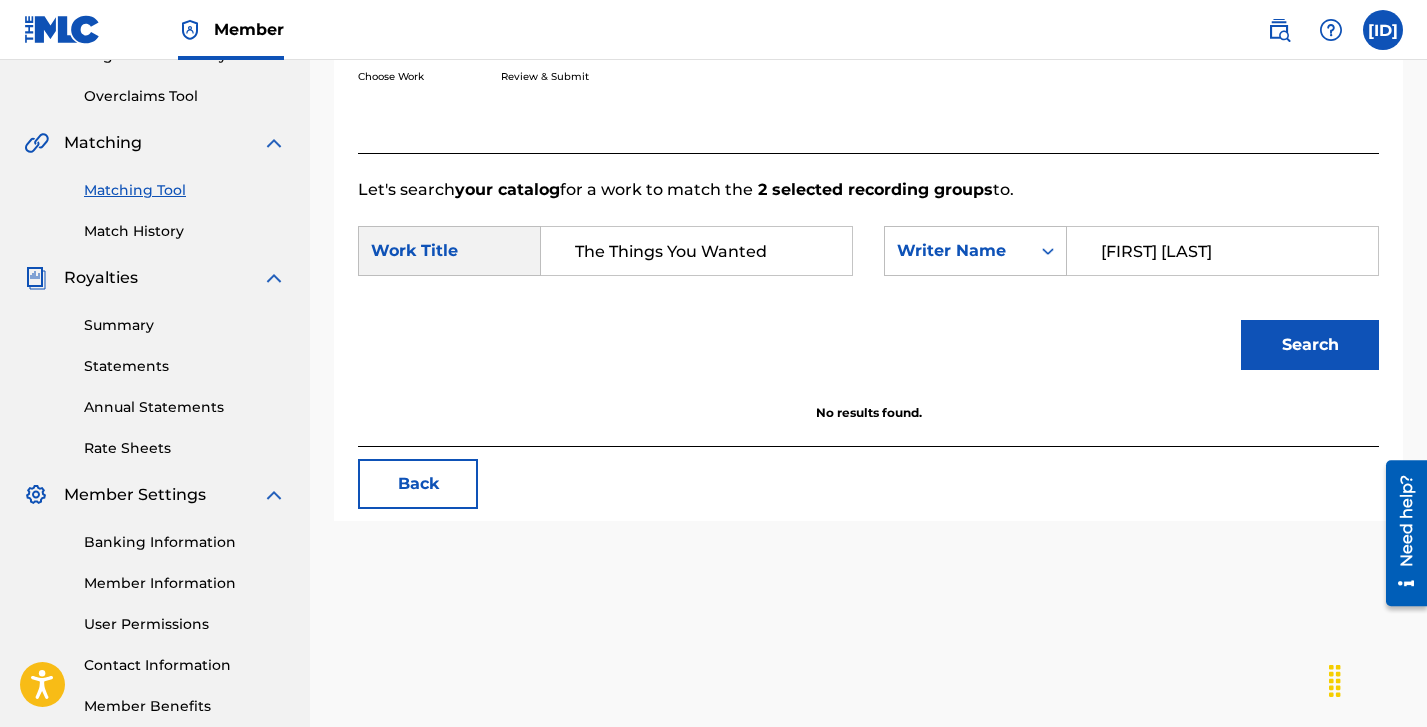 scroll, scrollTop: 465, scrollLeft: 0, axis: vertical 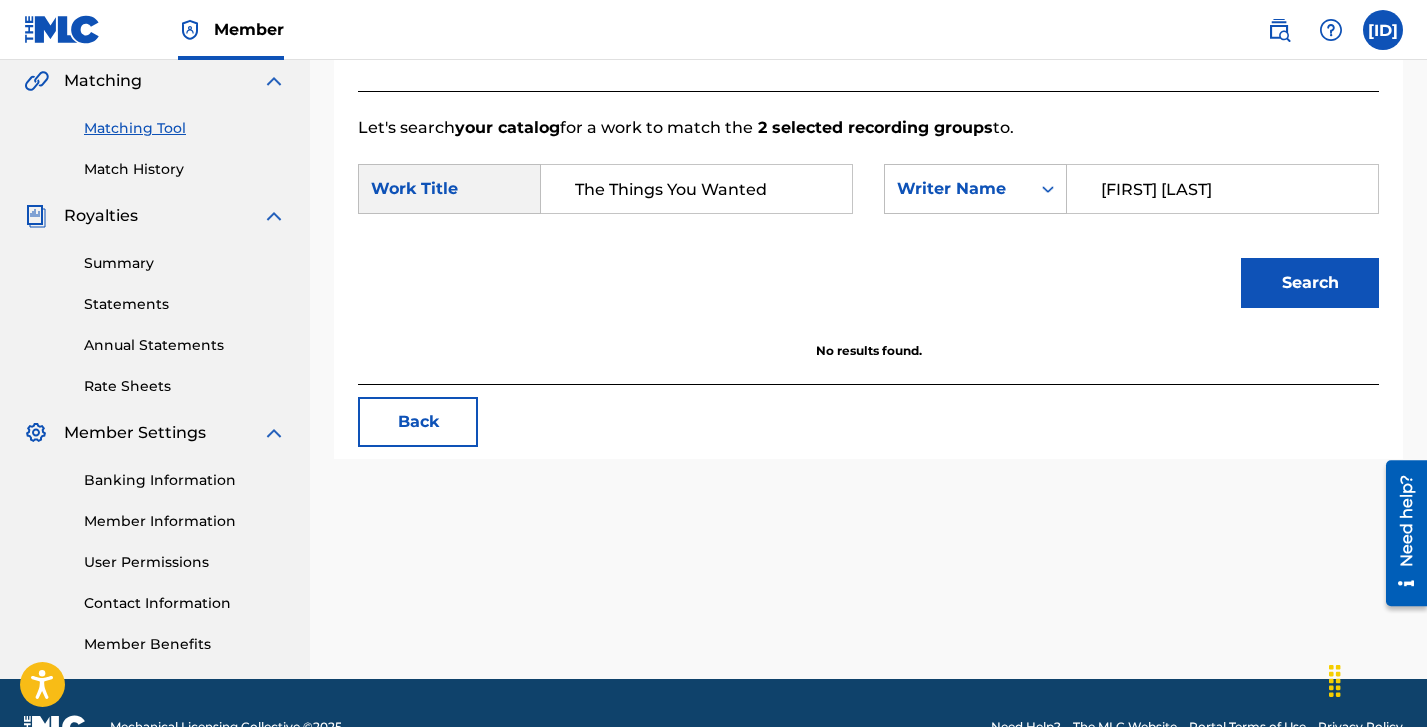 click on "[FIRST] [LAST]" at bounding box center [1222, 189] 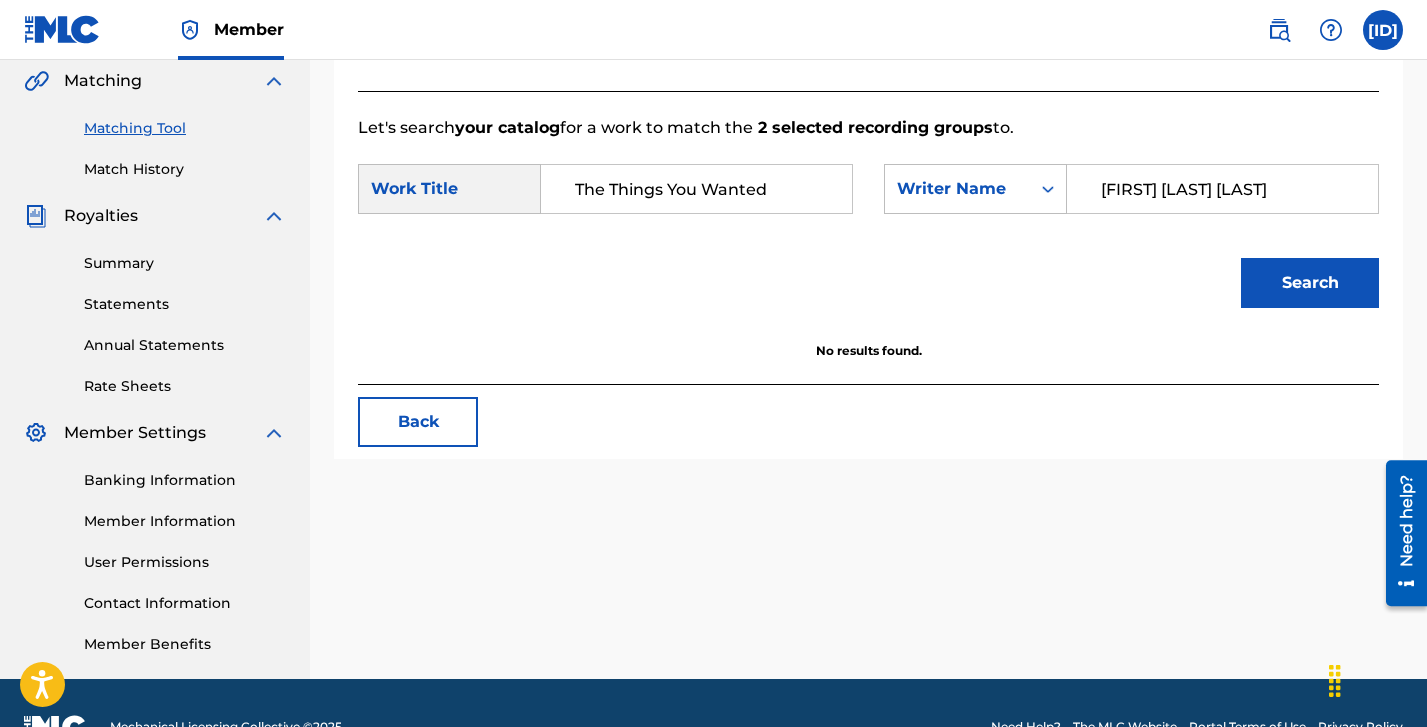 type on "[FIRST] [LAST] [LAST]" 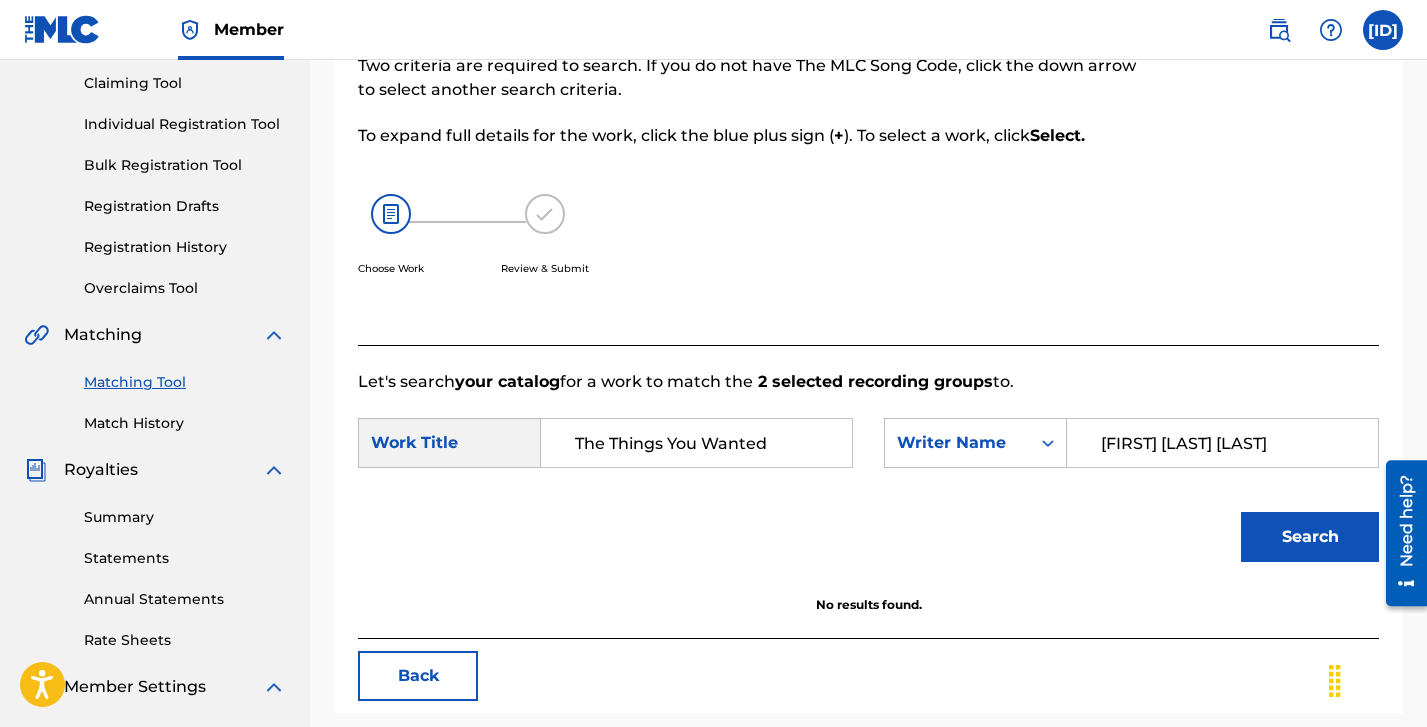 scroll, scrollTop: 0, scrollLeft: 0, axis: both 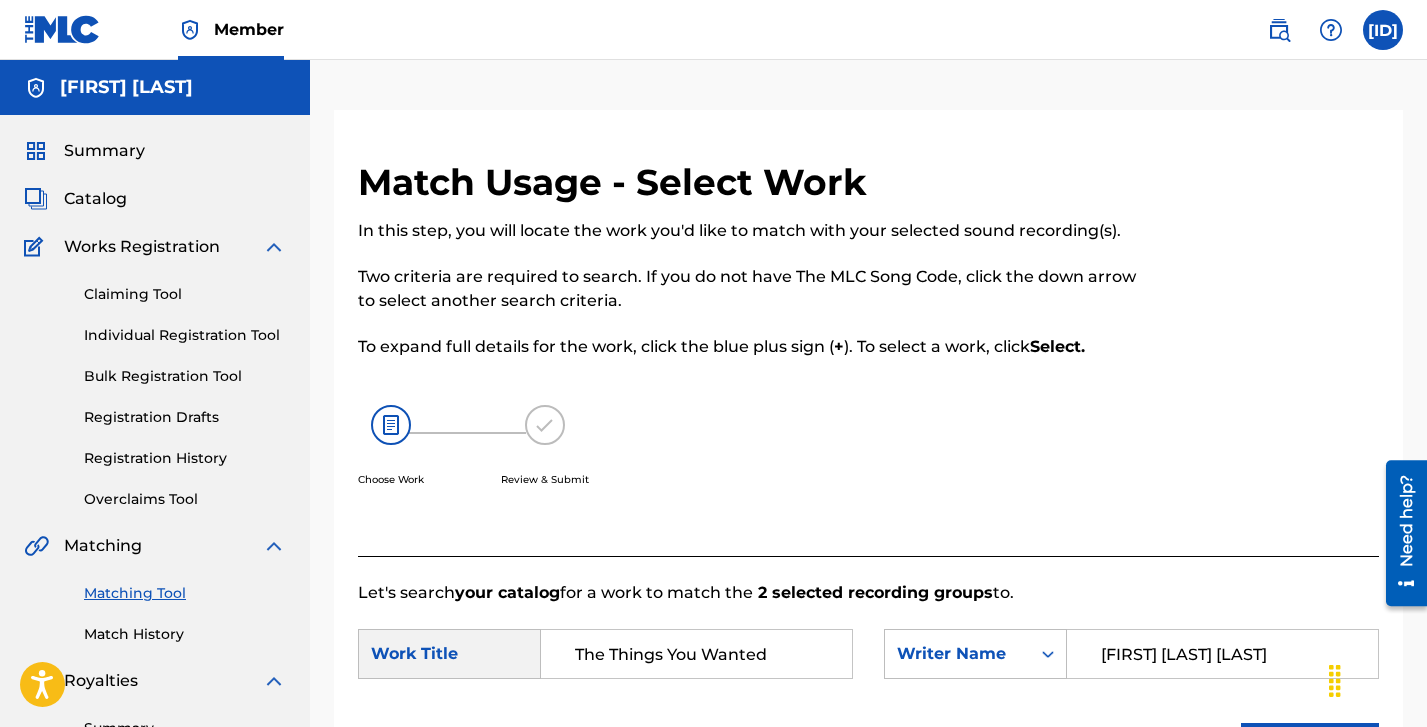 click on "Matching Tool" at bounding box center [185, 593] 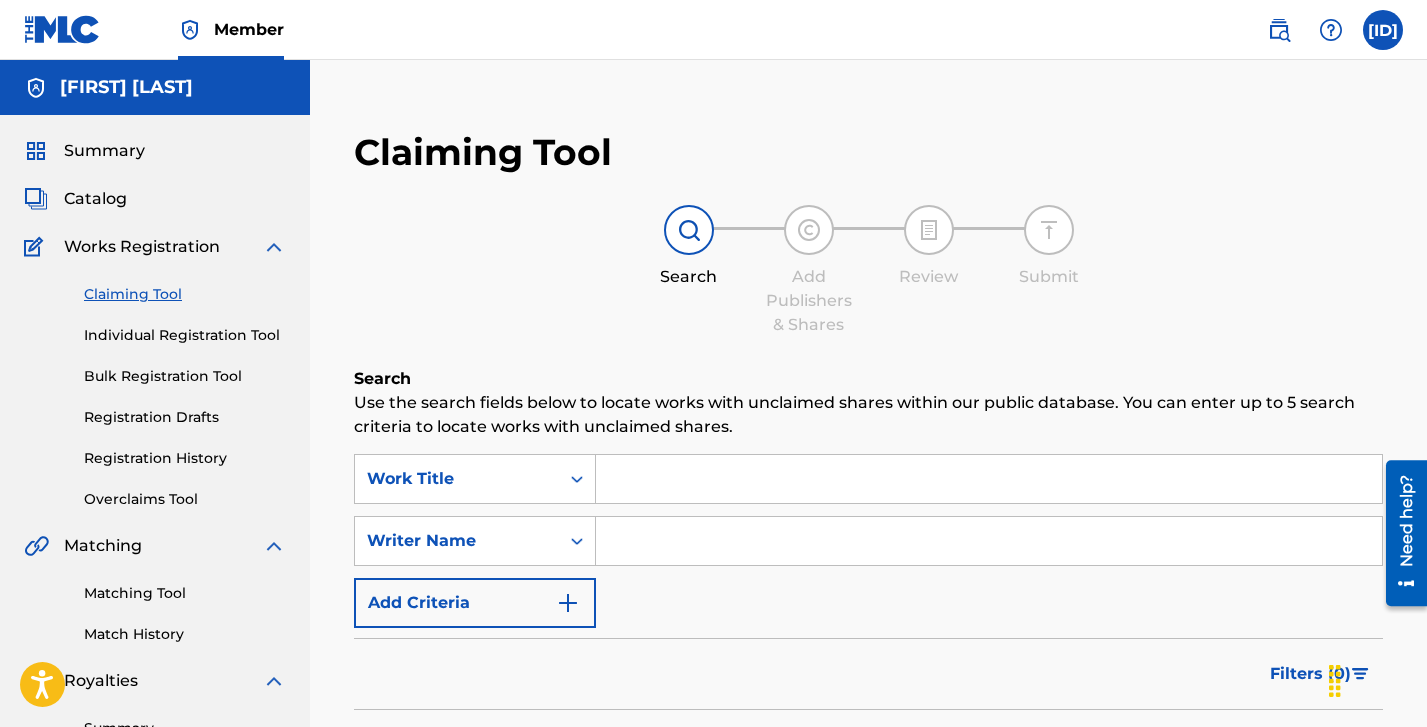 click at bounding box center [989, 479] 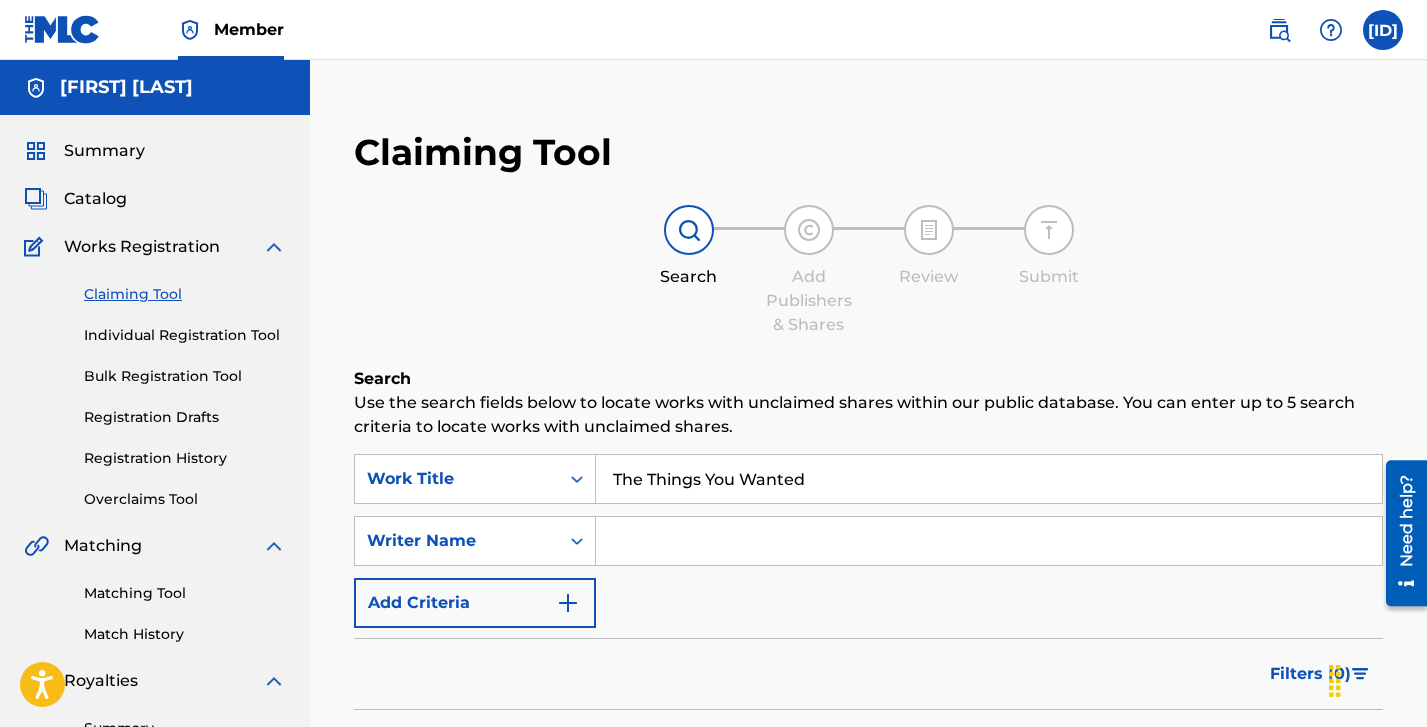 type on "The Things You Wanted" 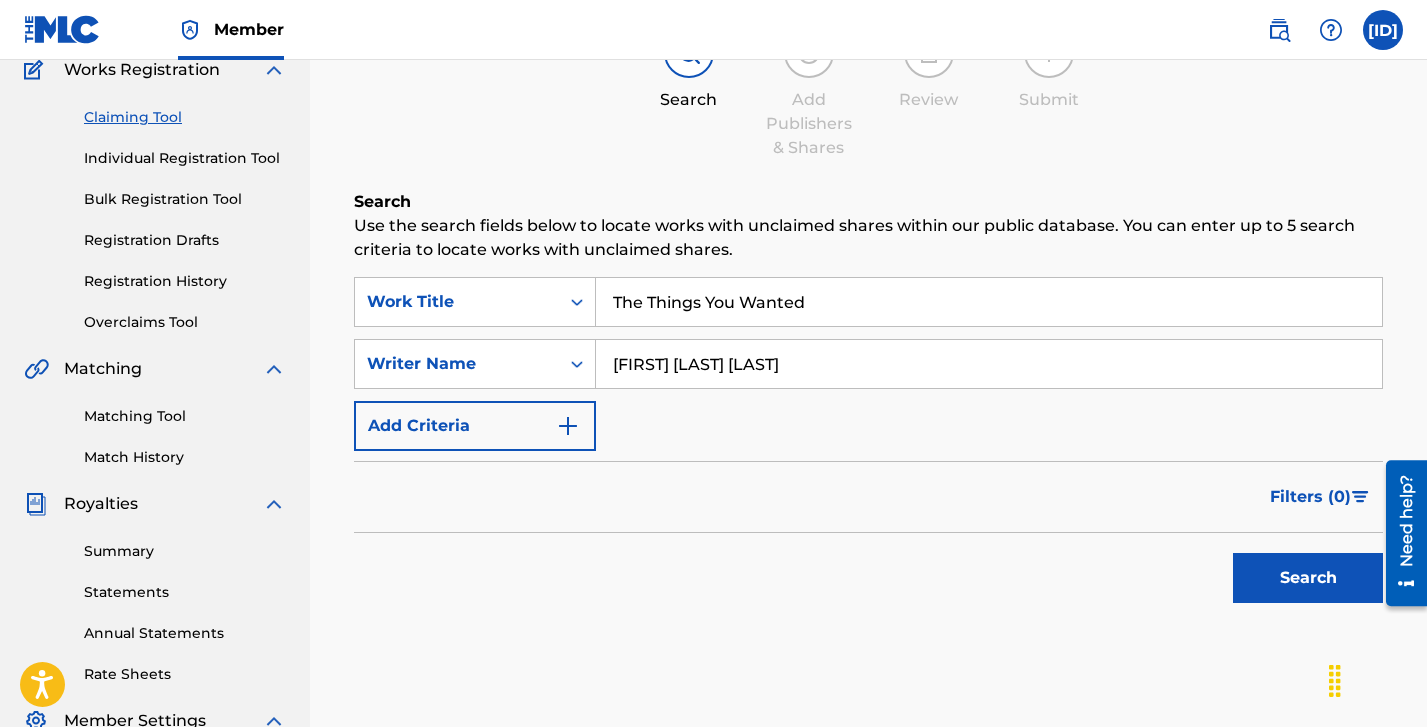 scroll, scrollTop: 191, scrollLeft: 0, axis: vertical 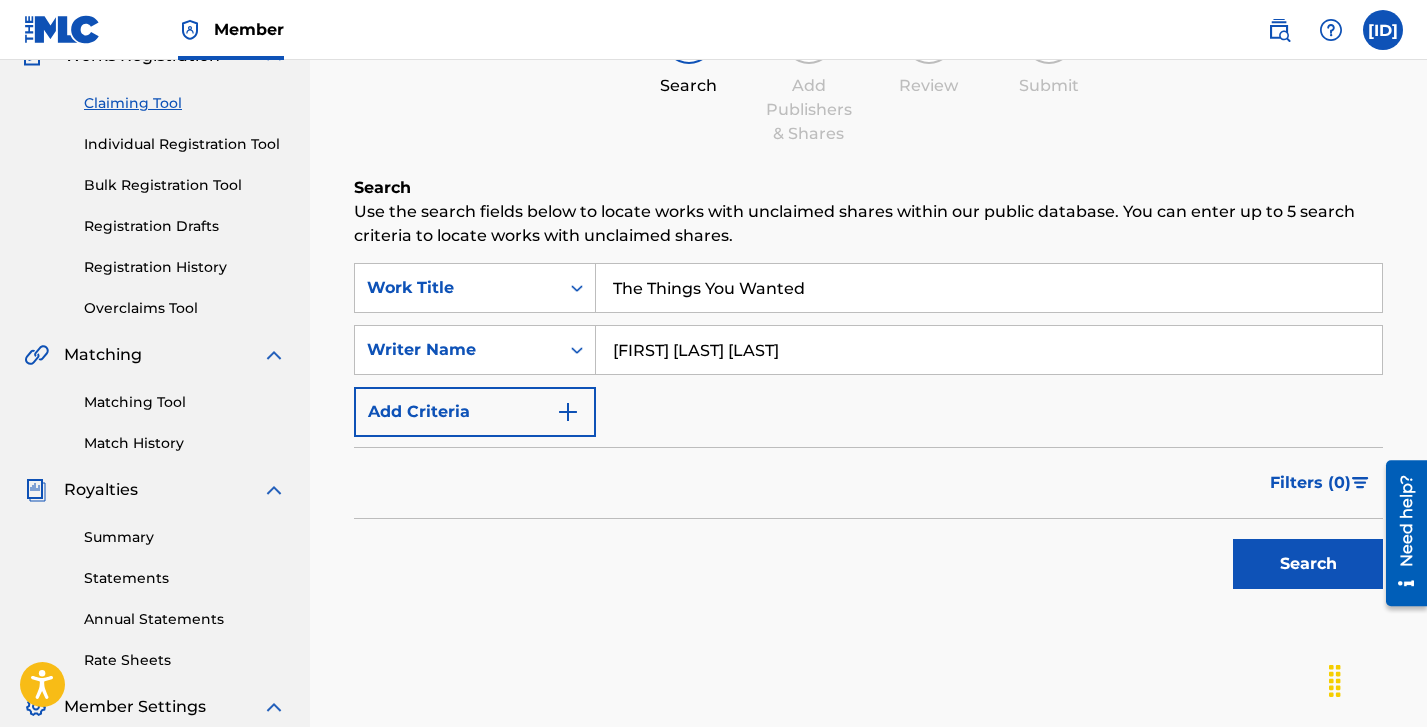 type on "[FIRST] [LAST] [LAST]" 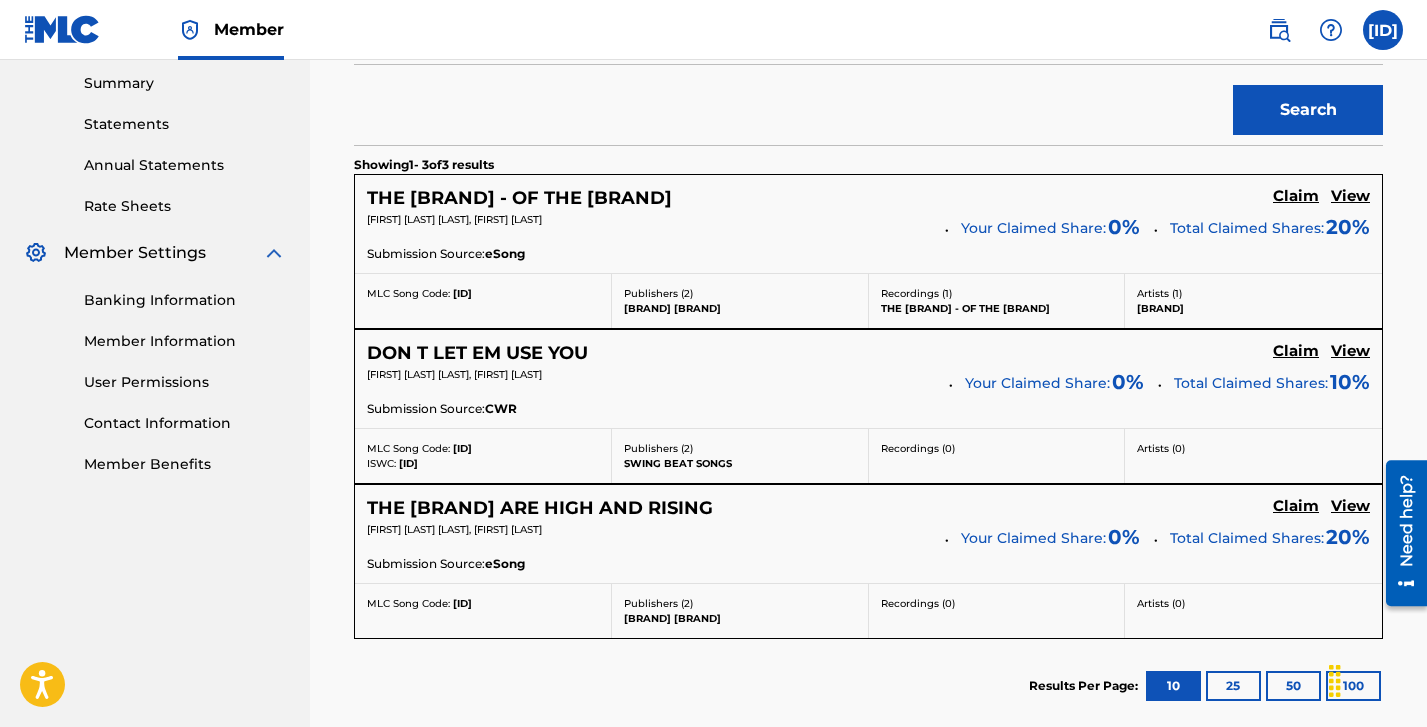 scroll, scrollTop: 623, scrollLeft: 0, axis: vertical 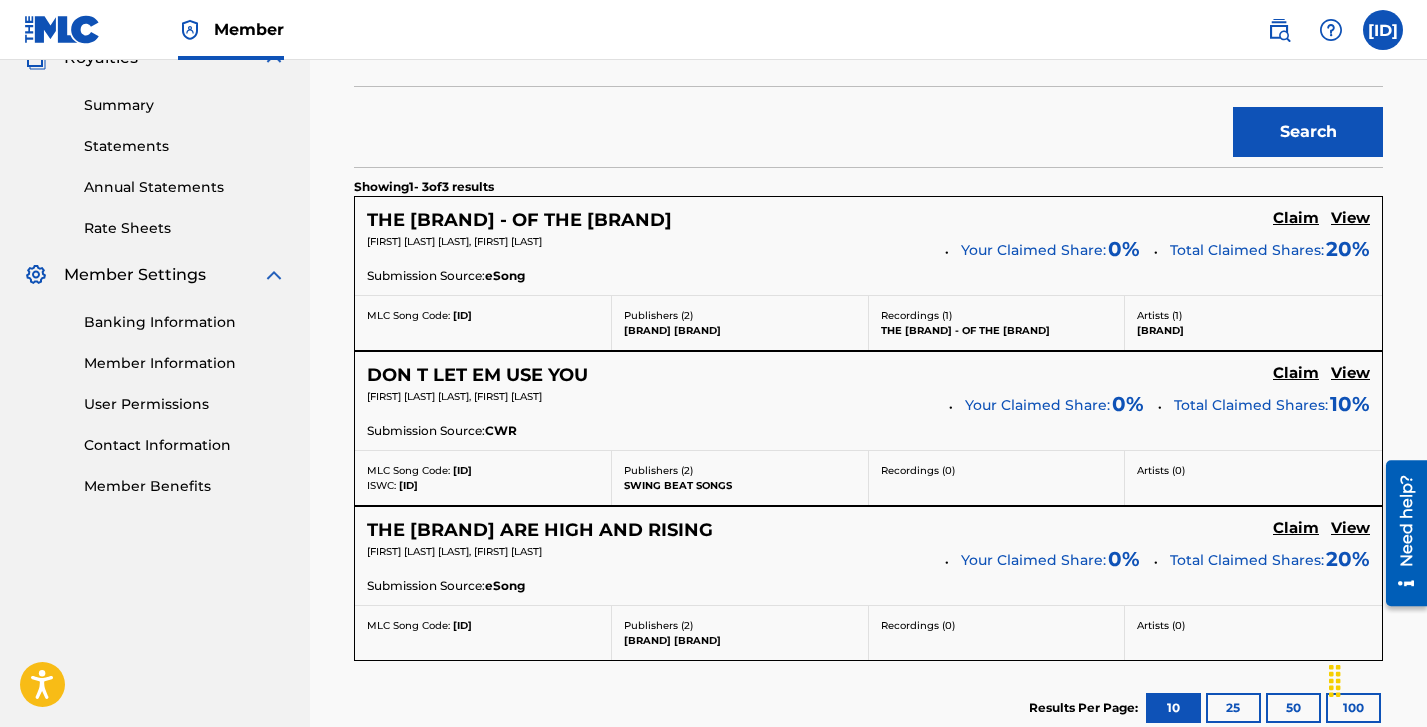 click on "Claim" at bounding box center (1296, 218) 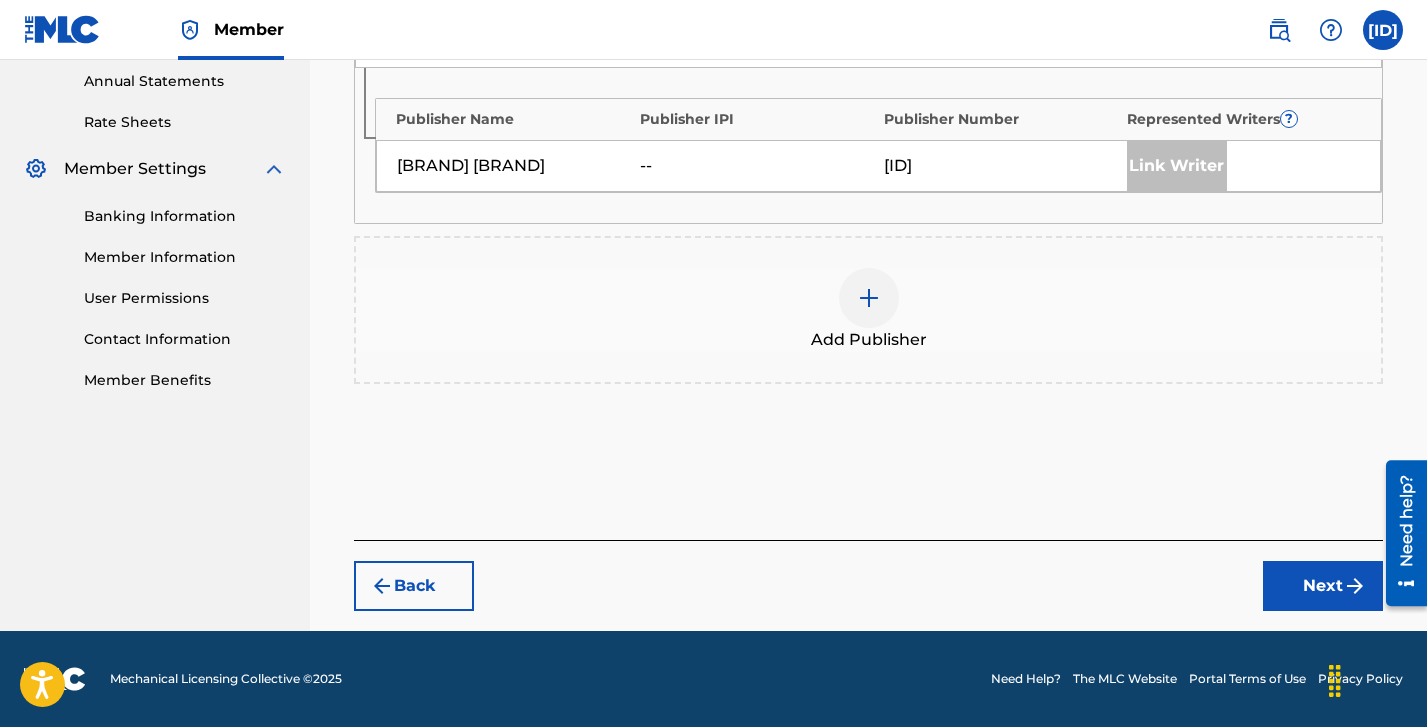 scroll, scrollTop: 685, scrollLeft: 0, axis: vertical 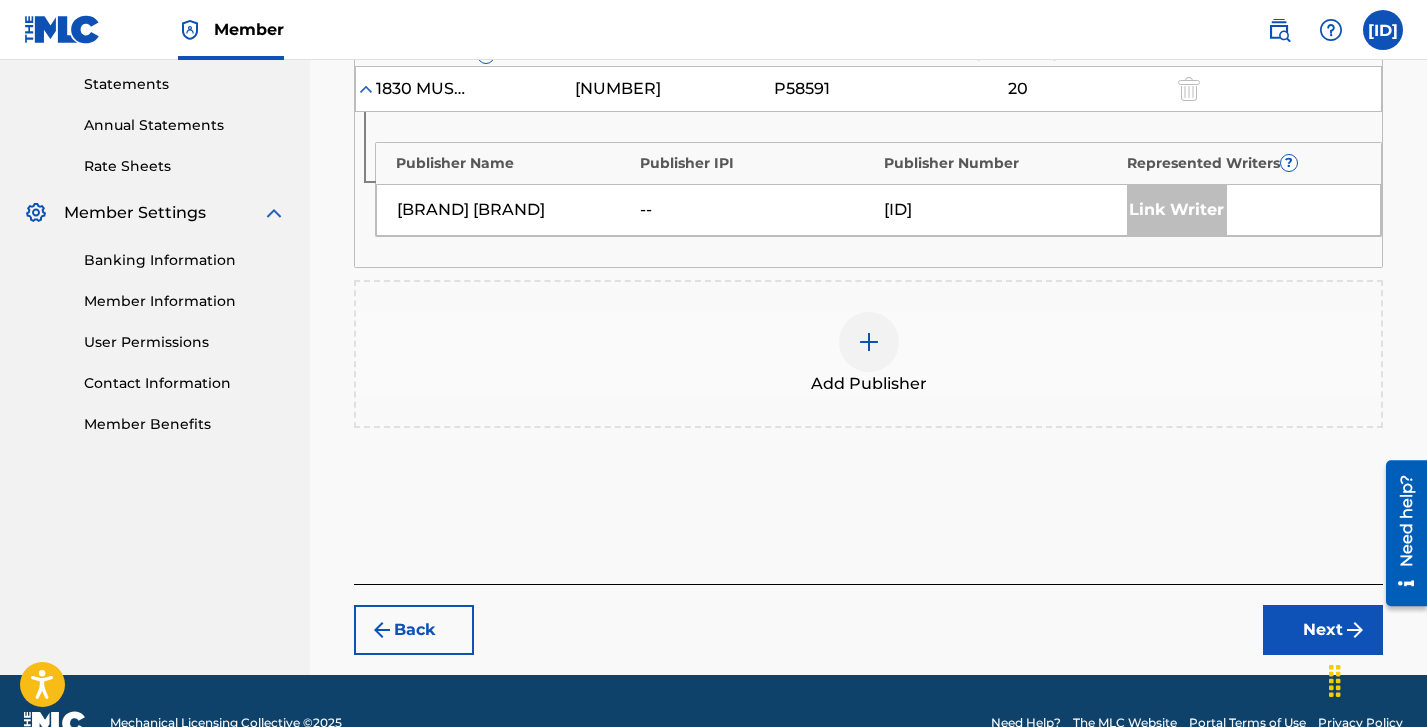 click at bounding box center [869, 342] 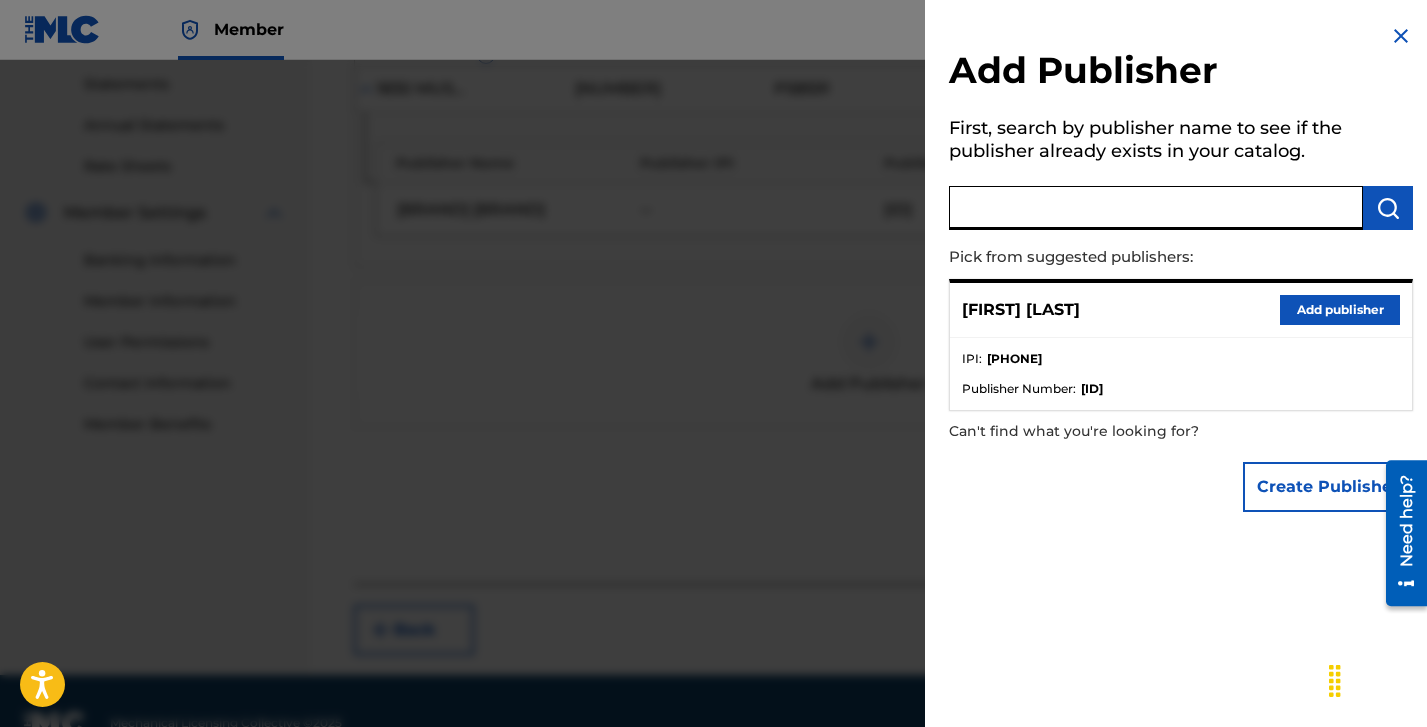 click at bounding box center [1156, 208] 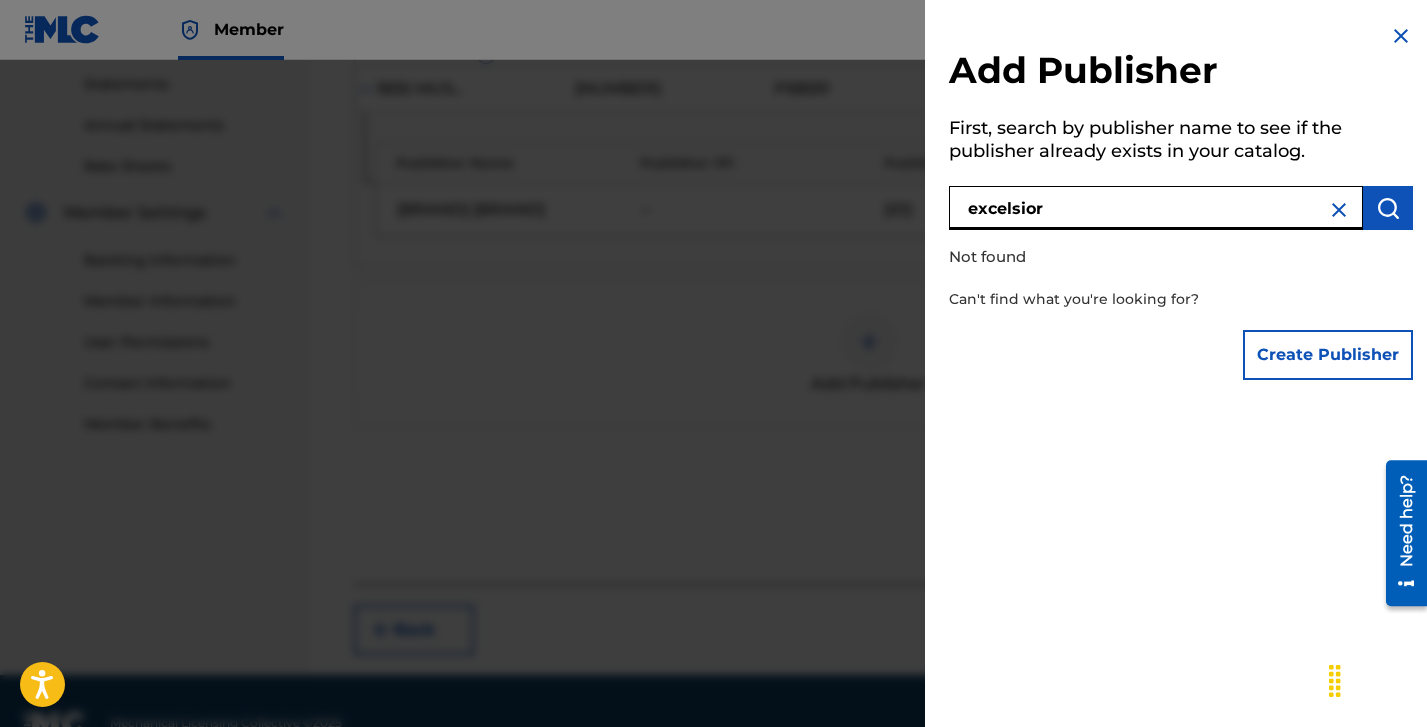 type on "excelsior" 